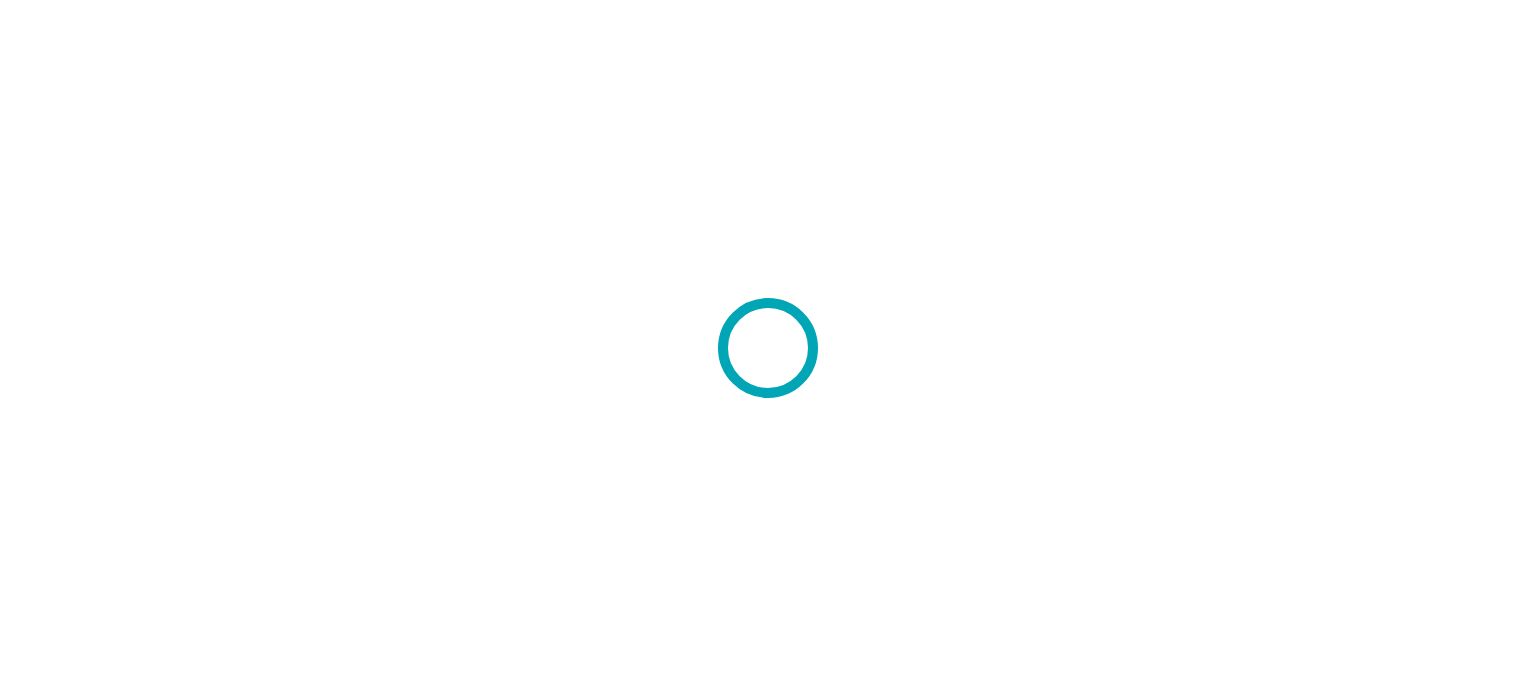 scroll, scrollTop: 0, scrollLeft: 0, axis: both 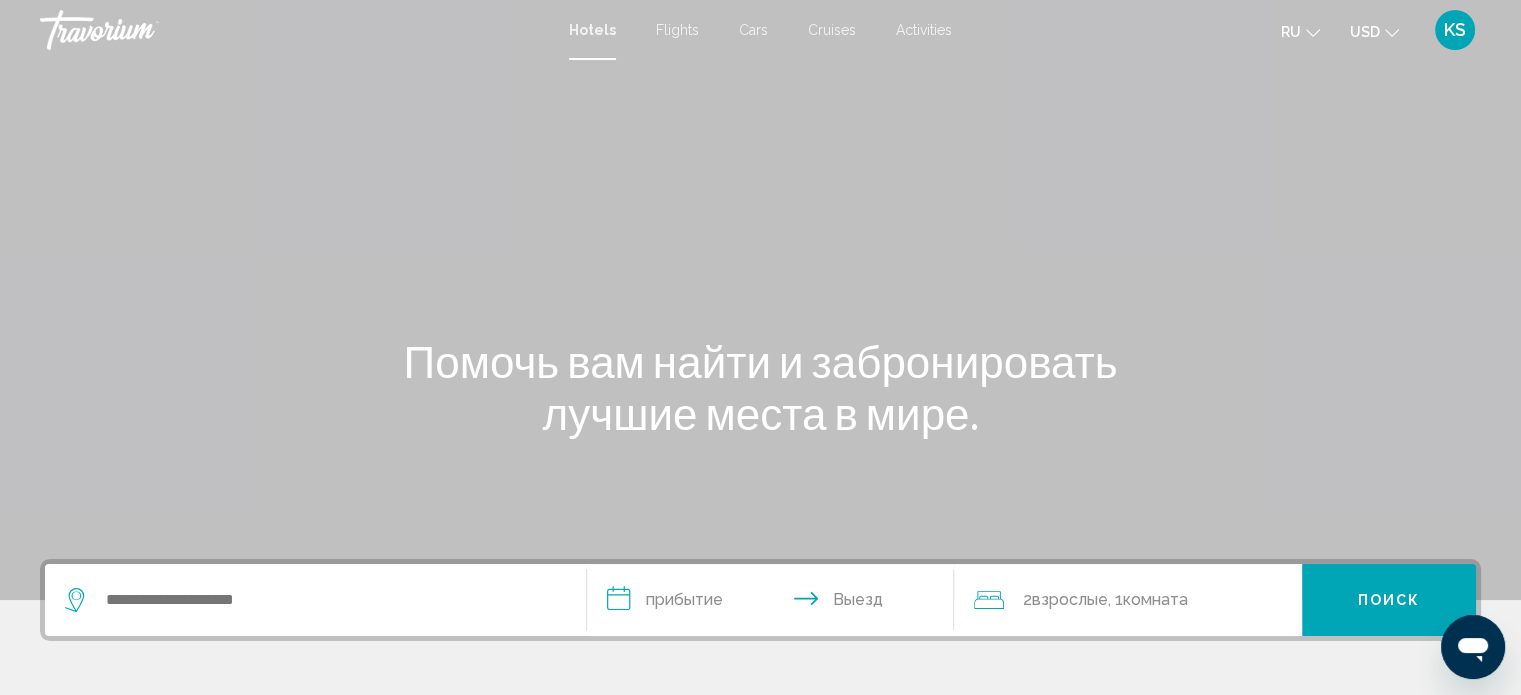 click on "KS" at bounding box center [1455, 30] 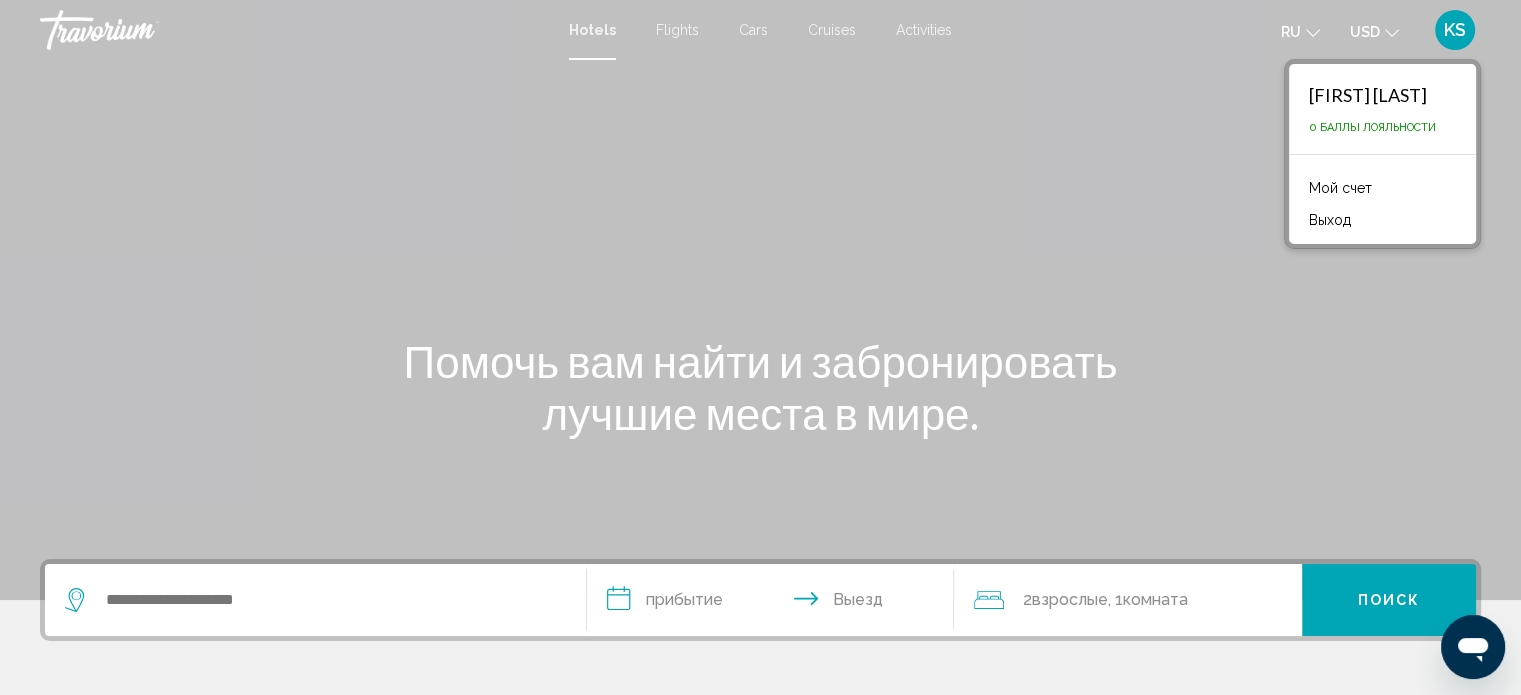 click at bounding box center [760, 300] 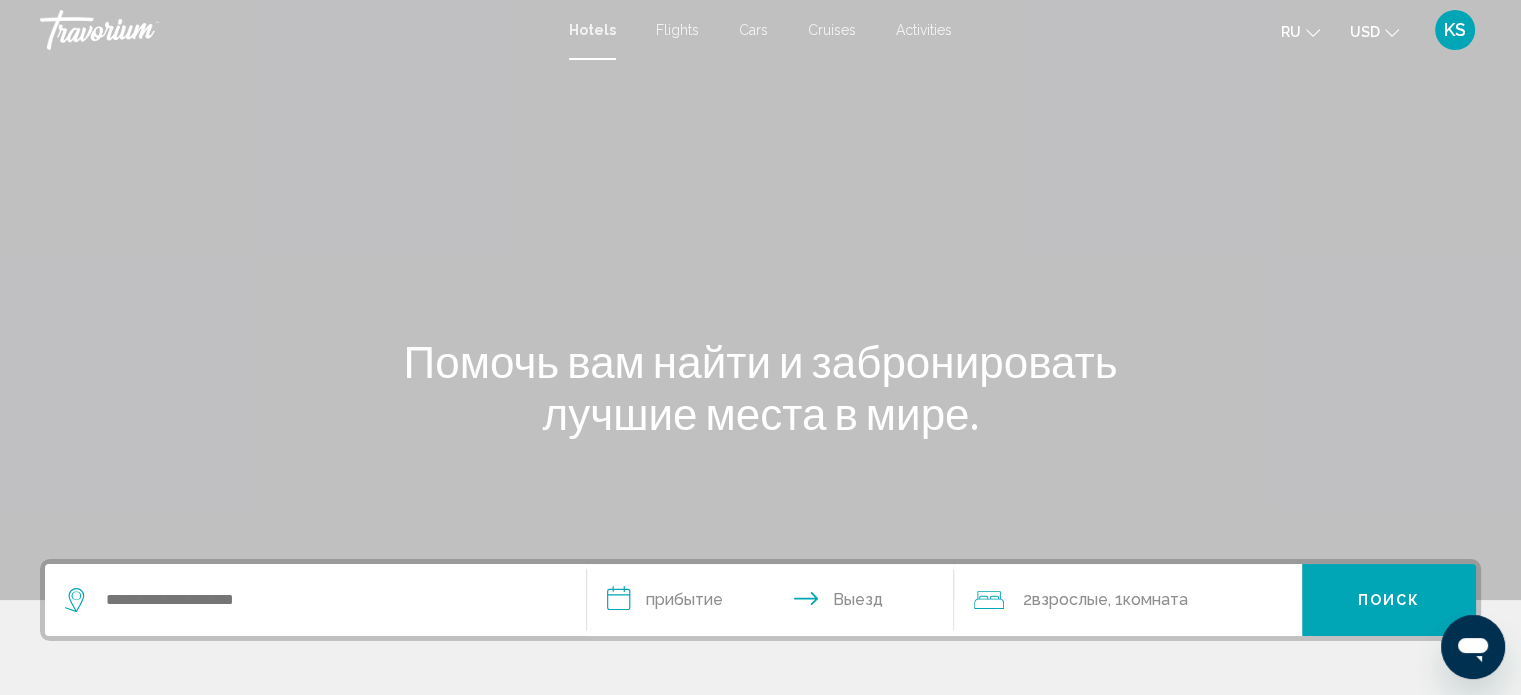 click on "USD" 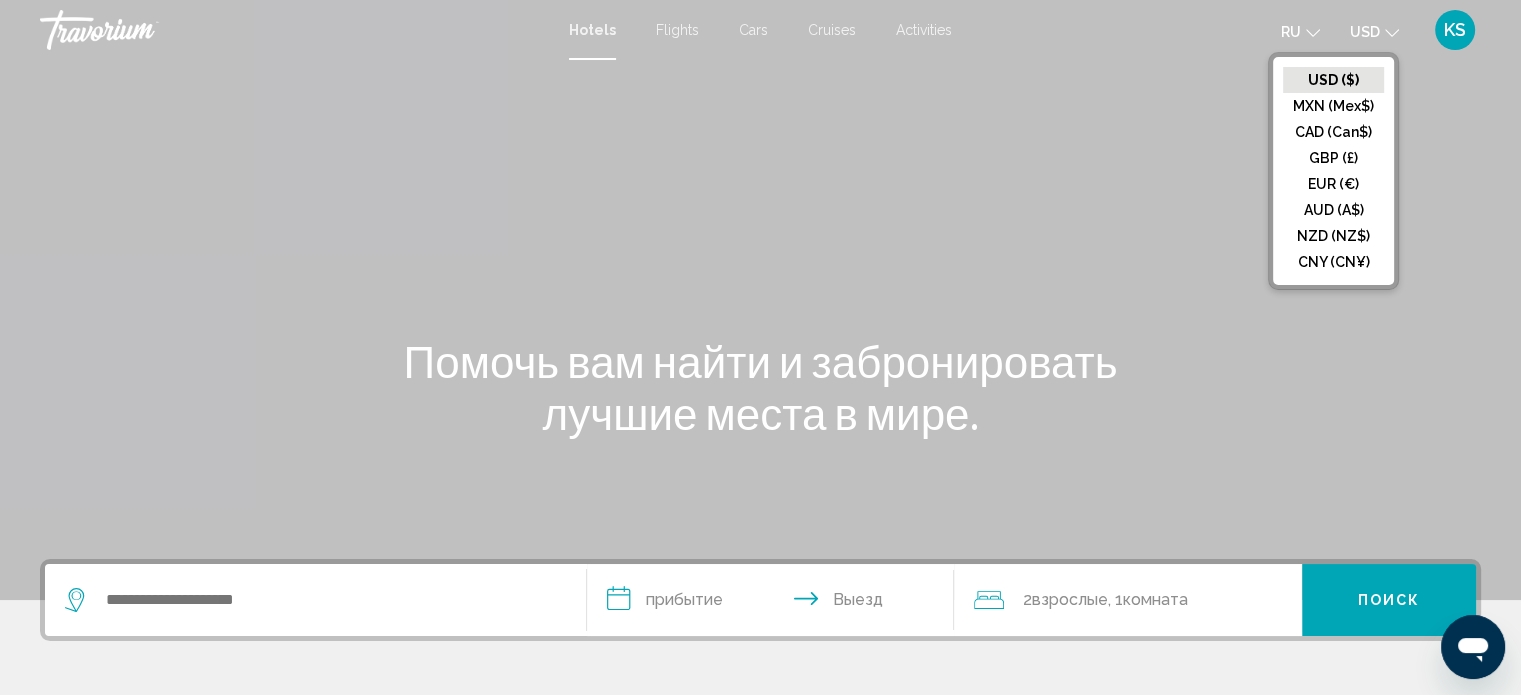 click at bounding box center [760, 300] 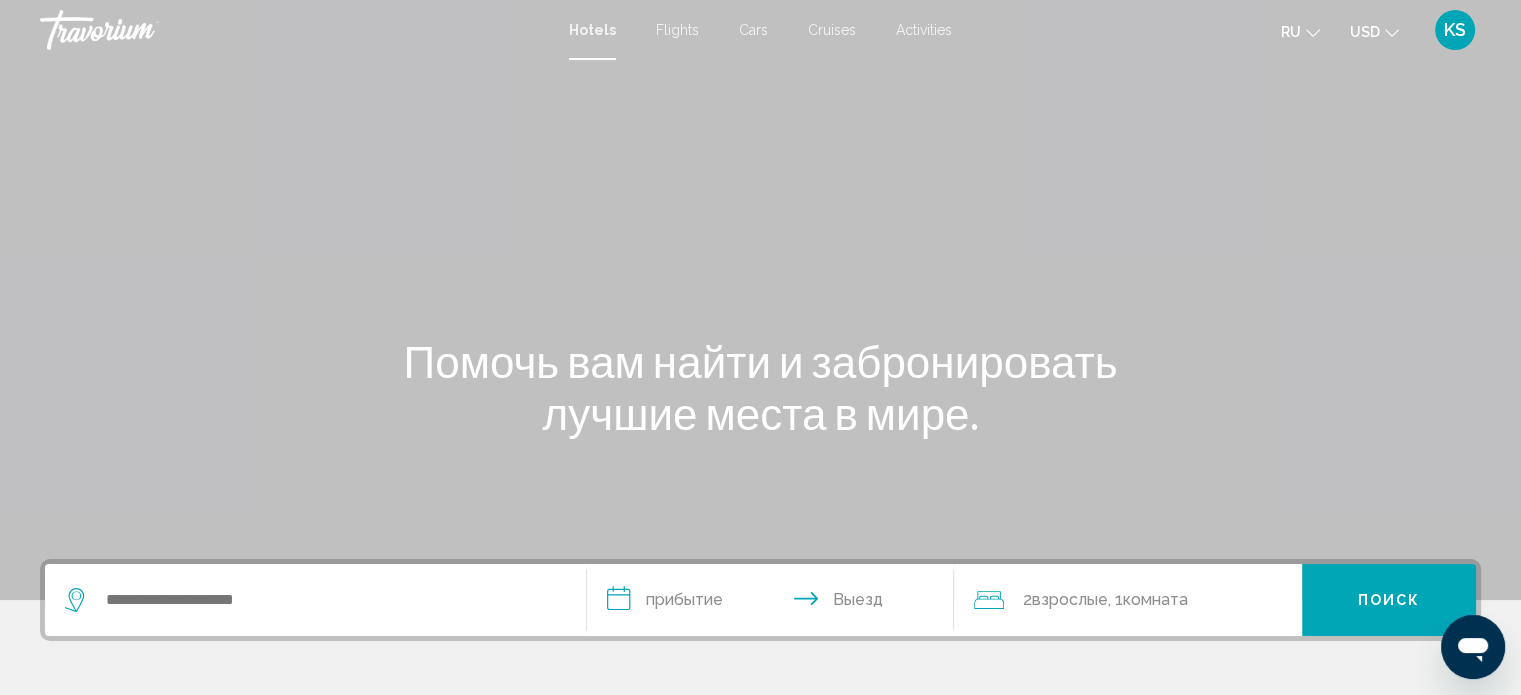 click on "ru
English Español Français Italiano Português русский USD
USD ($) MXN (Mex$) CAD (Can$) GBP (£) EUR (€) AUD (A$) NZD (NZ$) CNY (CN¥)" 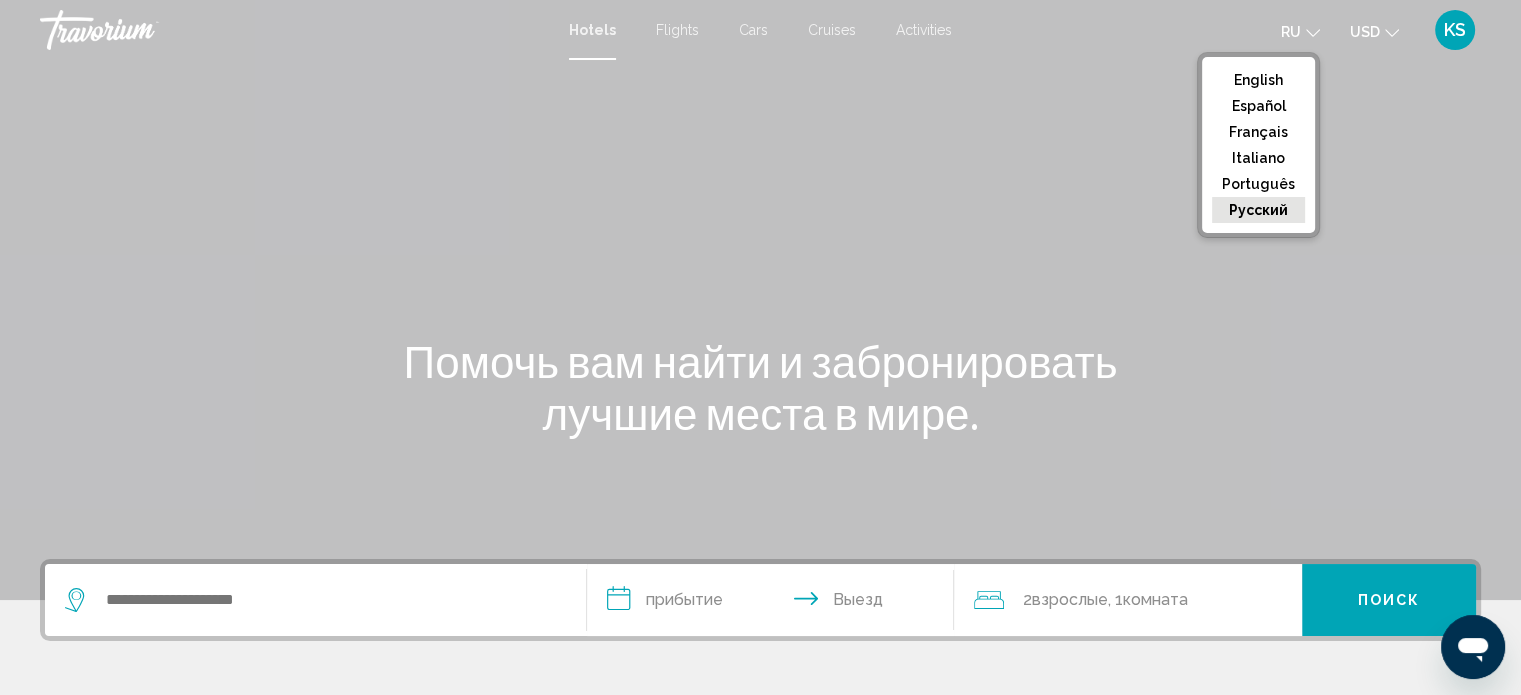 click at bounding box center [760, 300] 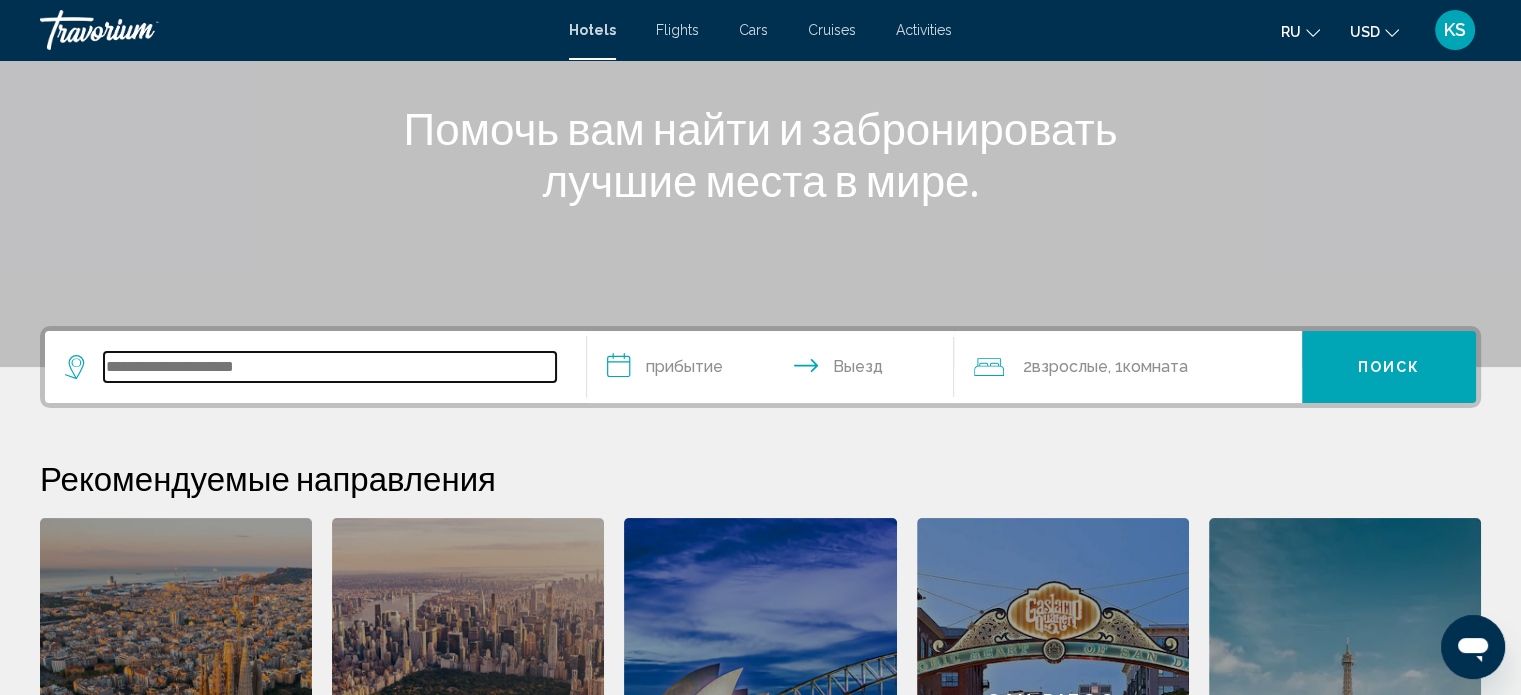 click at bounding box center [330, 367] 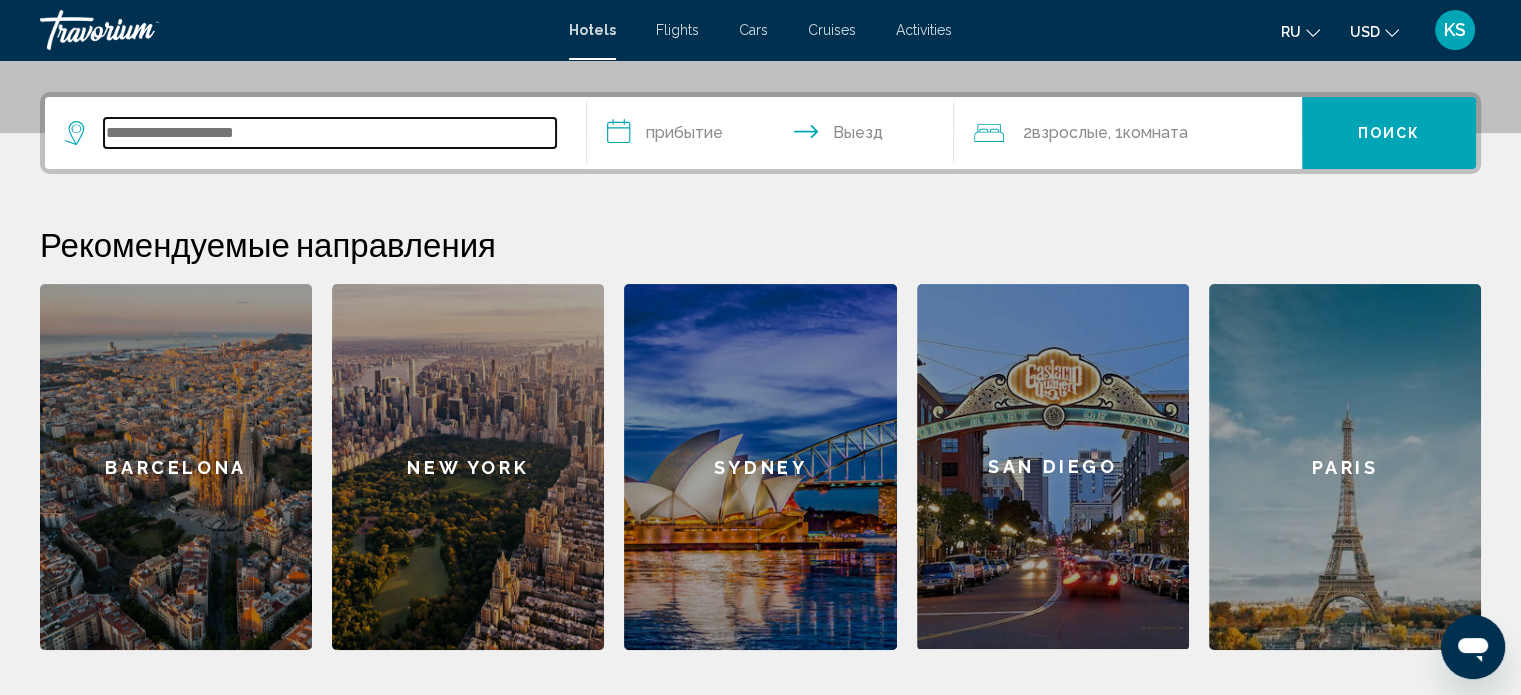 scroll, scrollTop: 493, scrollLeft: 0, axis: vertical 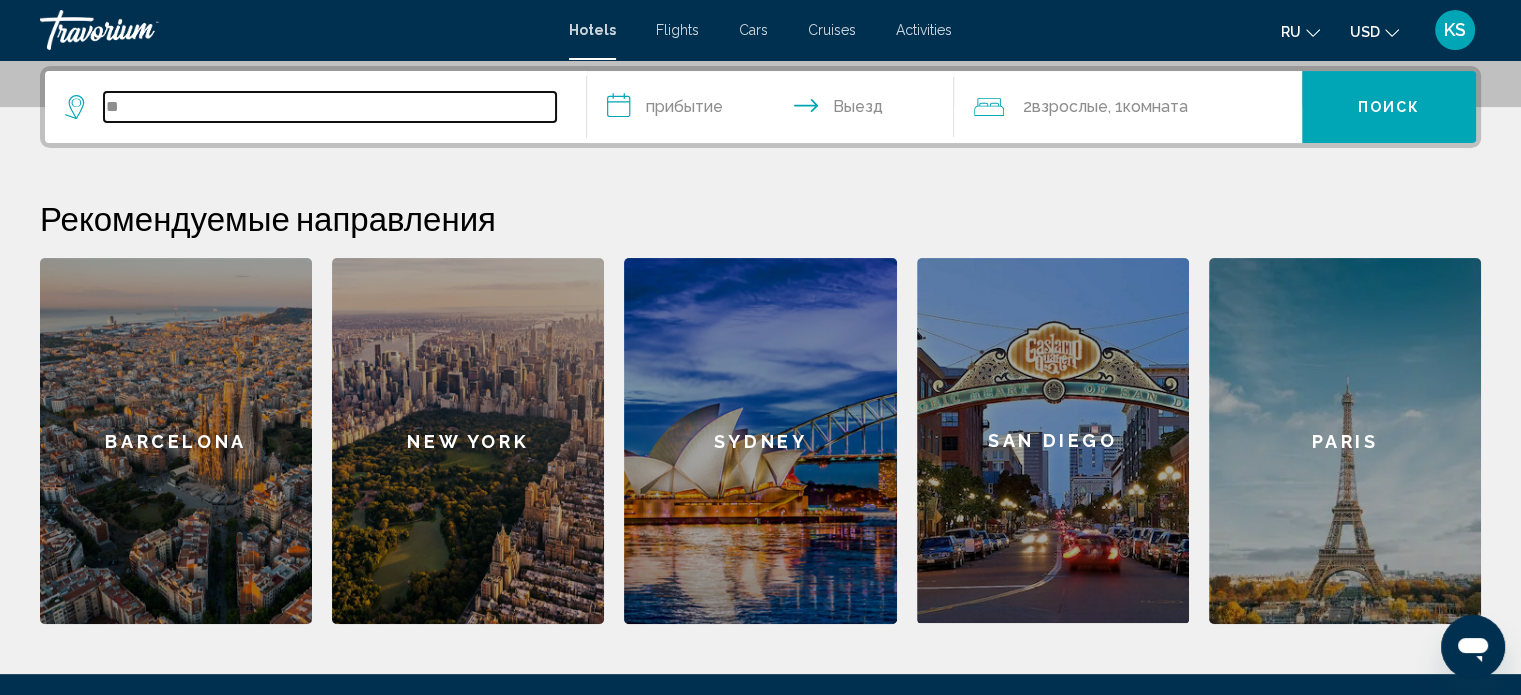 type on "*" 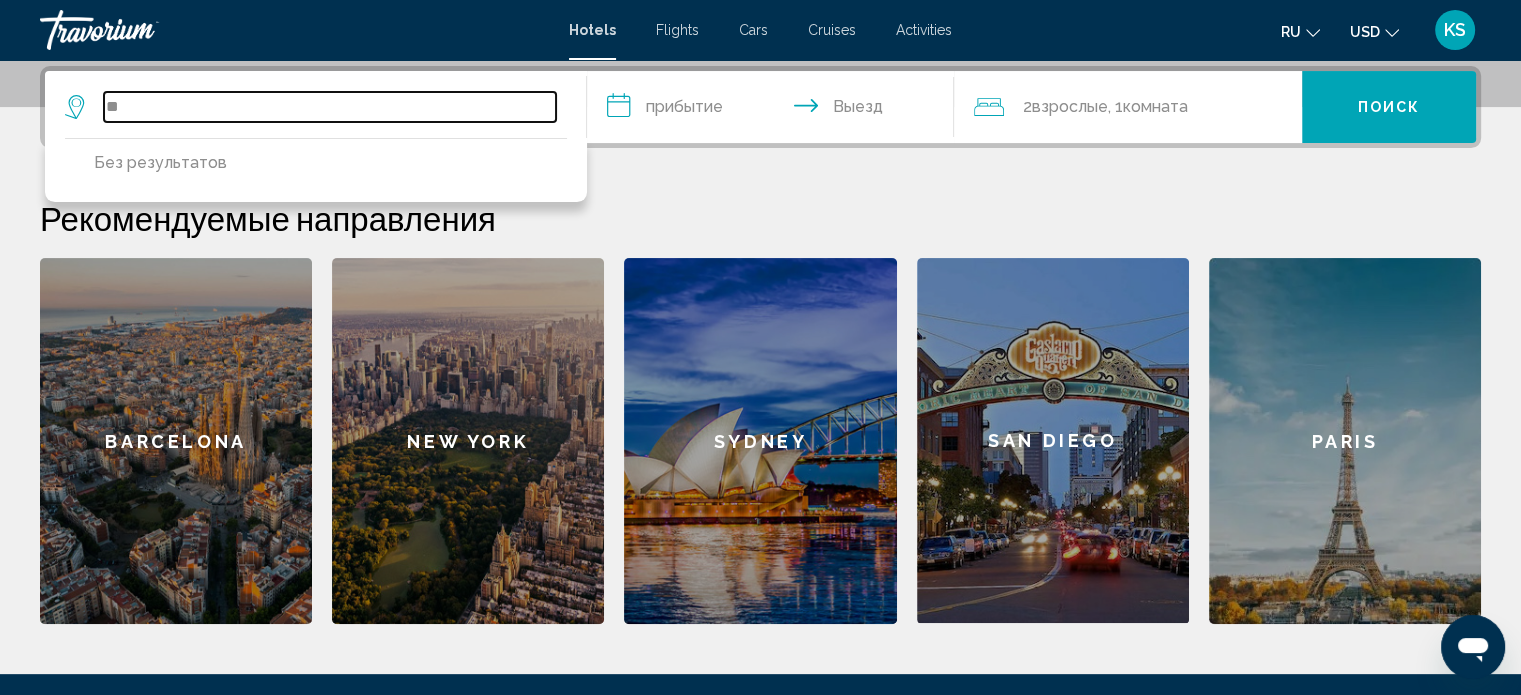type on "*" 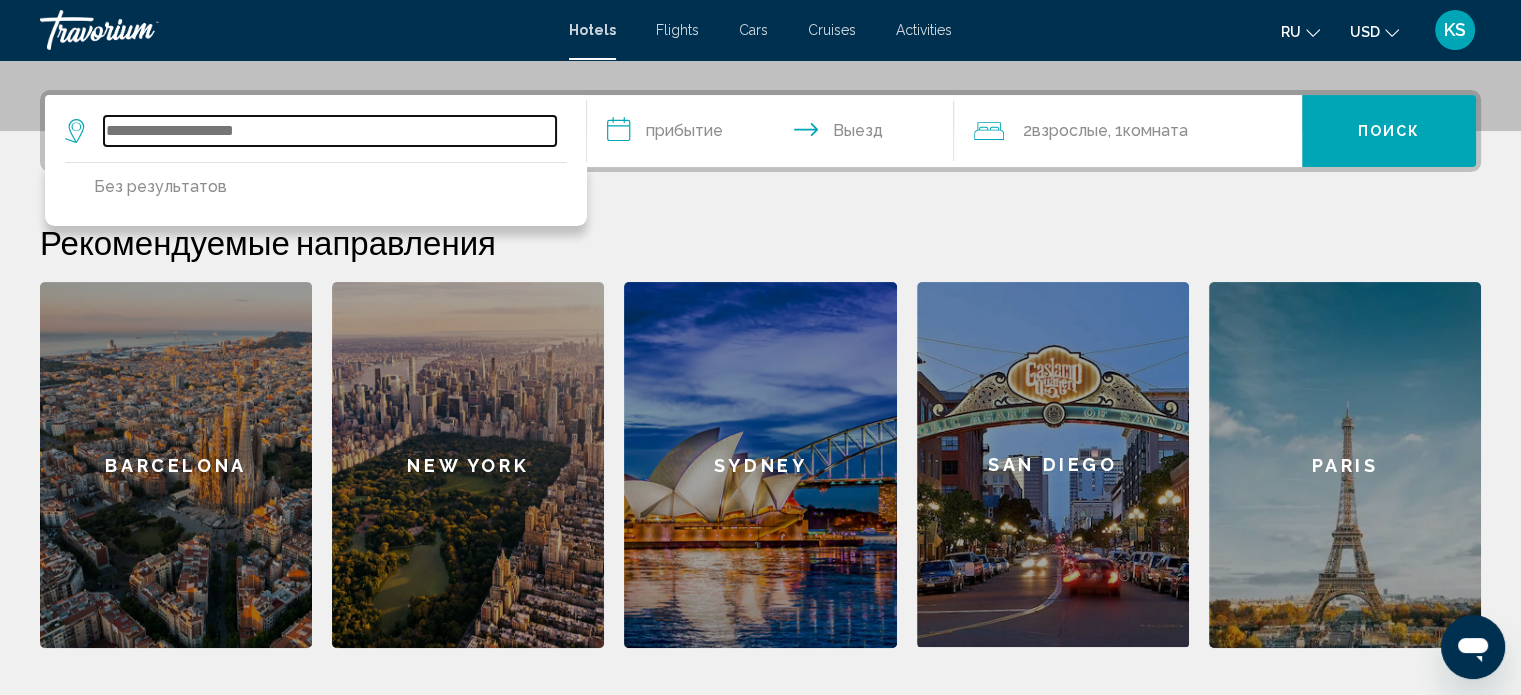 scroll, scrollTop: 483, scrollLeft: 0, axis: vertical 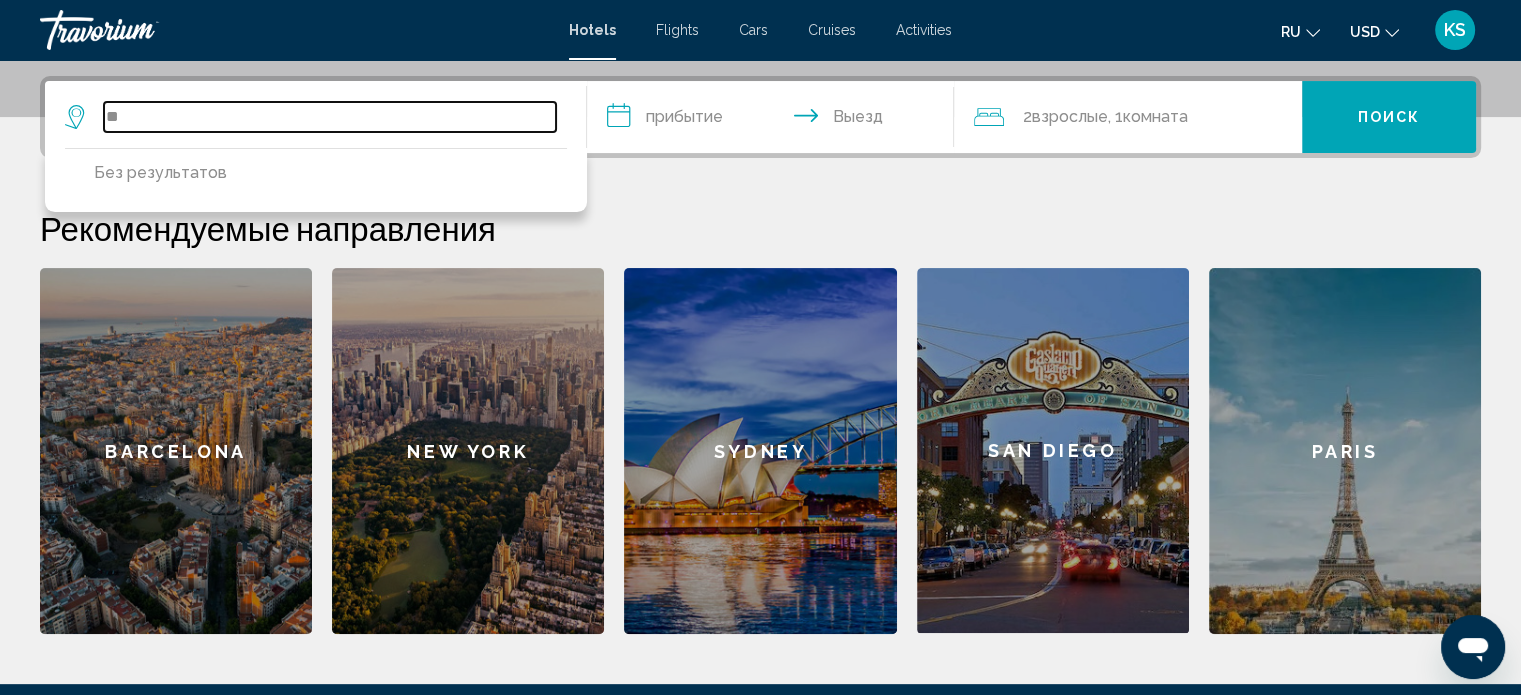 type on "*" 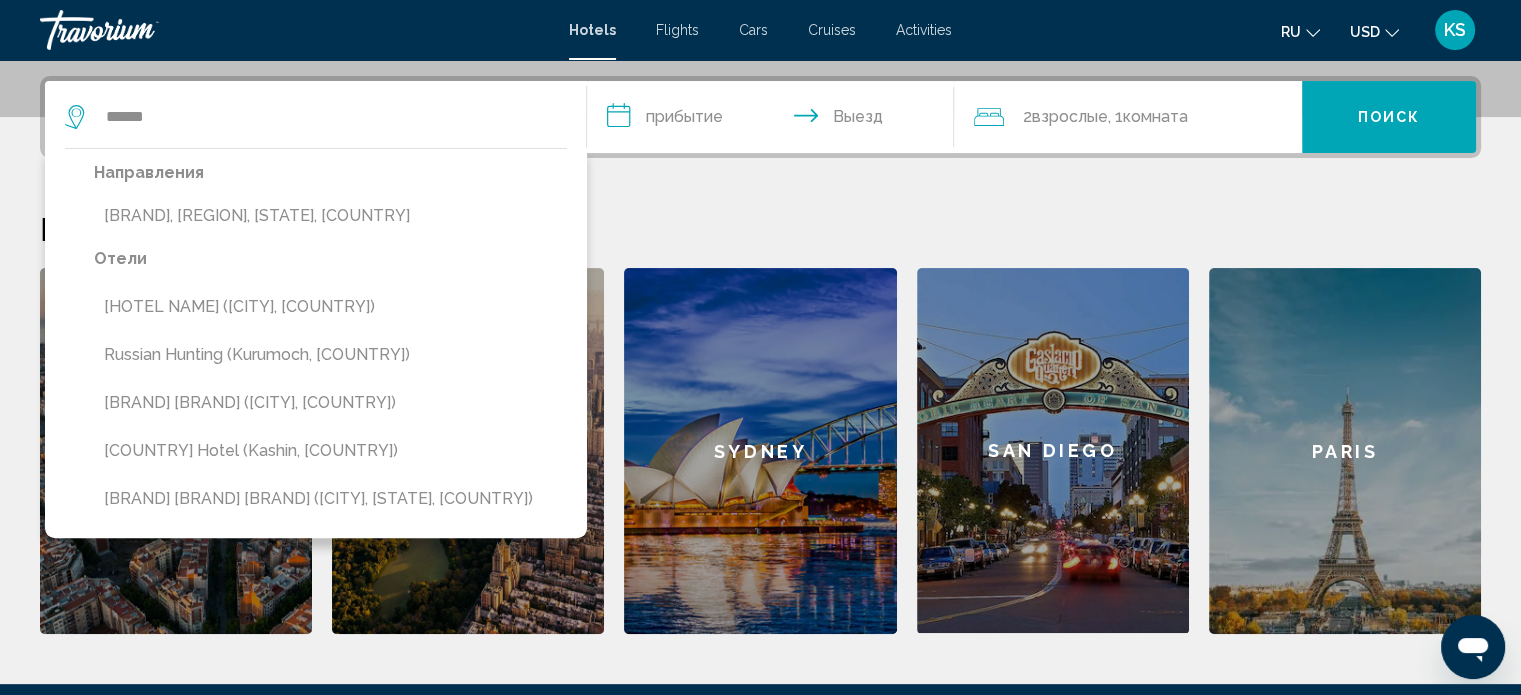 click on "[HOTEL NAME] ([CITY], [COUNTRY])" at bounding box center (330, 307) 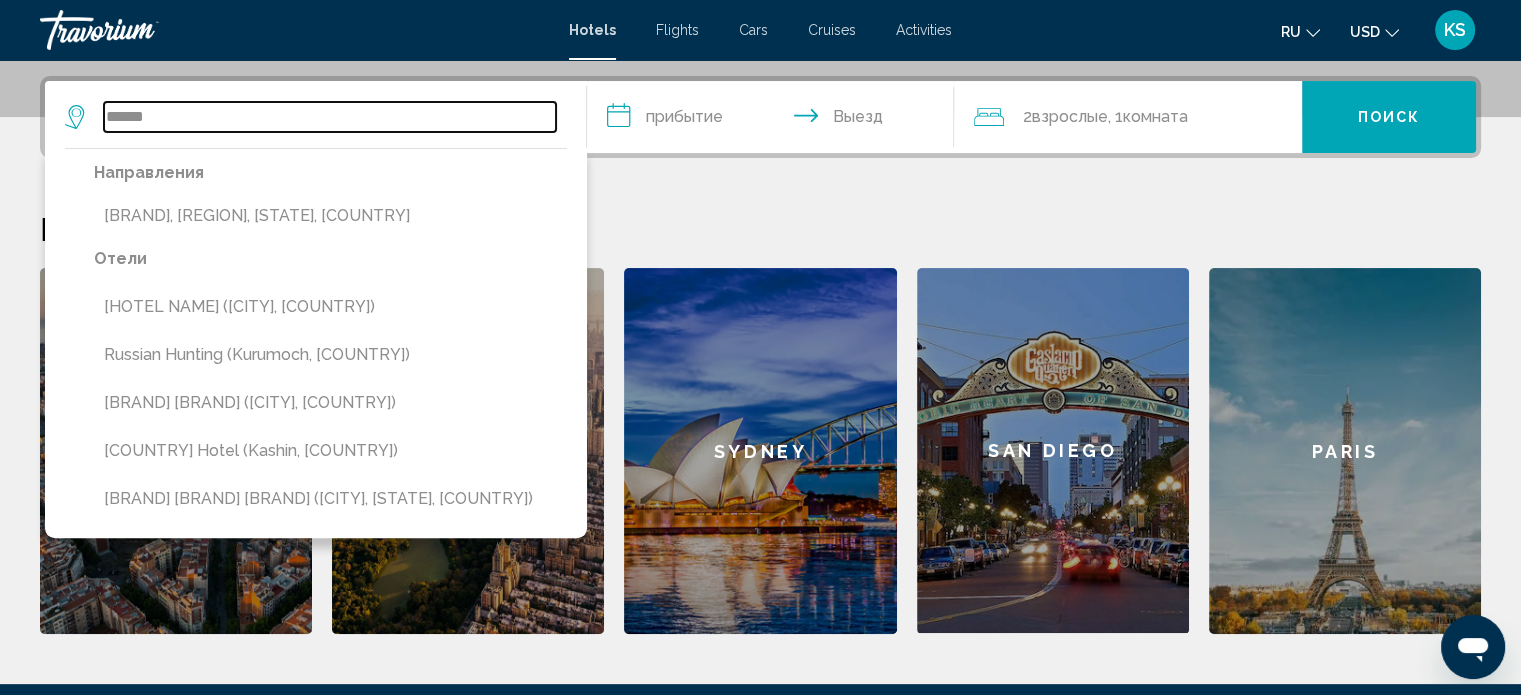 type on "**********" 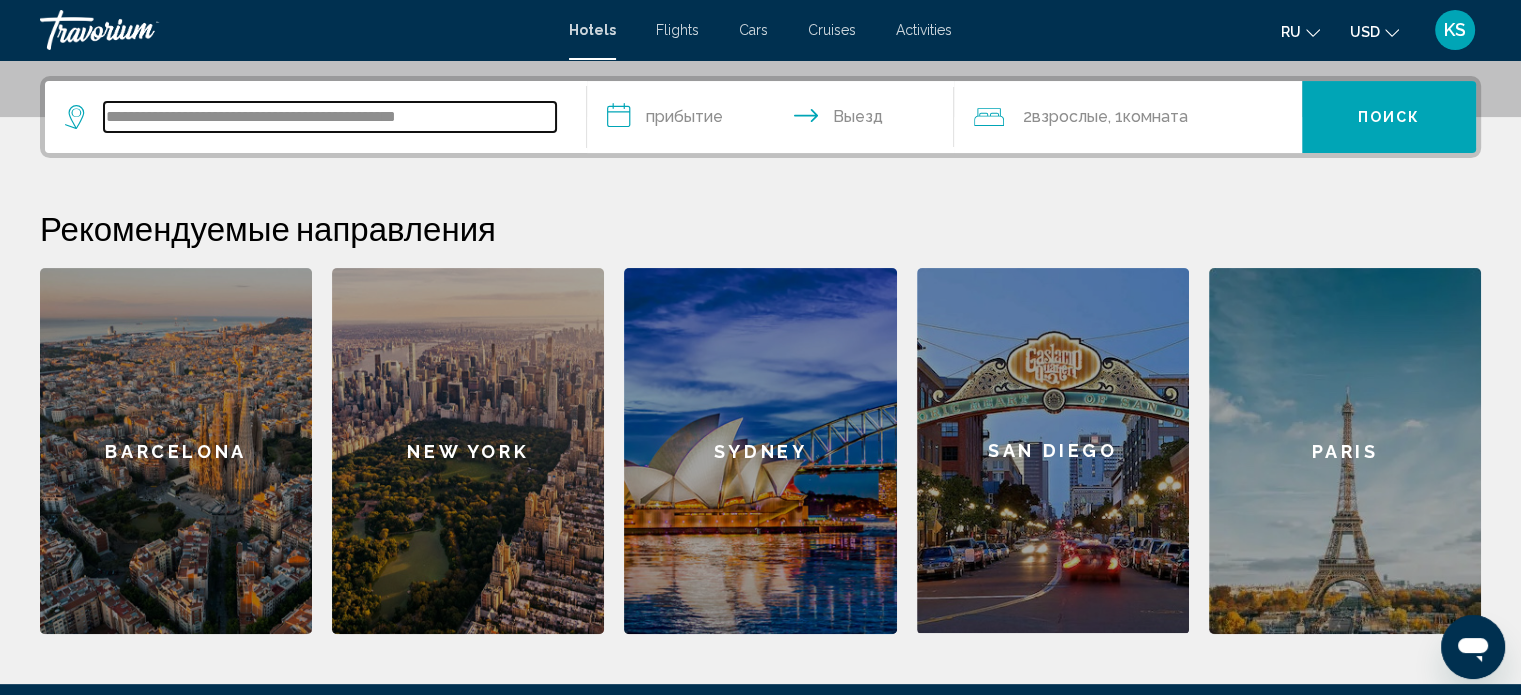 scroll, scrollTop: 493, scrollLeft: 0, axis: vertical 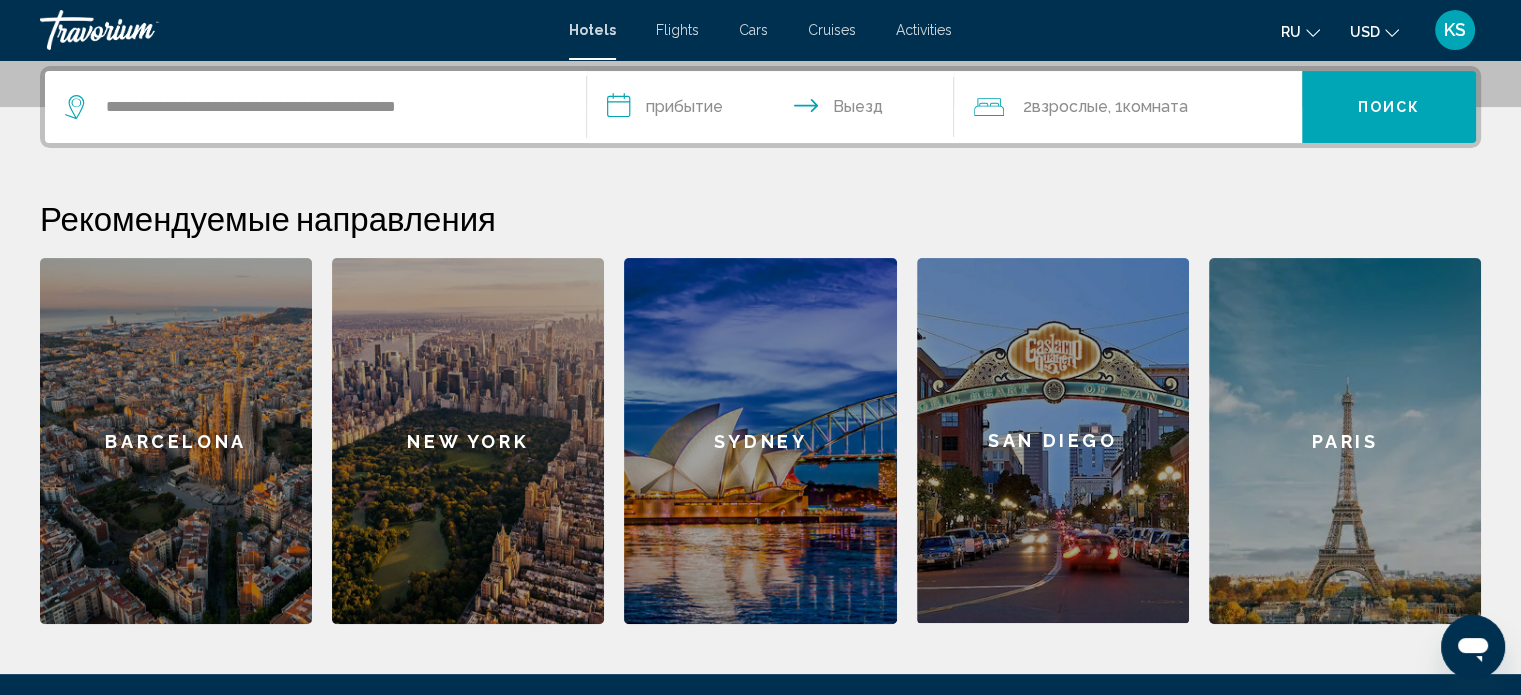 click on "**********" at bounding box center [775, 110] 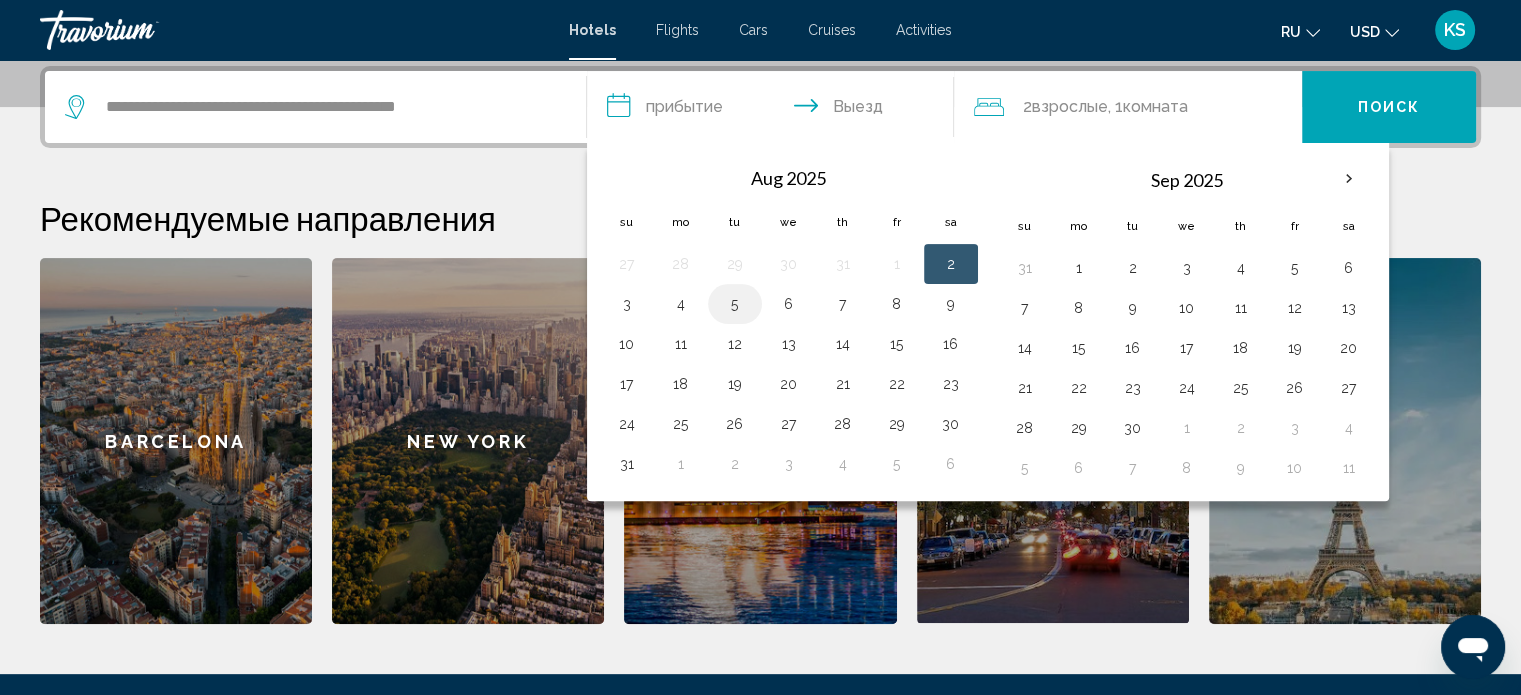 click on "5" at bounding box center [735, 304] 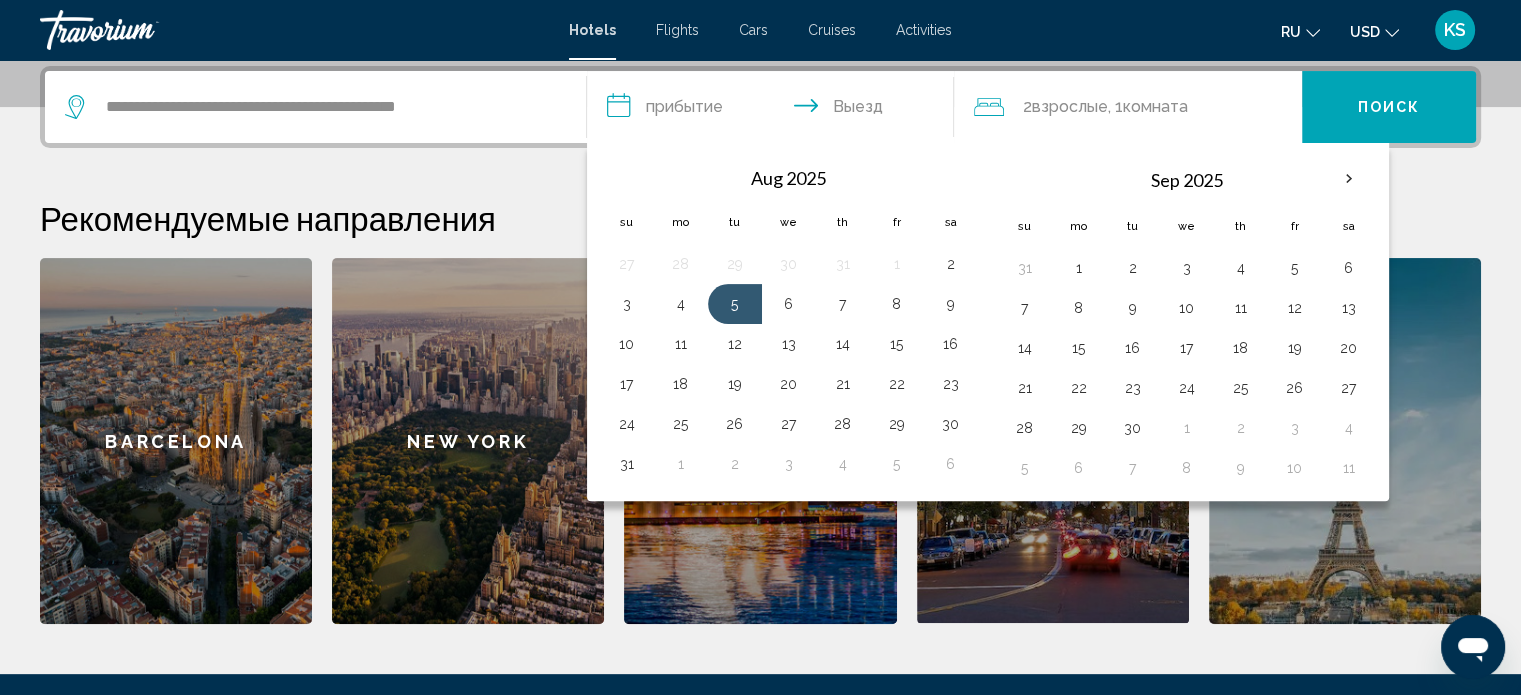 click on "**********" at bounding box center (775, 110) 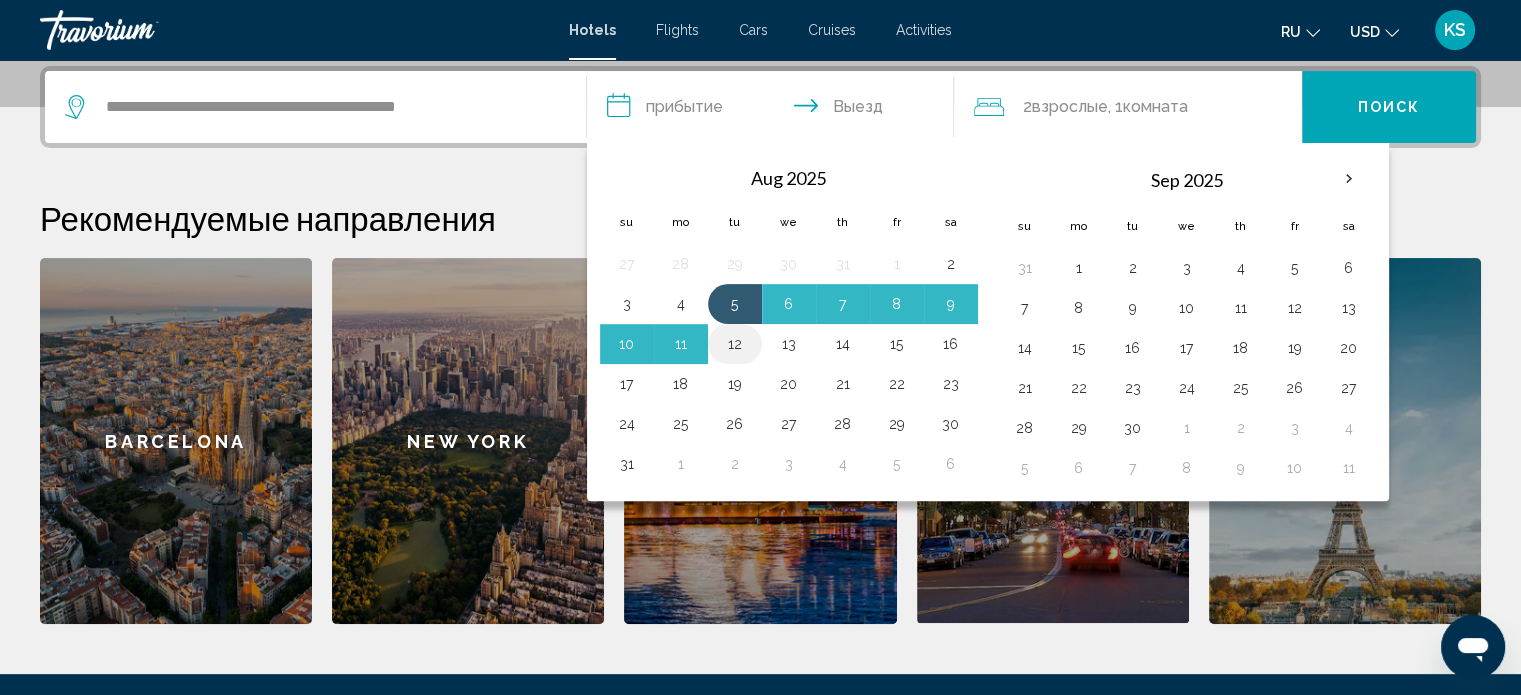 click on "12" at bounding box center [735, 344] 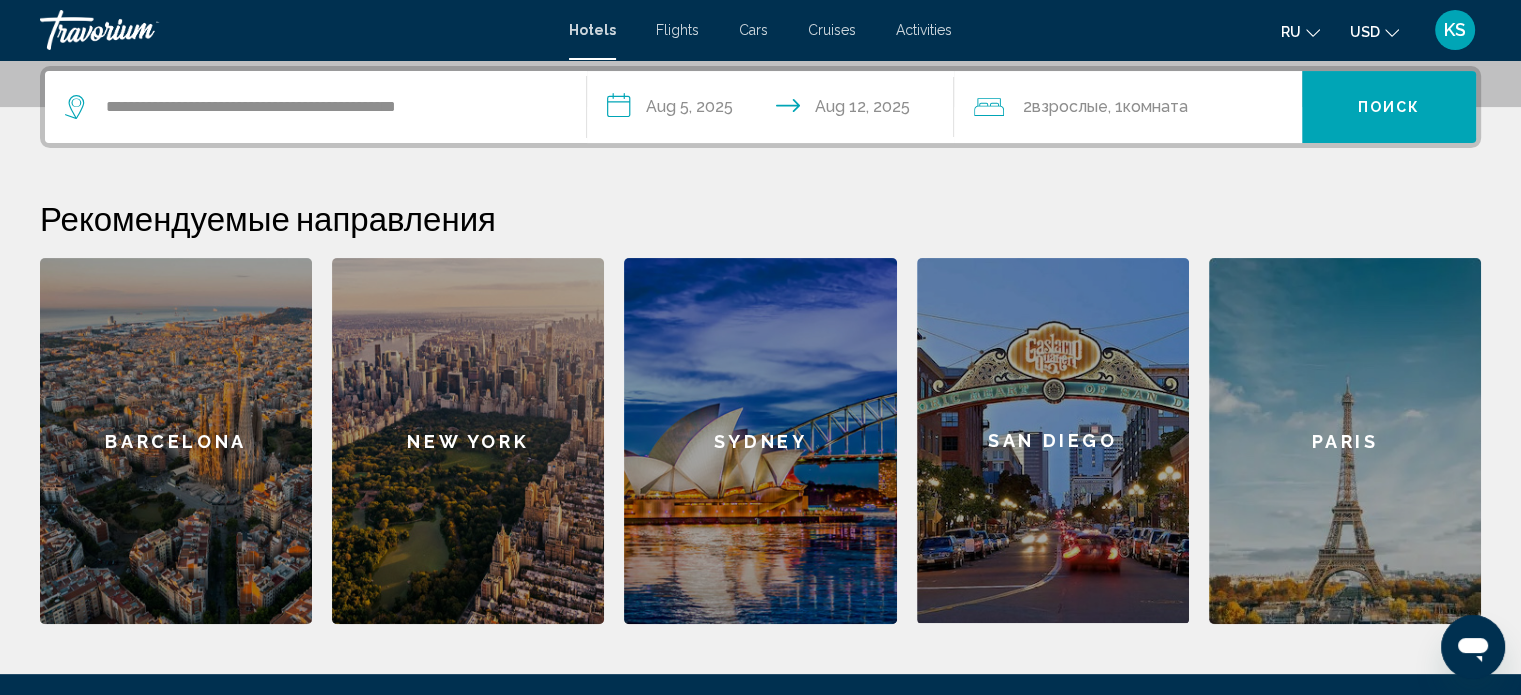 click on "Взрослые" 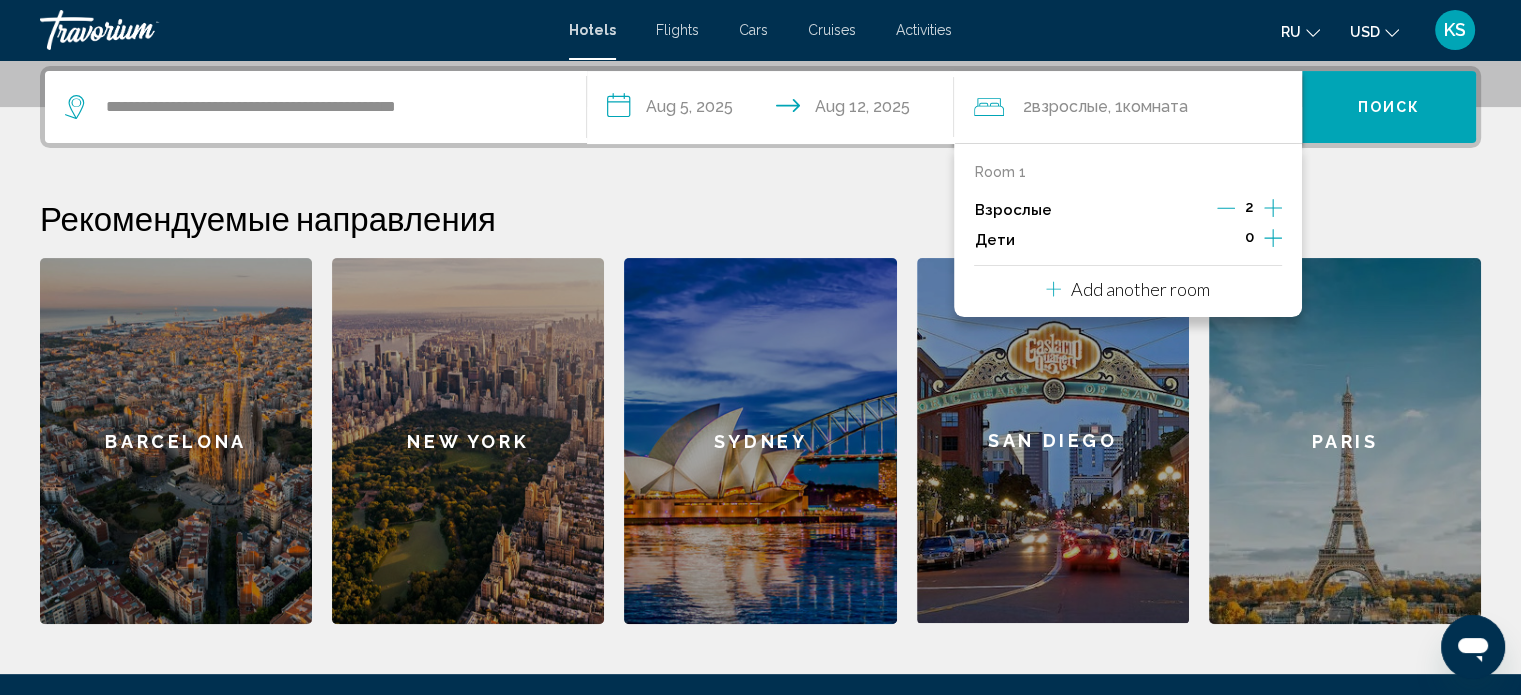 click on "Поиск" at bounding box center [1389, 108] 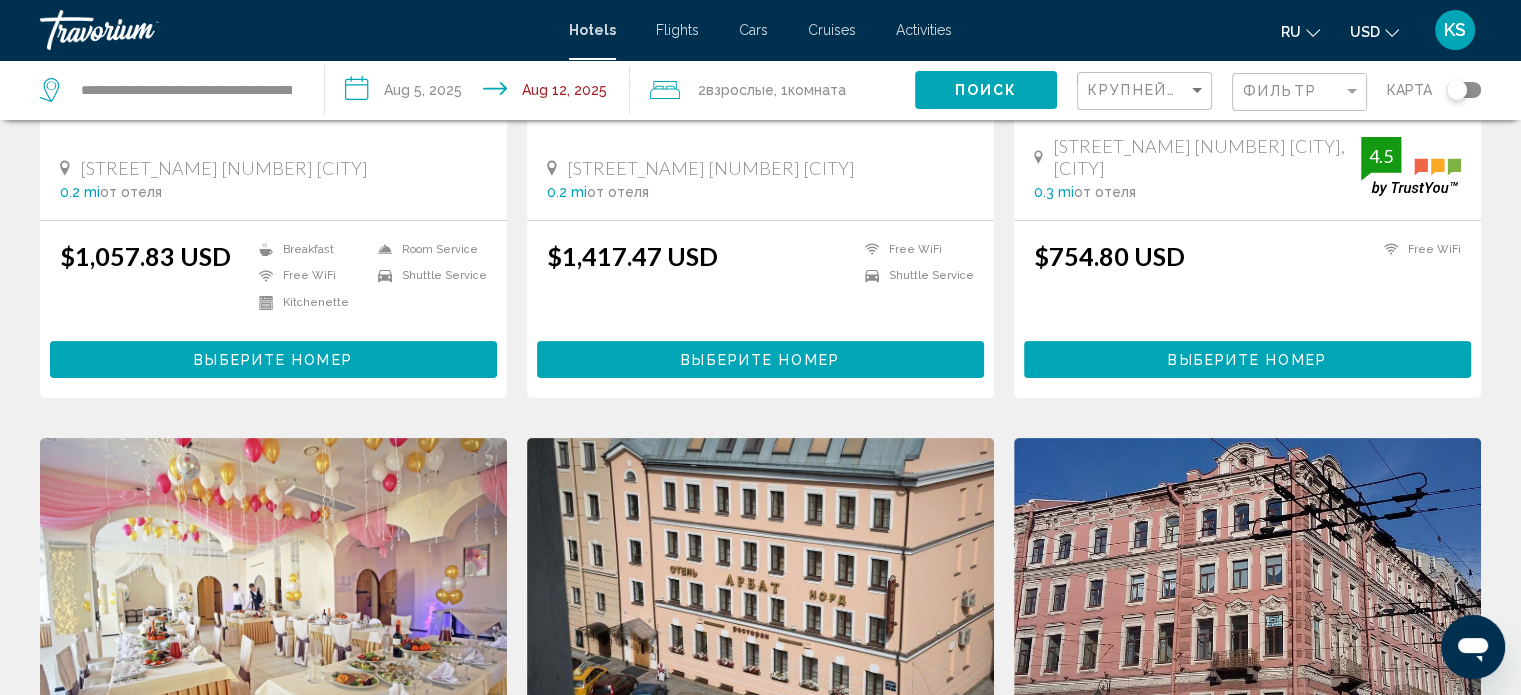 scroll, scrollTop: 0, scrollLeft: 0, axis: both 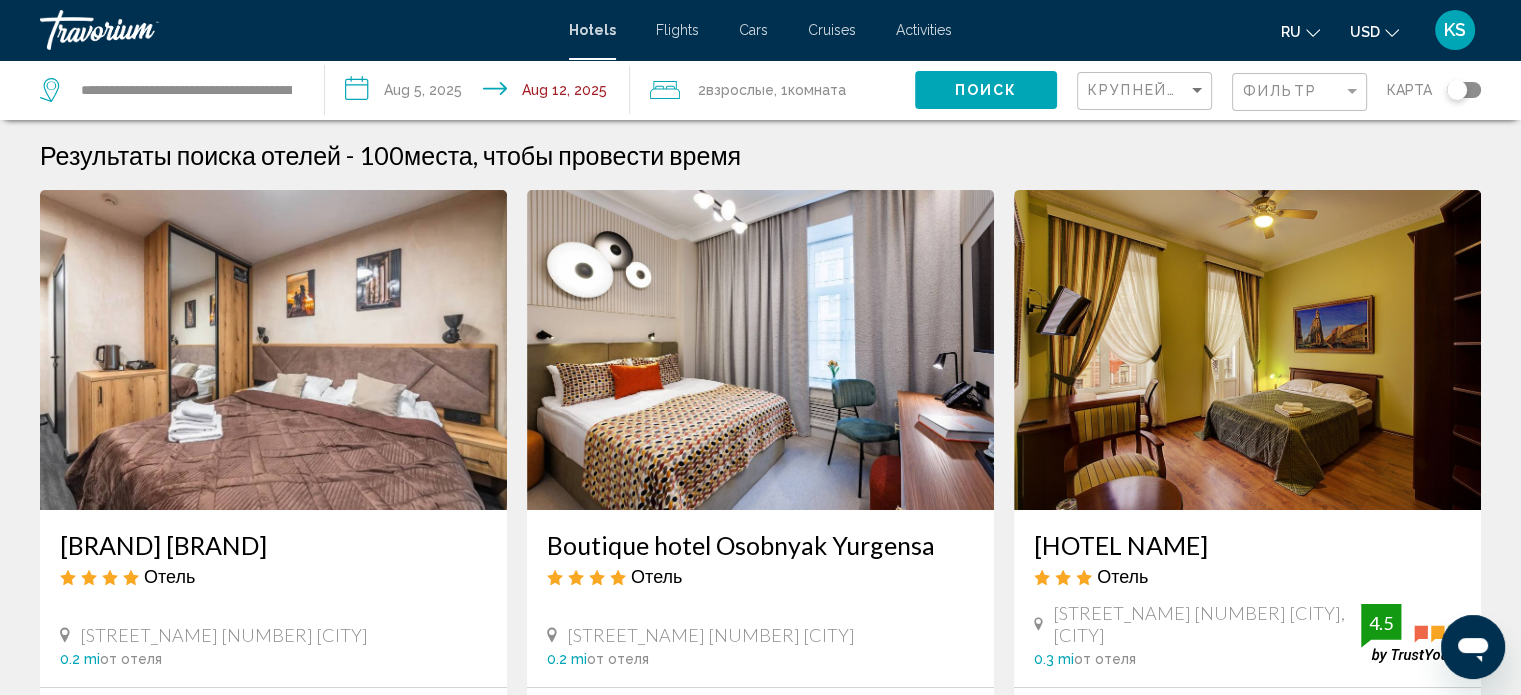 click at bounding box center (273, 350) 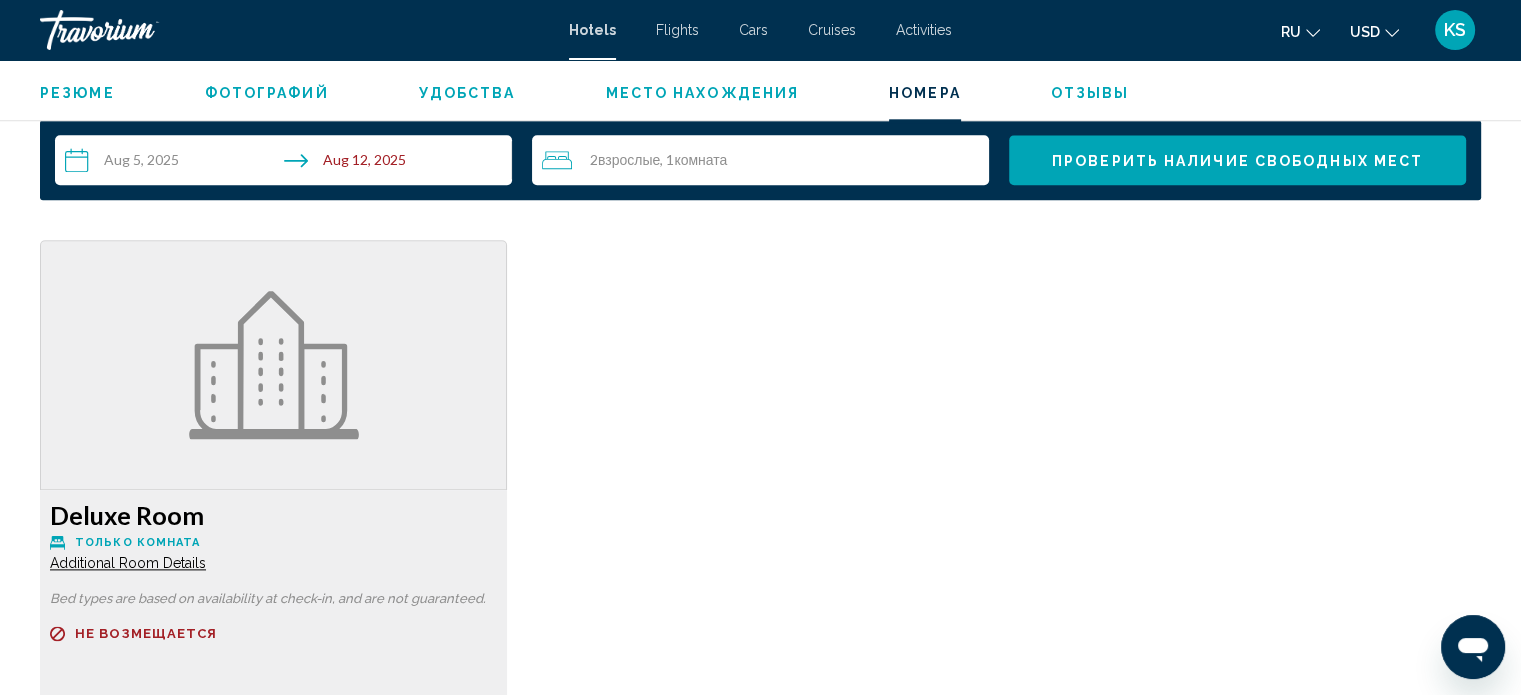 scroll, scrollTop: 2567, scrollLeft: 0, axis: vertical 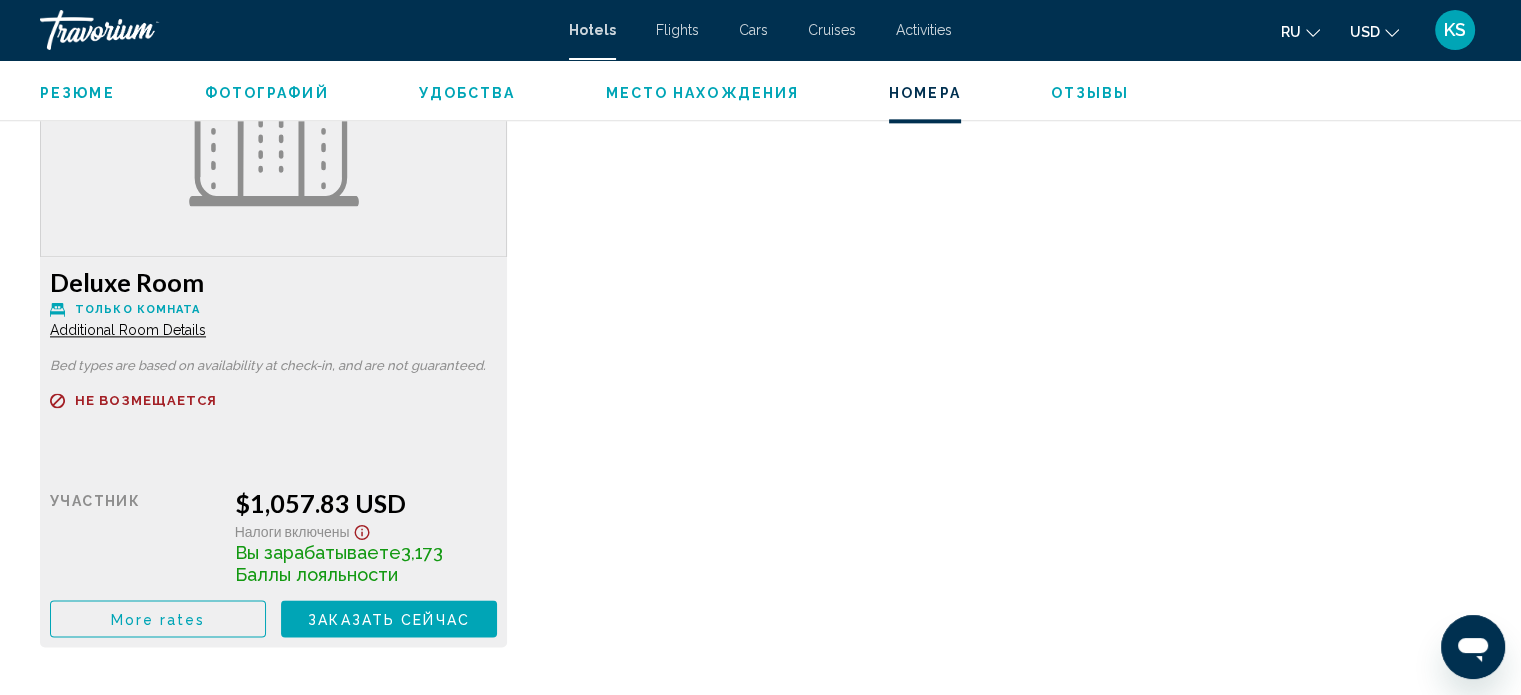 click on "Additional Room Details" at bounding box center [128, 330] 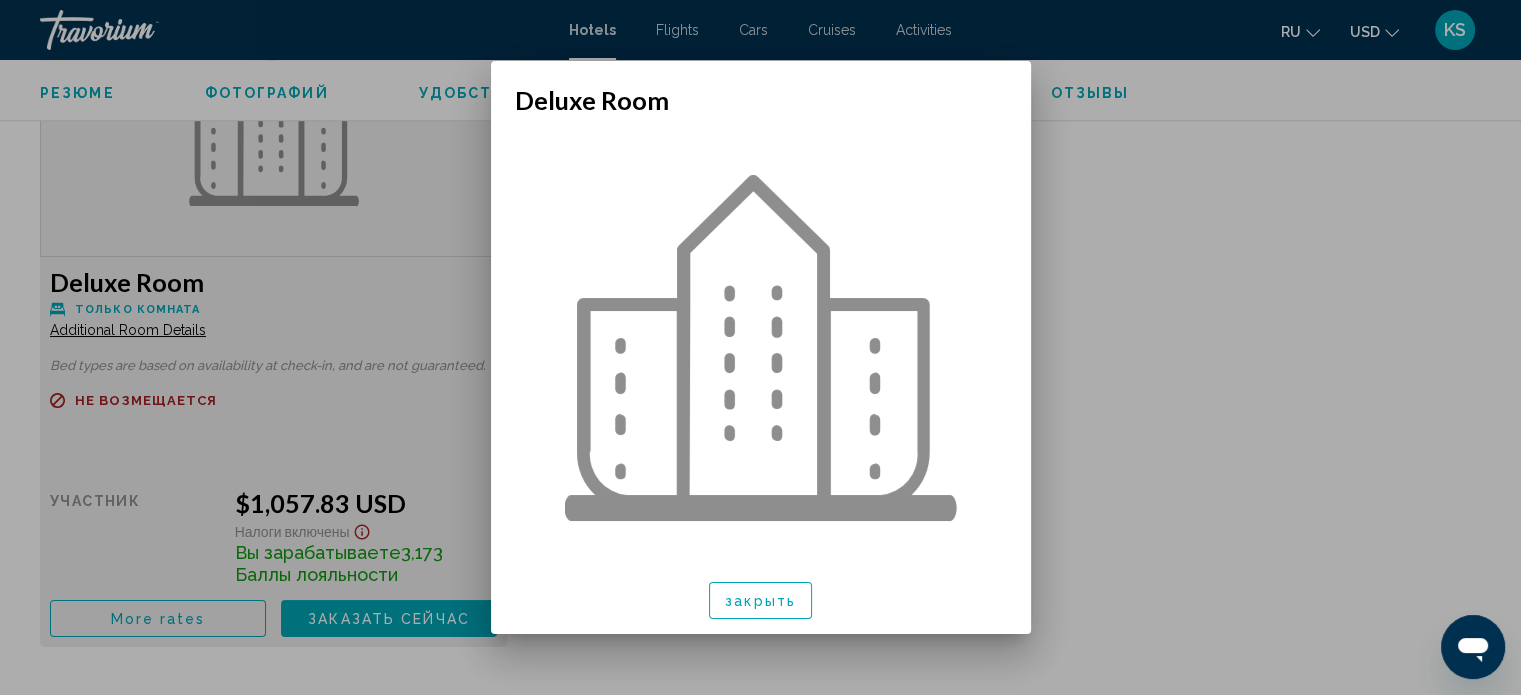 scroll, scrollTop: 0, scrollLeft: 0, axis: both 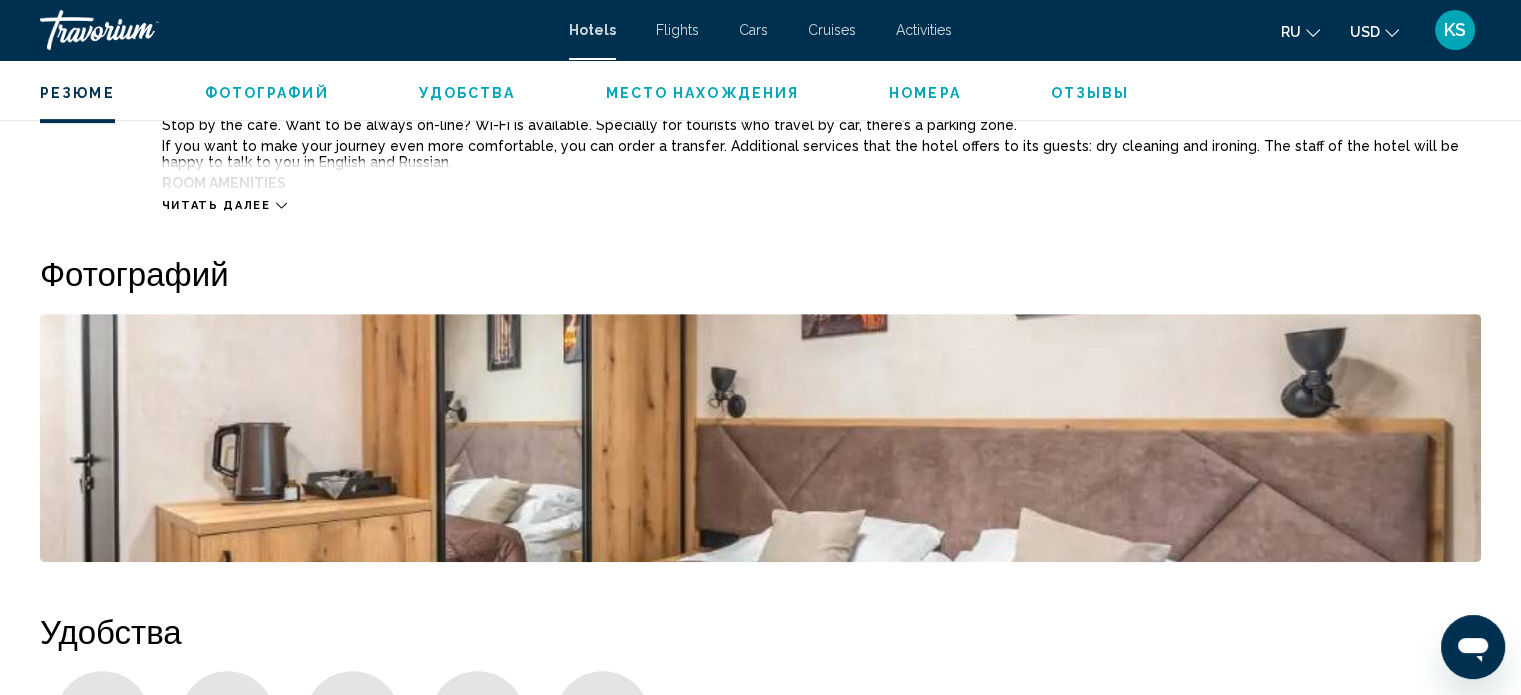 click at bounding box center [760, 438] 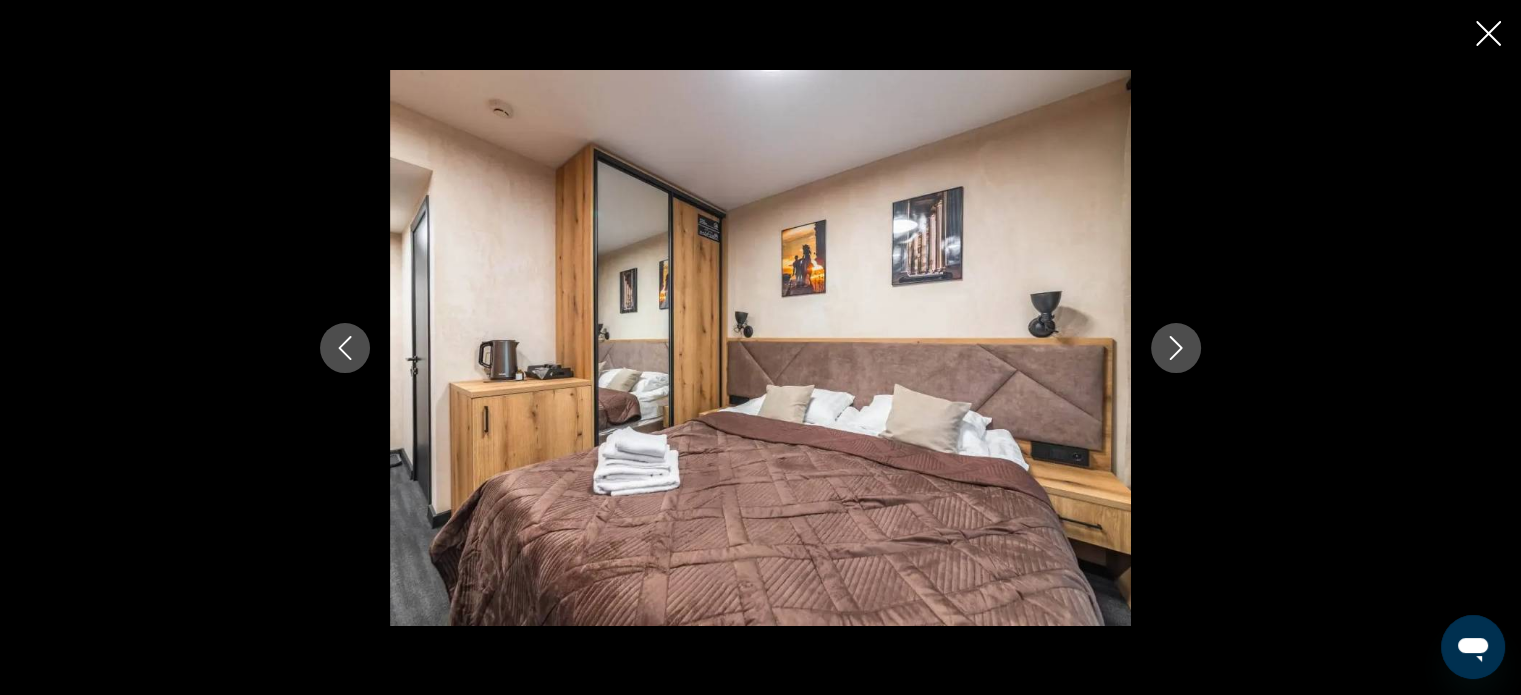 click 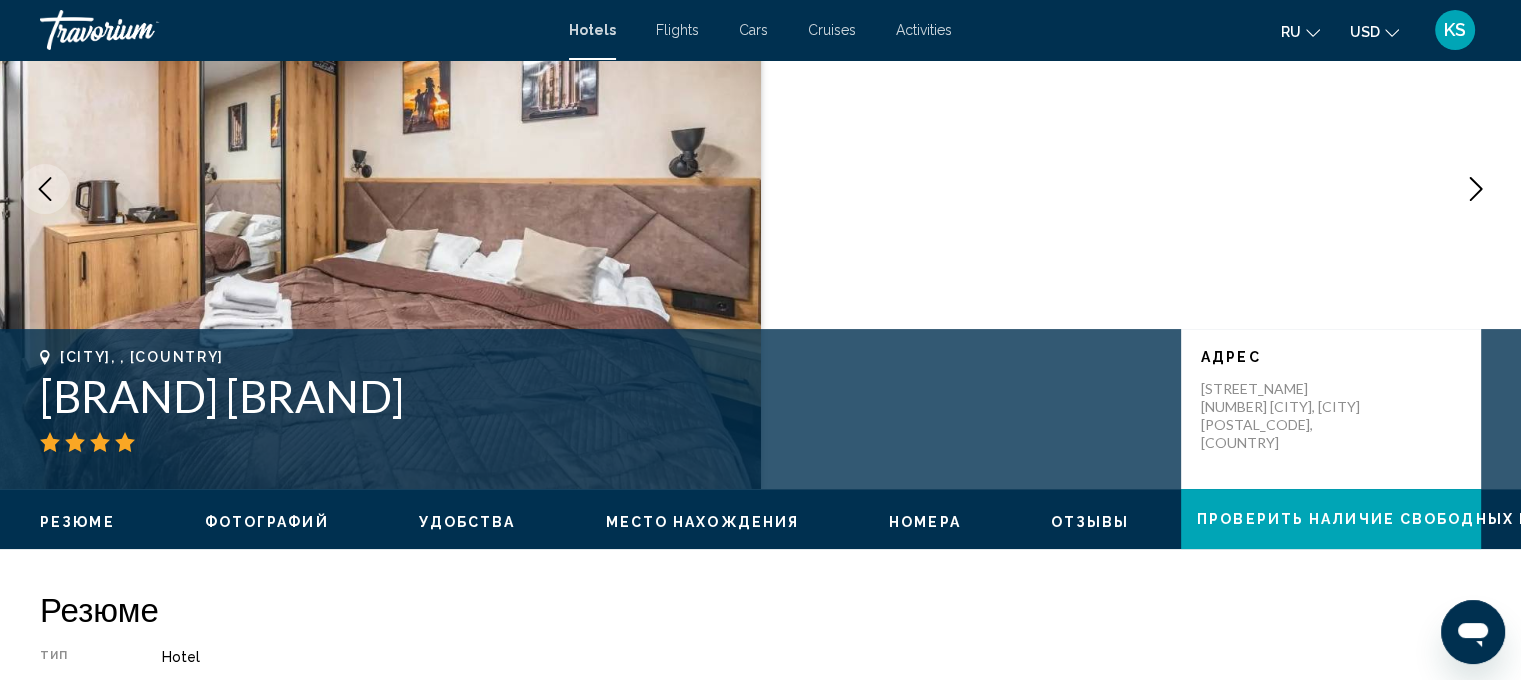 scroll, scrollTop: 145, scrollLeft: 0, axis: vertical 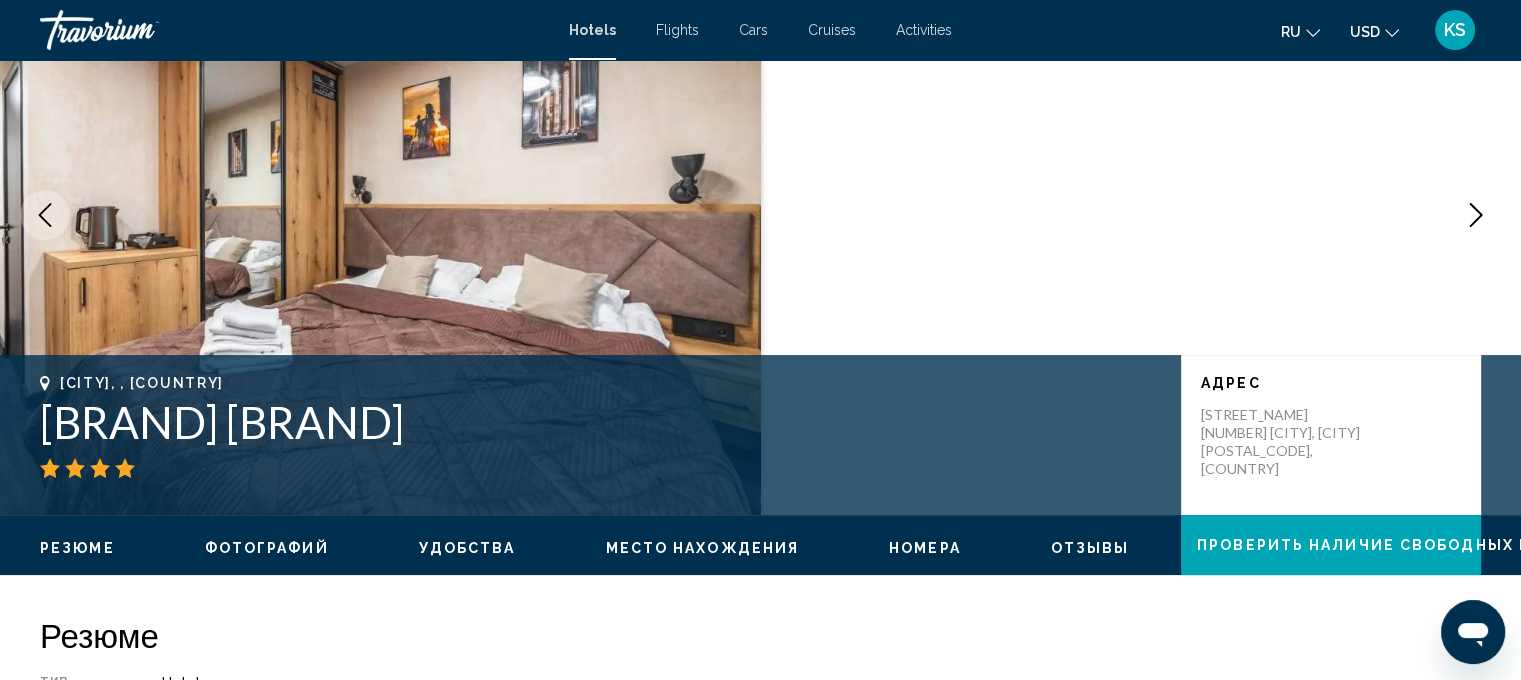 click on "Номера" at bounding box center [925, 548] 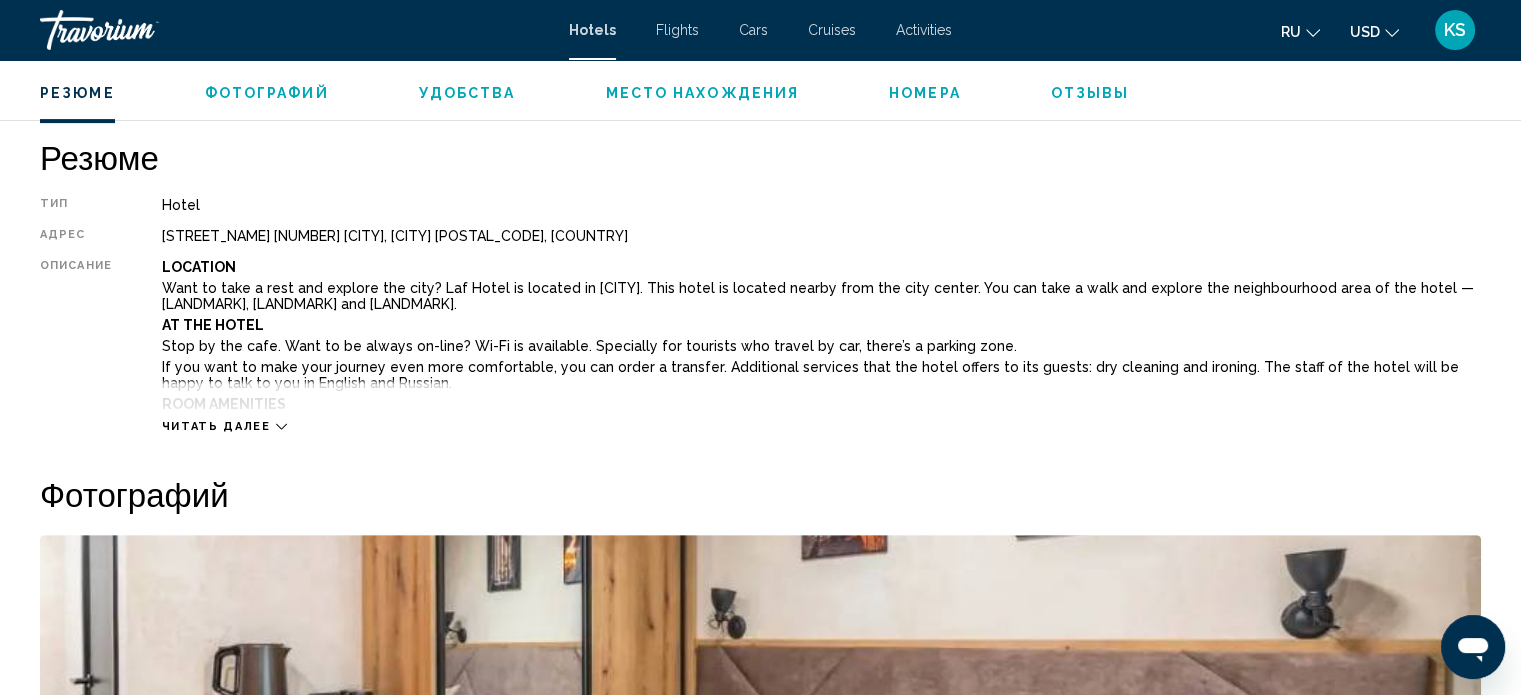 scroll, scrollTop: 640, scrollLeft: 0, axis: vertical 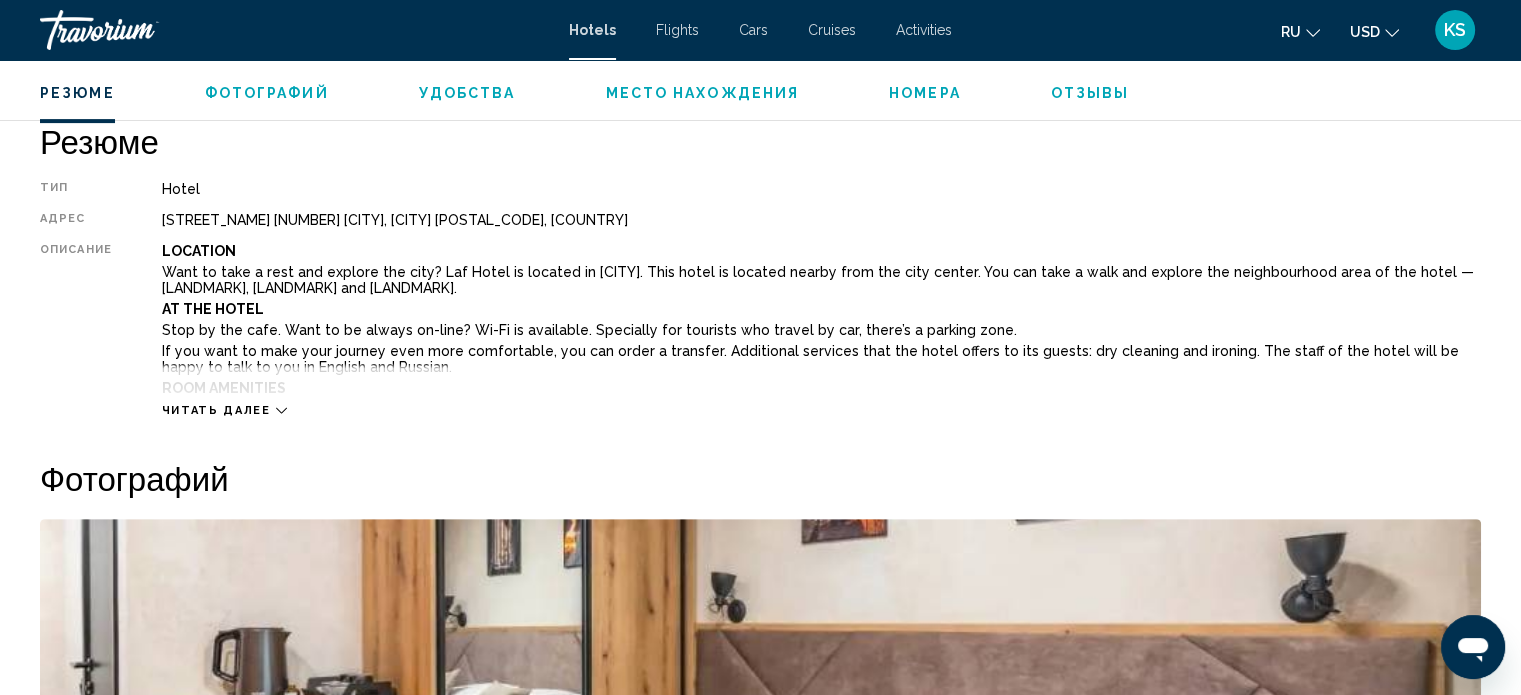 click on "Читать далее" at bounding box center [216, 410] 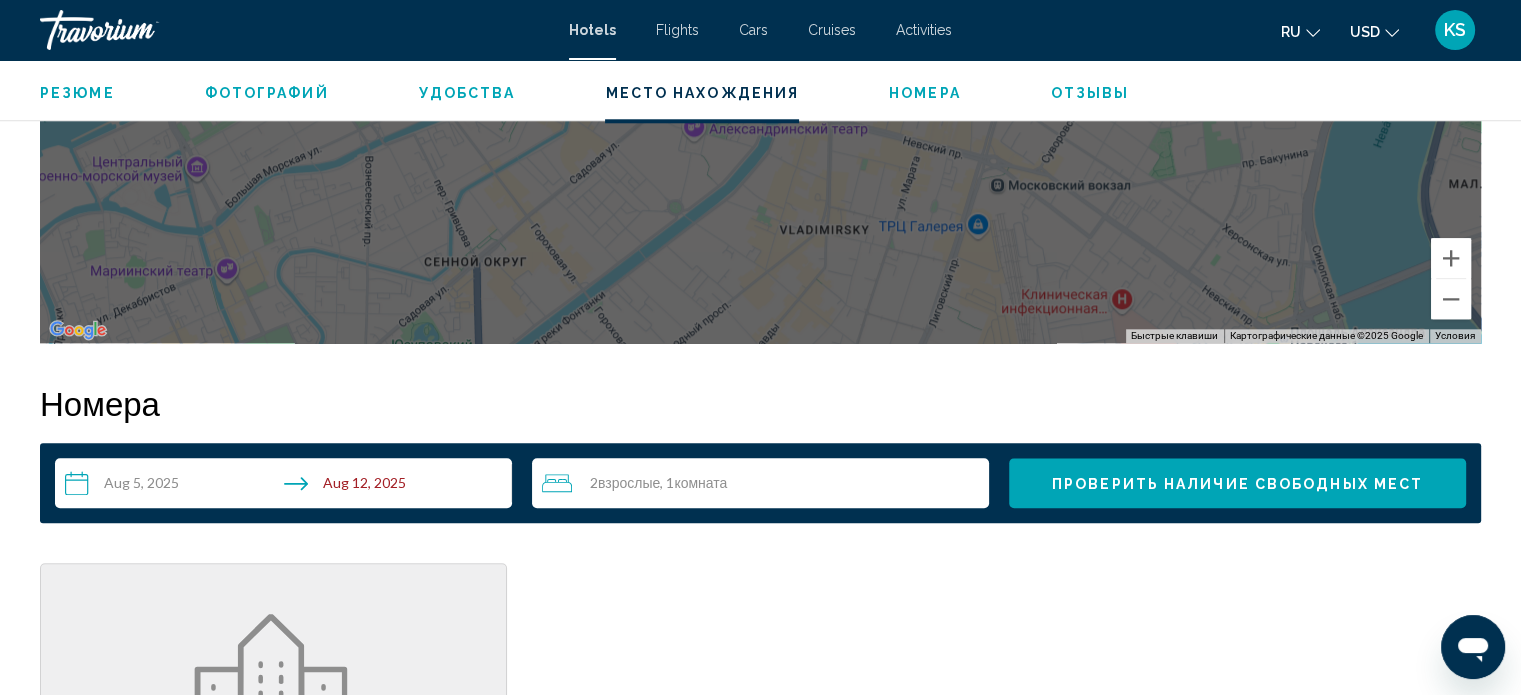 scroll, scrollTop: 2273, scrollLeft: 0, axis: vertical 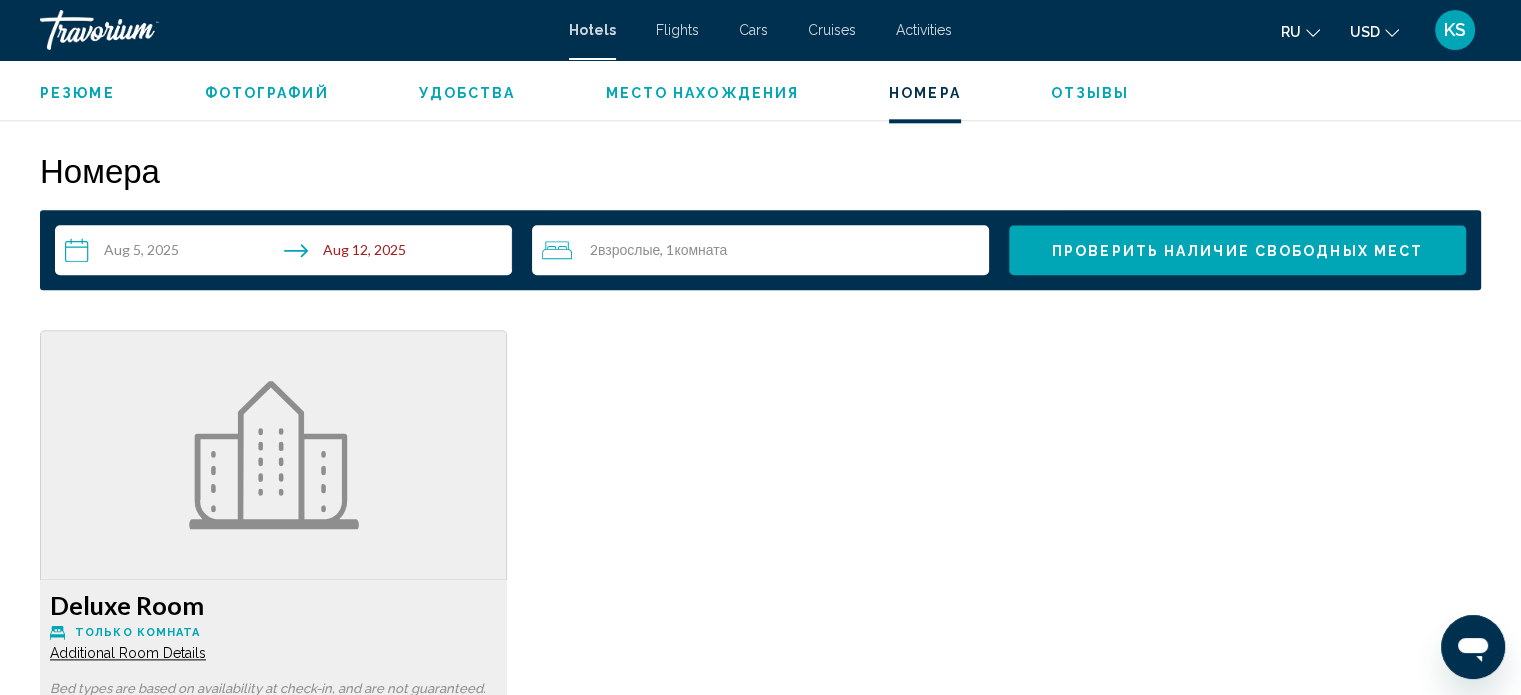 click on "**********" at bounding box center (287, 253) 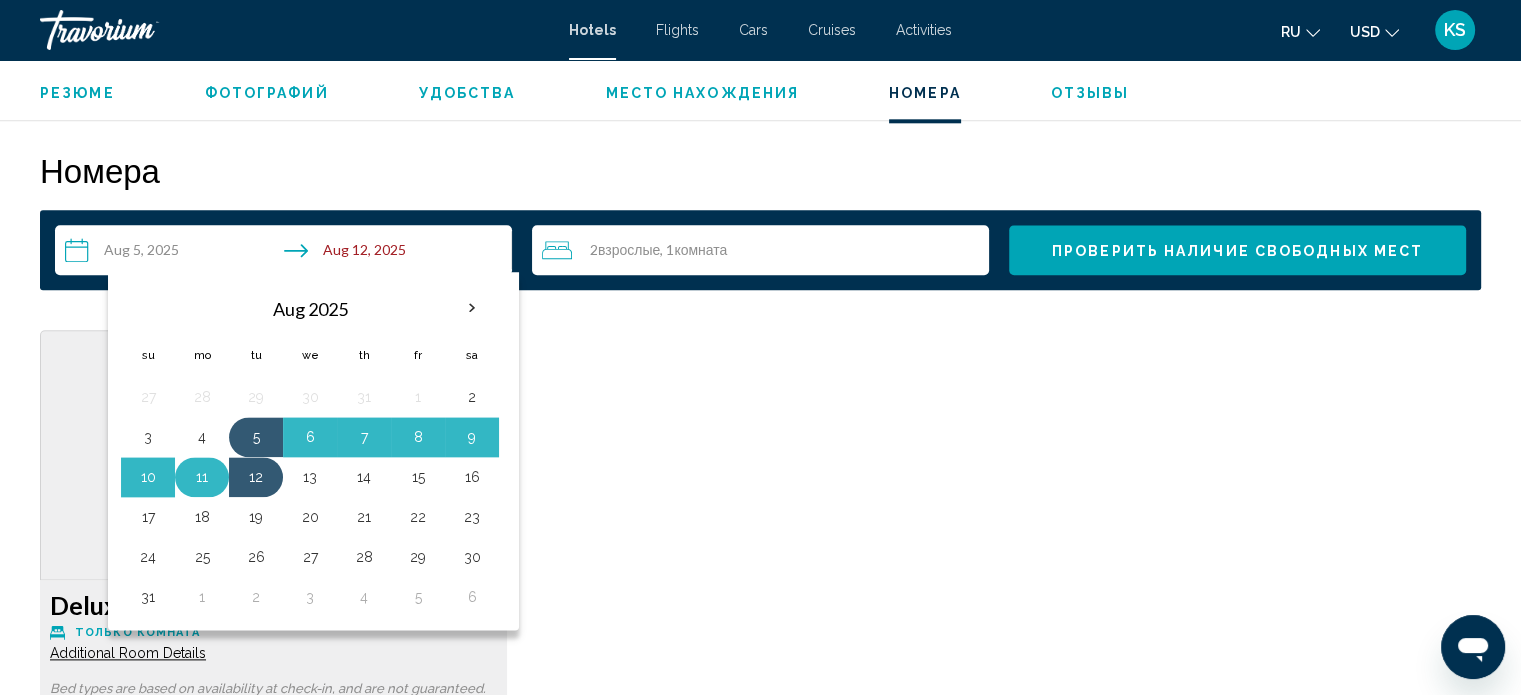 click on "11" at bounding box center [202, 477] 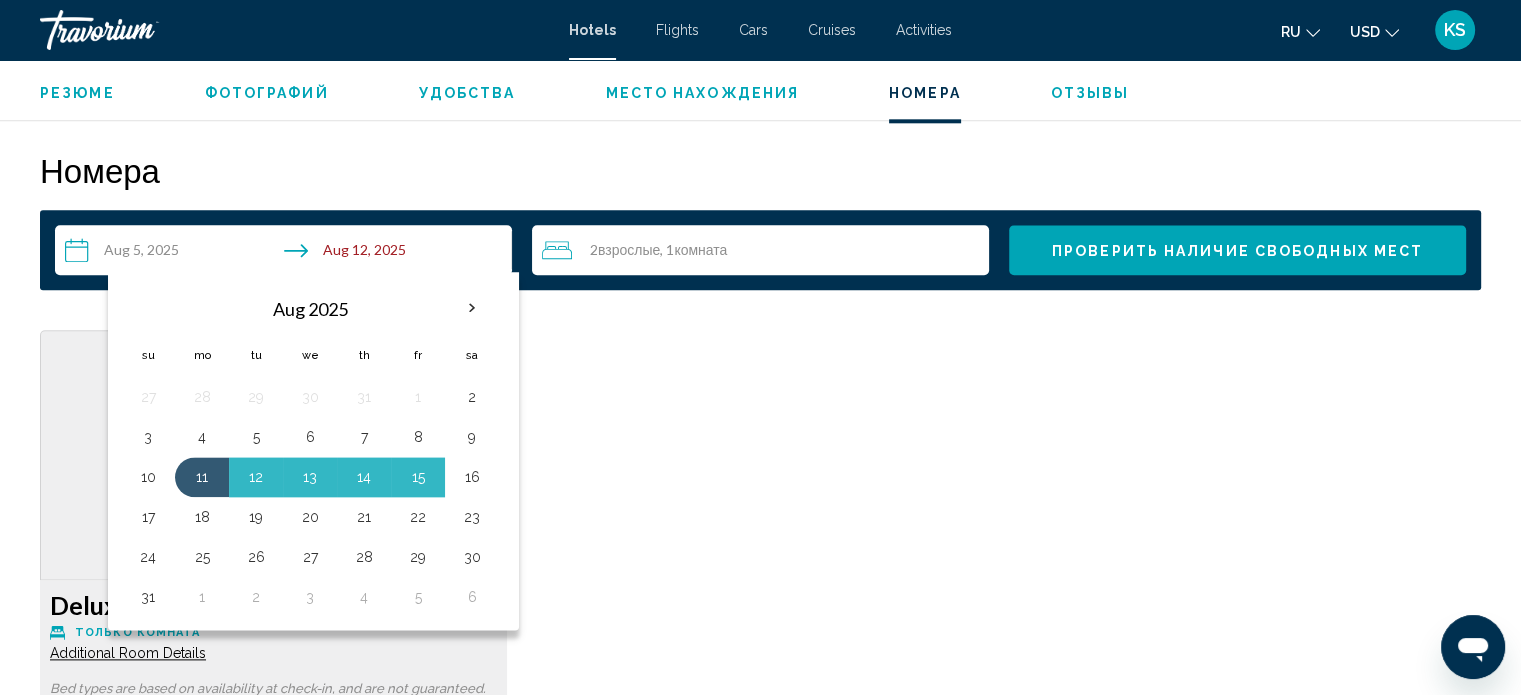 click on "Deluxe Room
Только комната Additional Room Details Bed types are based on availability at check-in, and are not guaranteed.
возвращаемый
Не возмещается
Не возмещается     Розничная цена  $0.00  когда вы выкупаете    участник  $[PRICE] USD  Налоги включены
Вы зарабатываете  3,173 Баллы лояльности  More rates Заказать сейчас Больше недоступно" at bounding box center [760, 660] 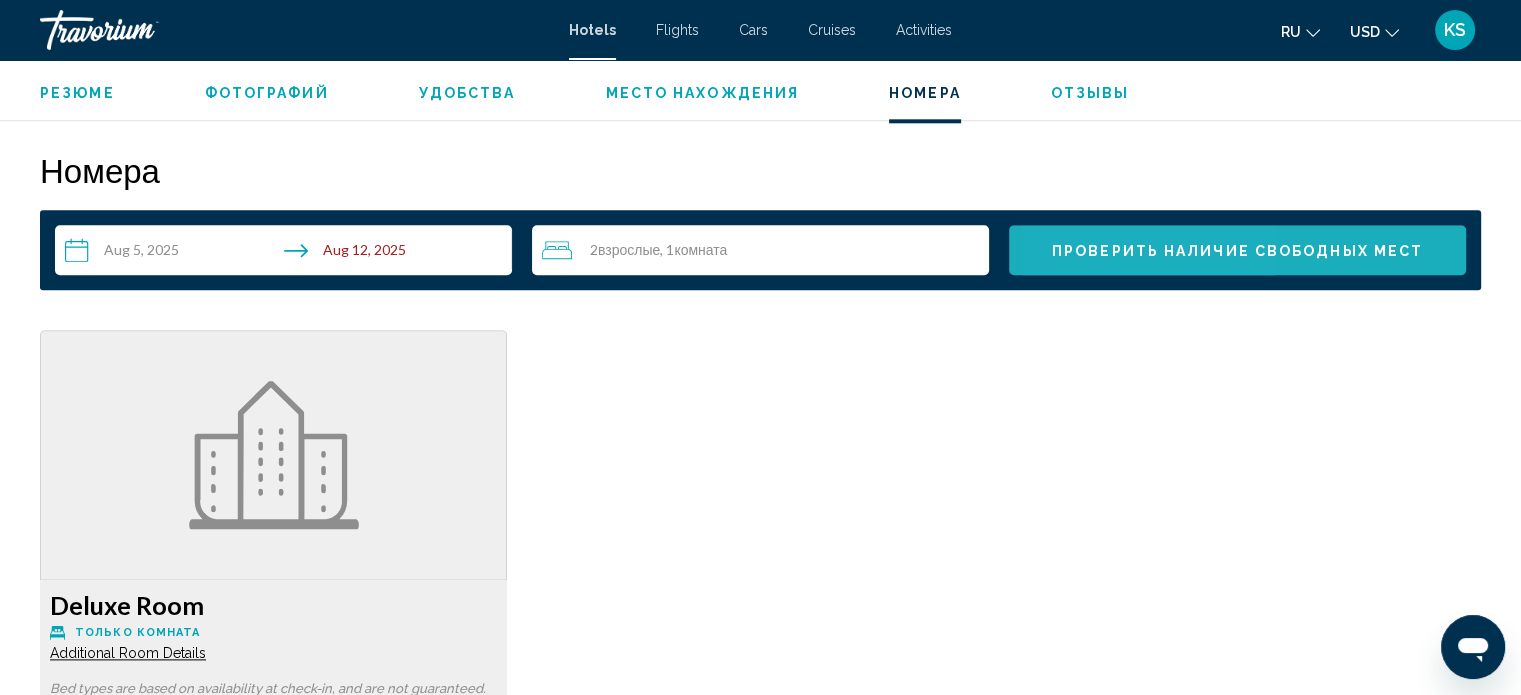 click on "Проверить наличие свободных мест" at bounding box center (1237, 250) 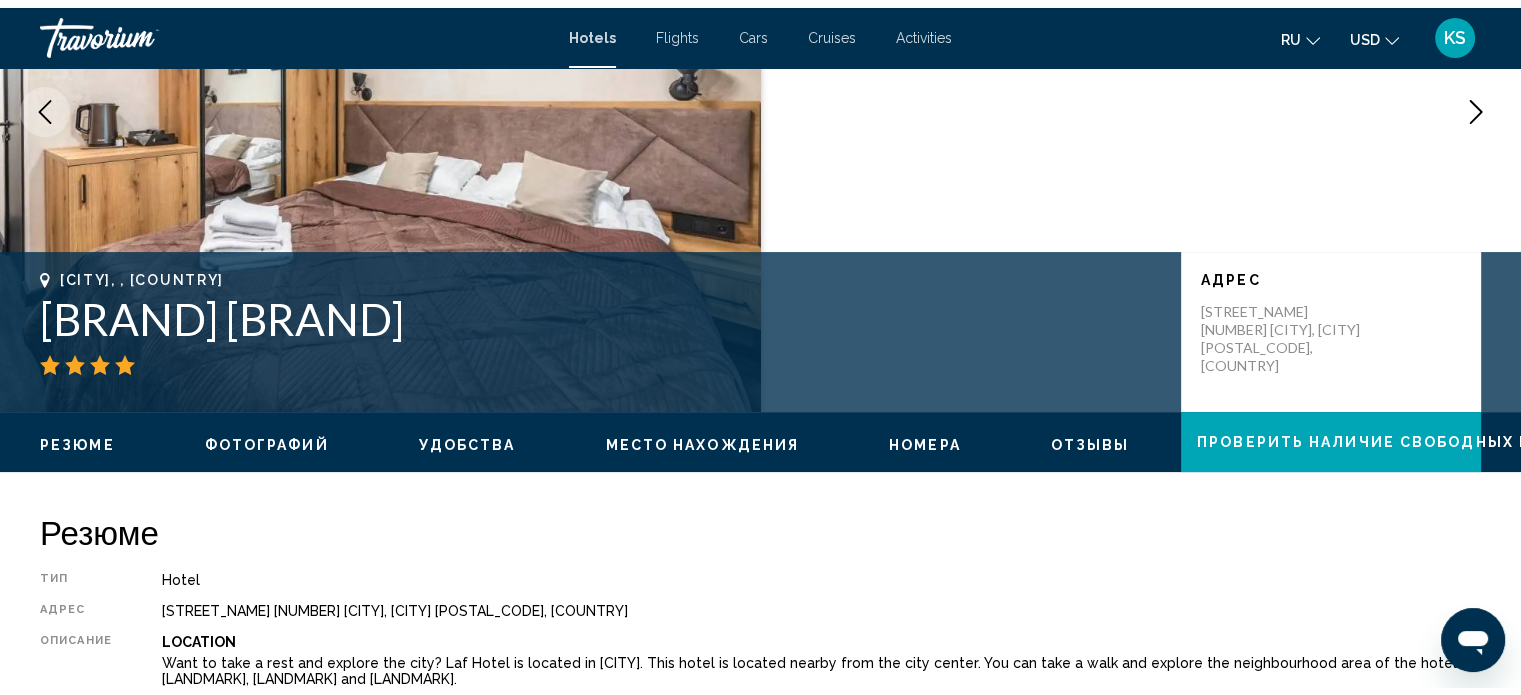 scroll, scrollTop: 0, scrollLeft: 0, axis: both 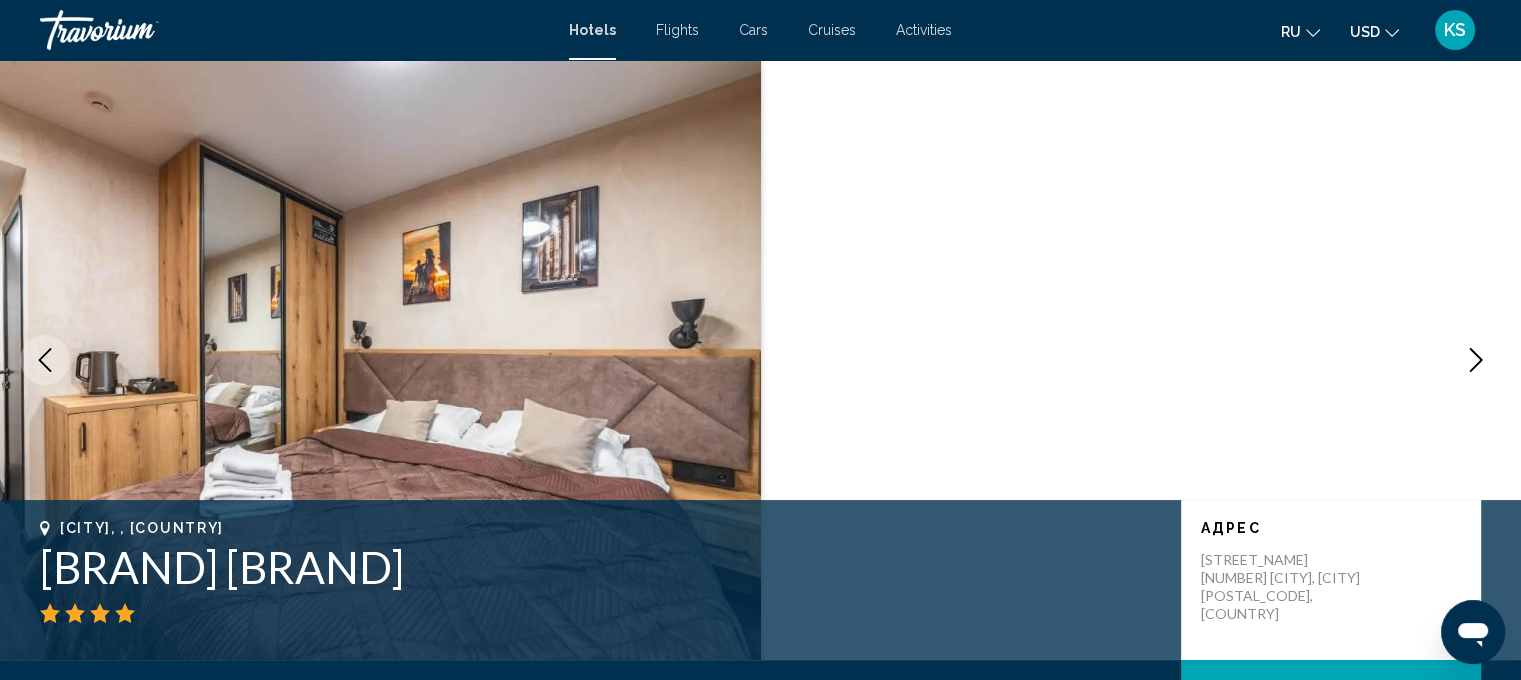 drag, startPoint x: 30, startPoint y: 371, endPoint x: 28, endPoint y: 335, distance: 36.05551 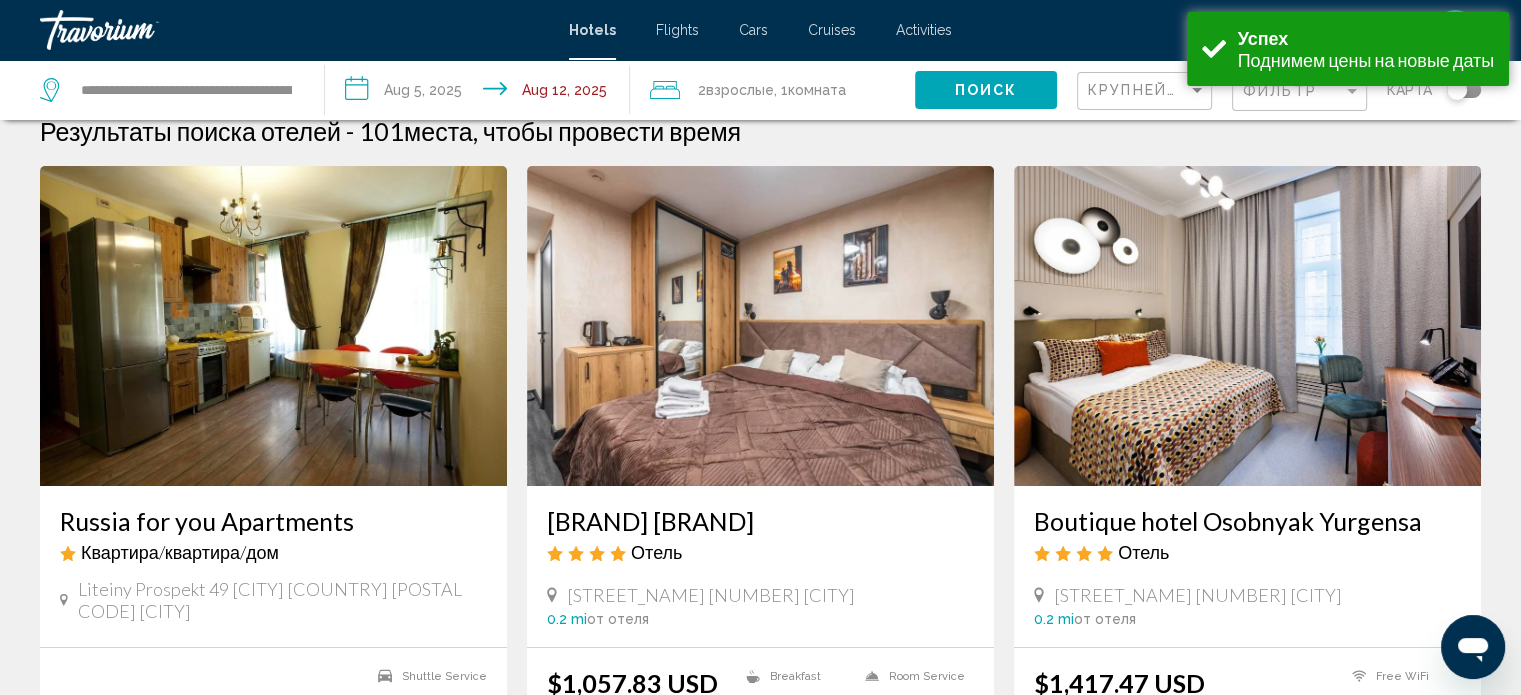 scroll, scrollTop: 0, scrollLeft: 0, axis: both 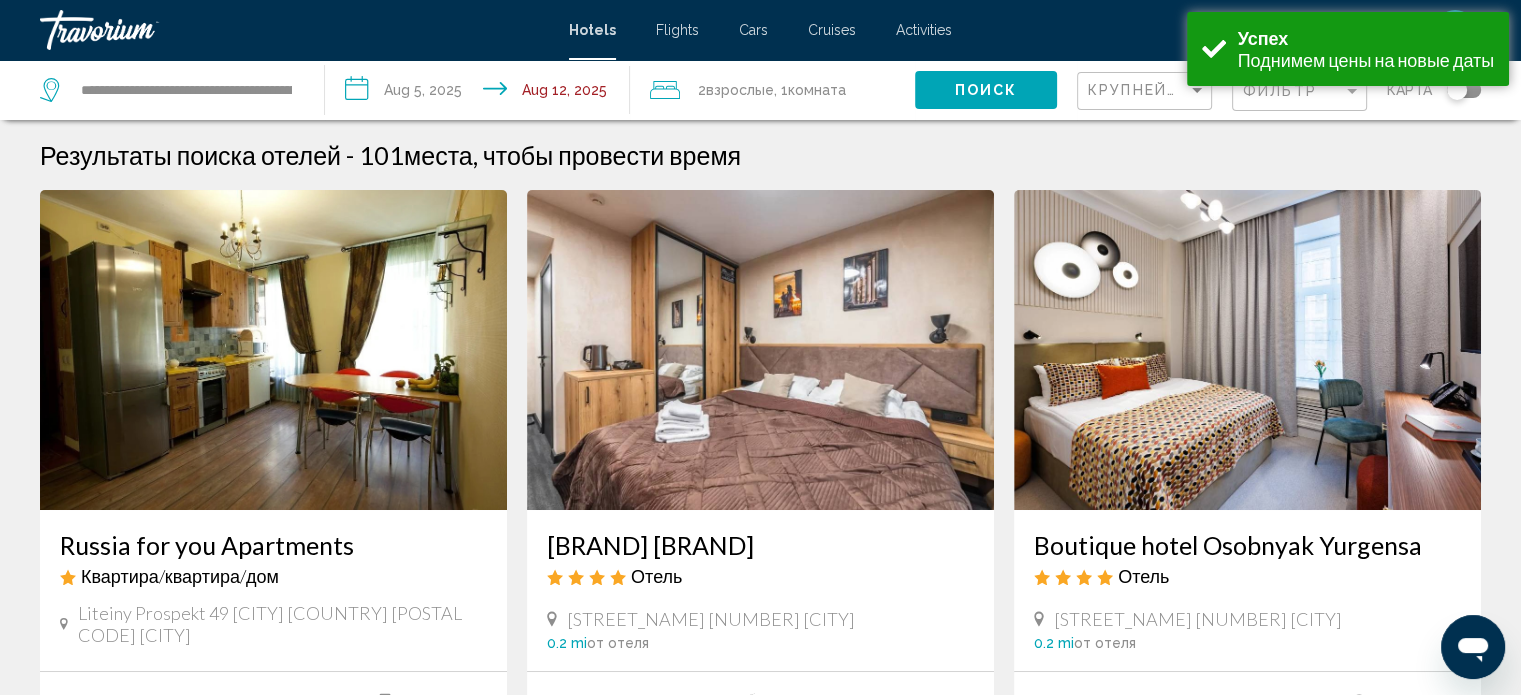 click on "**********" at bounding box center [481, 93] 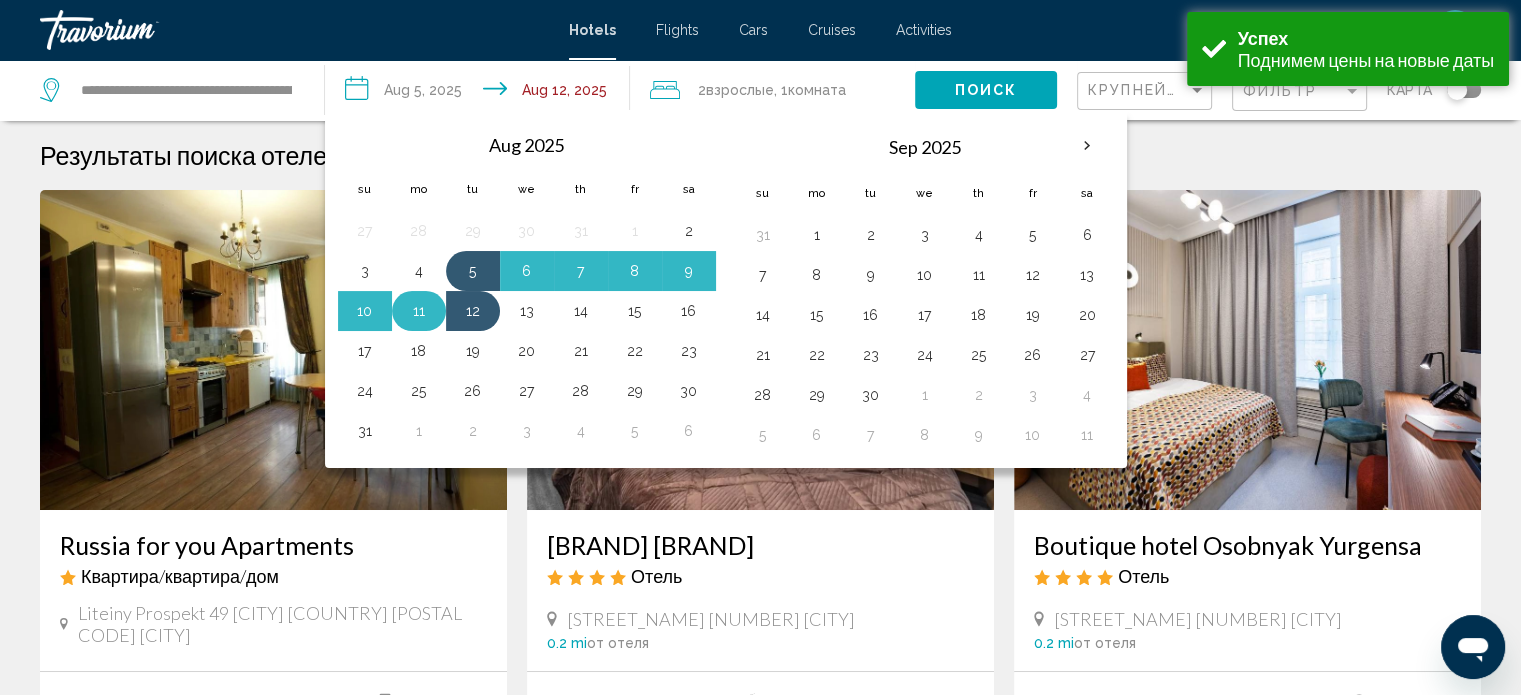 click on "11" at bounding box center [419, 311] 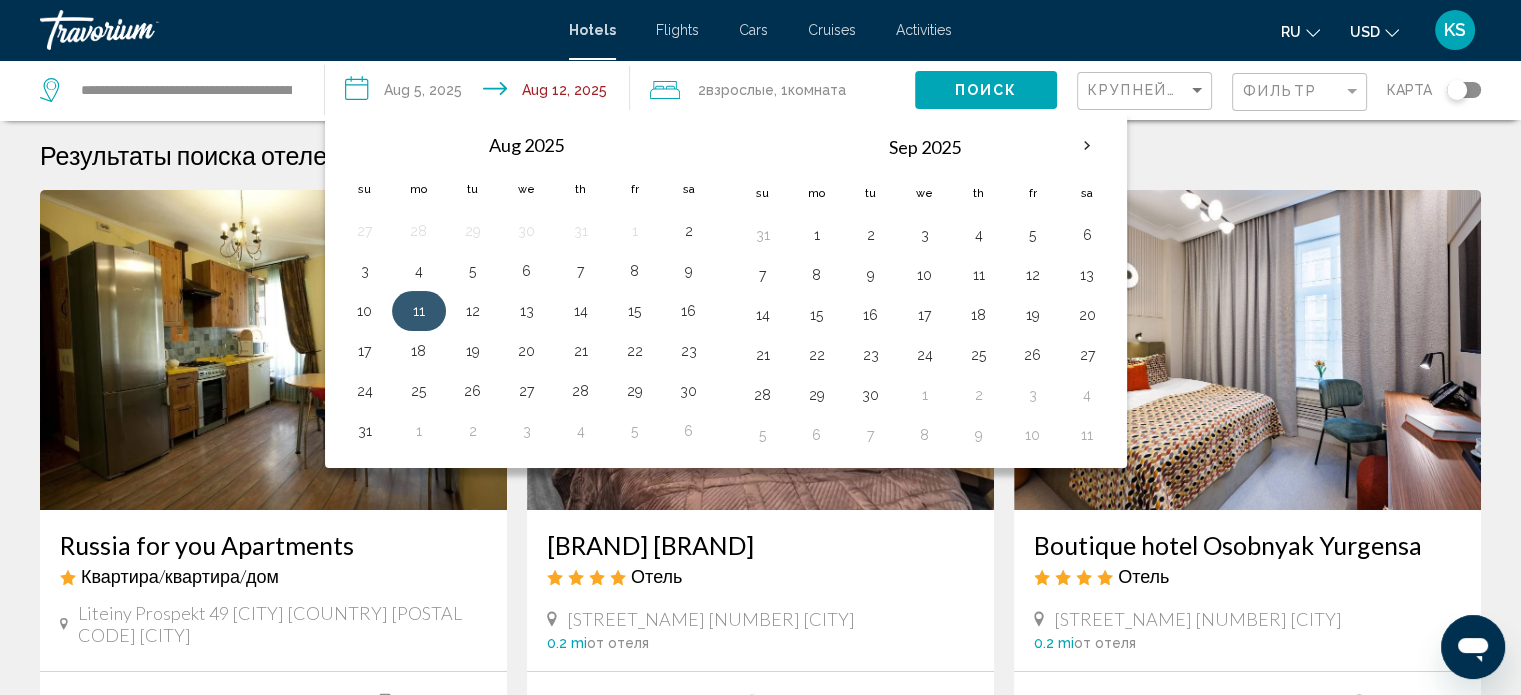 click on "11" at bounding box center (419, 311) 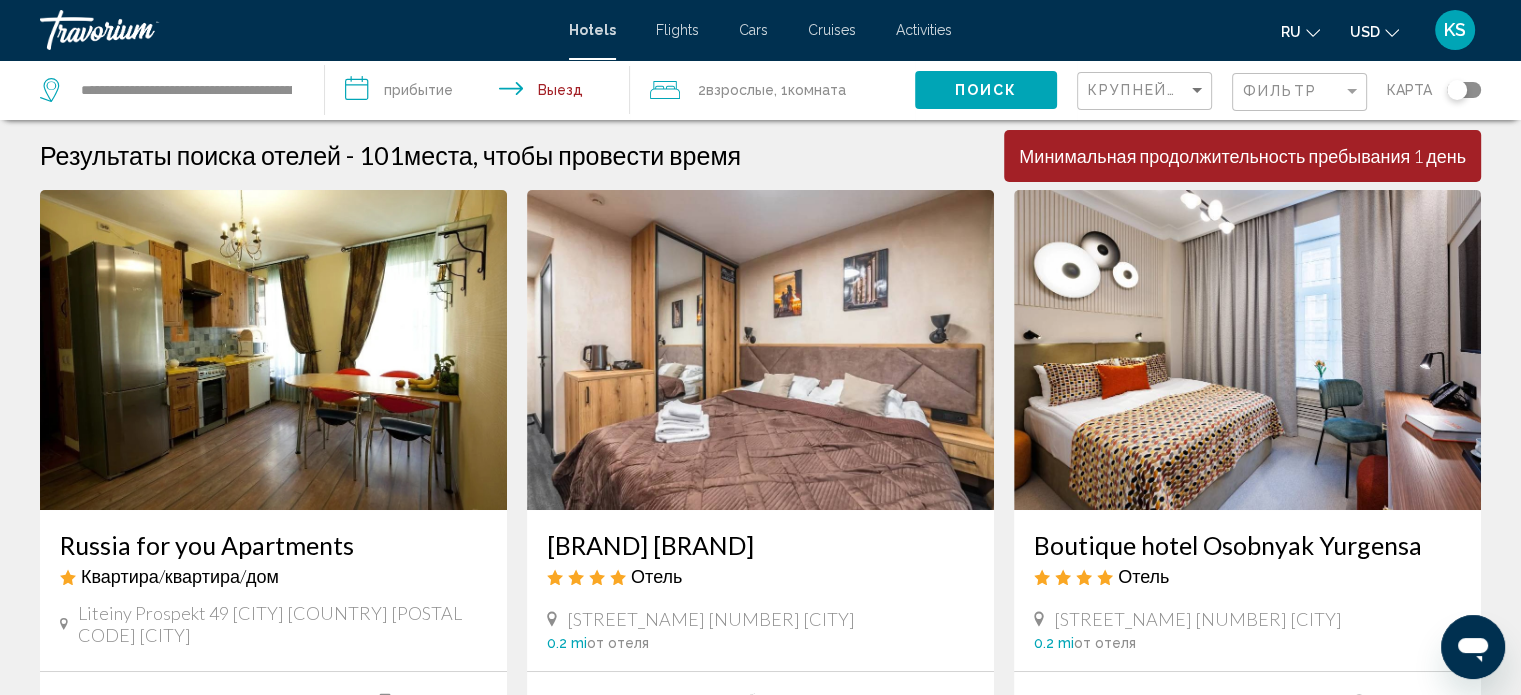 click on "**********" at bounding box center (481, 93) 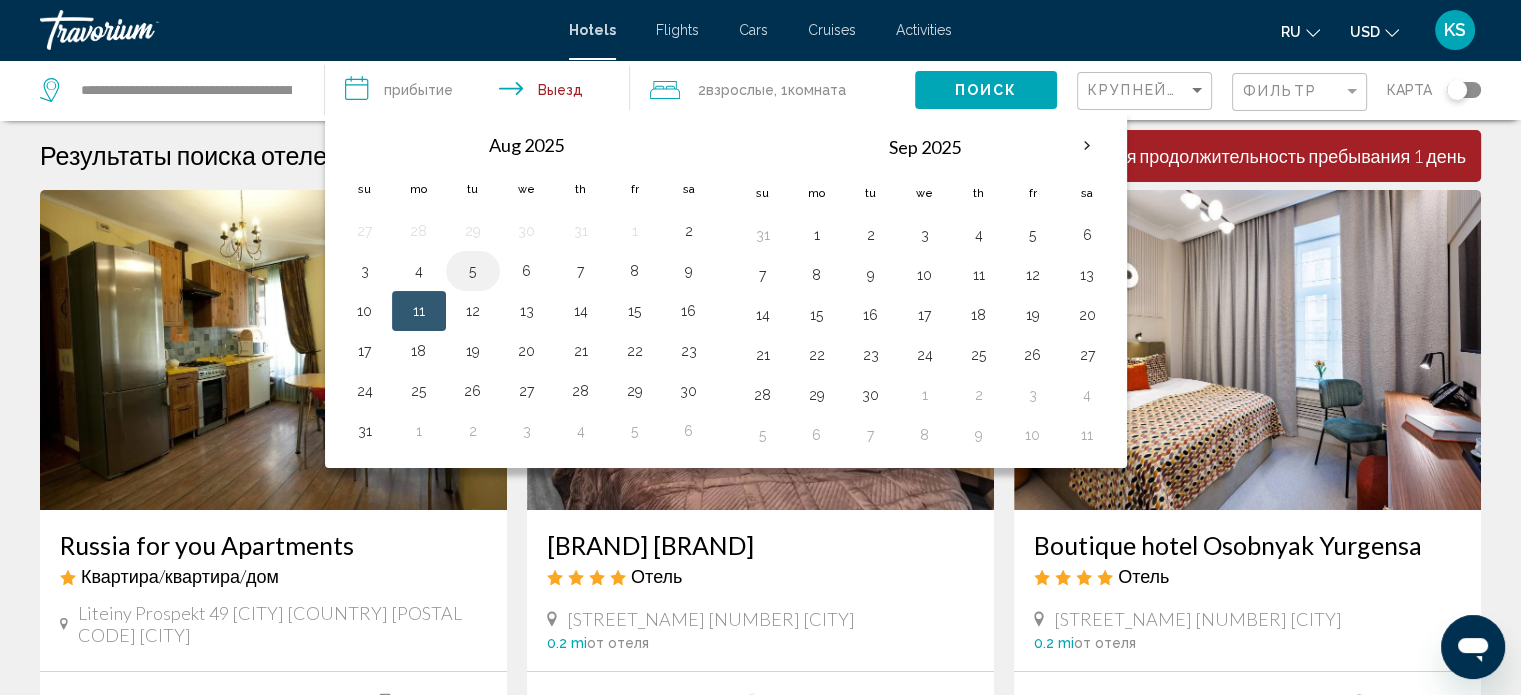 click on "5" at bounding box center [473, 271] 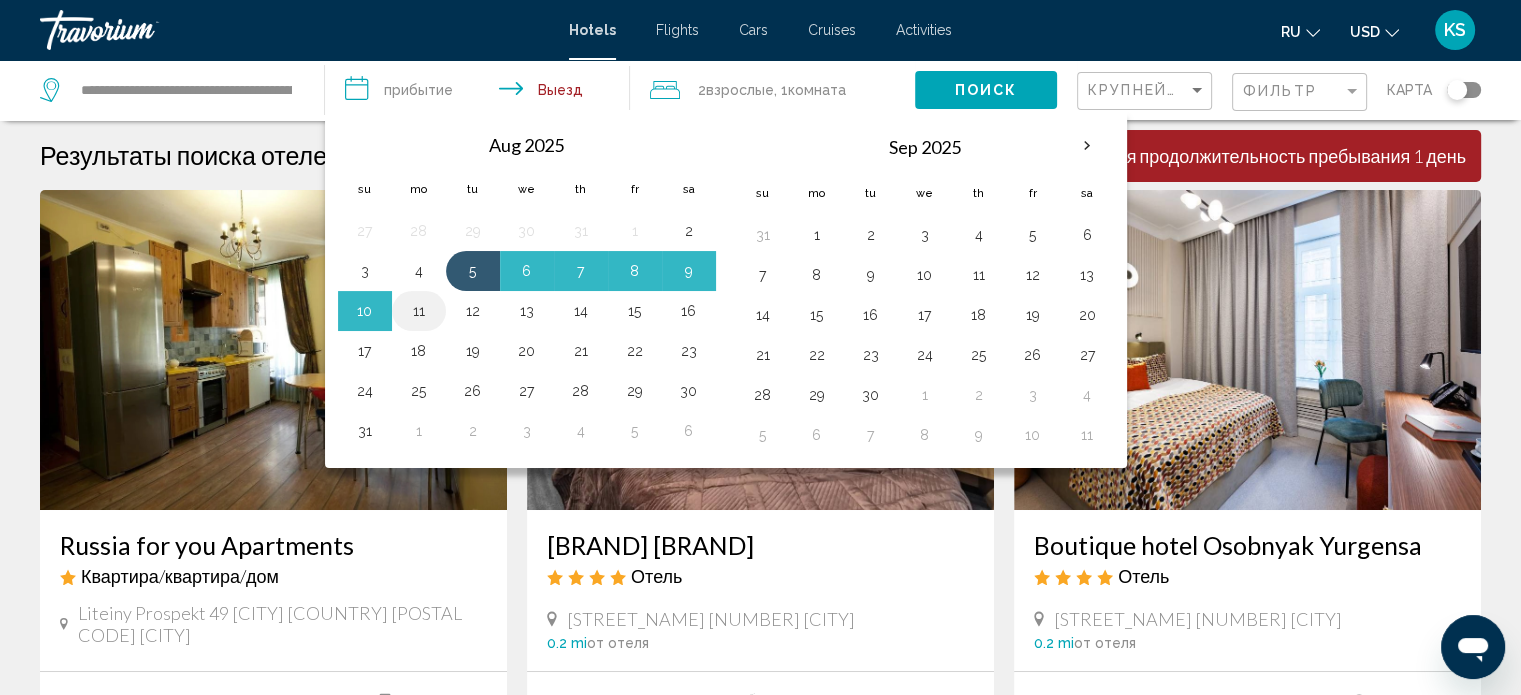 click on "11" at bounding box center [419, 311] 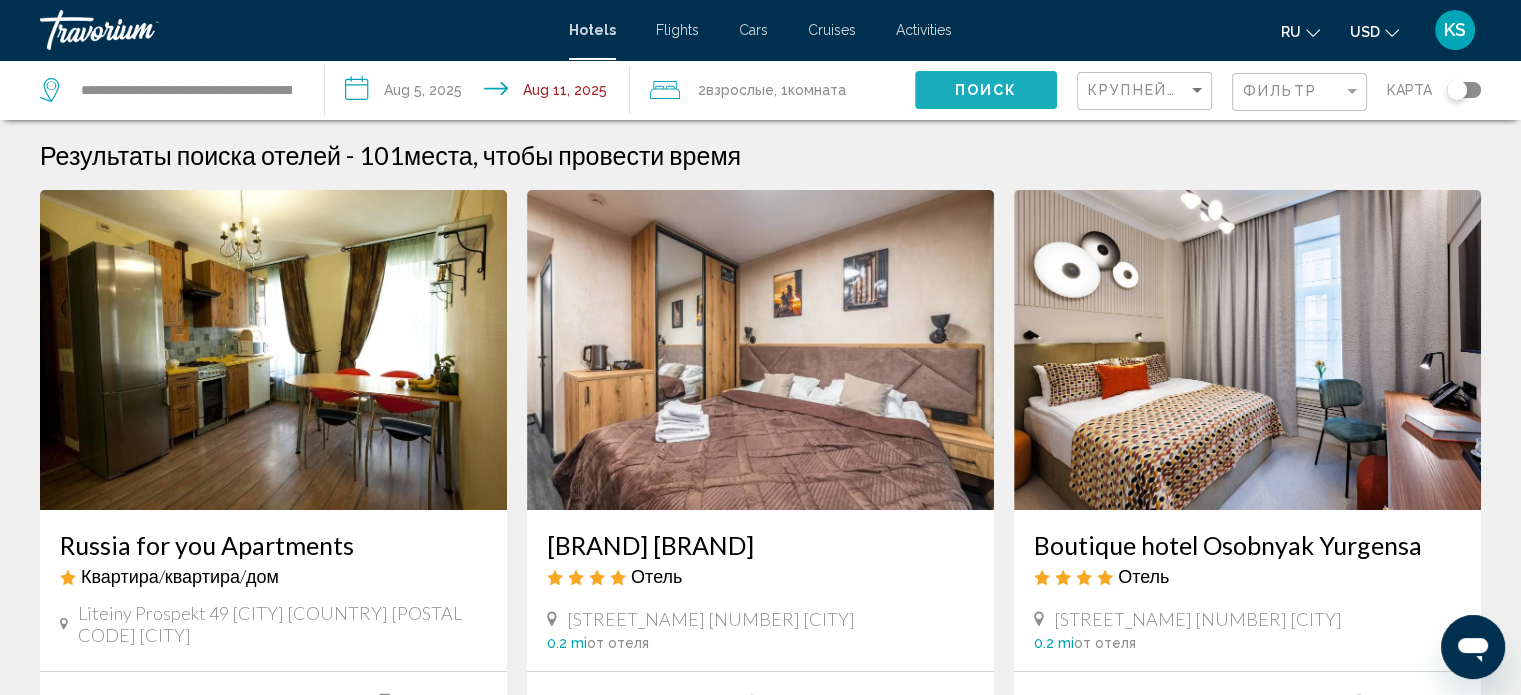 click on "Поиск" 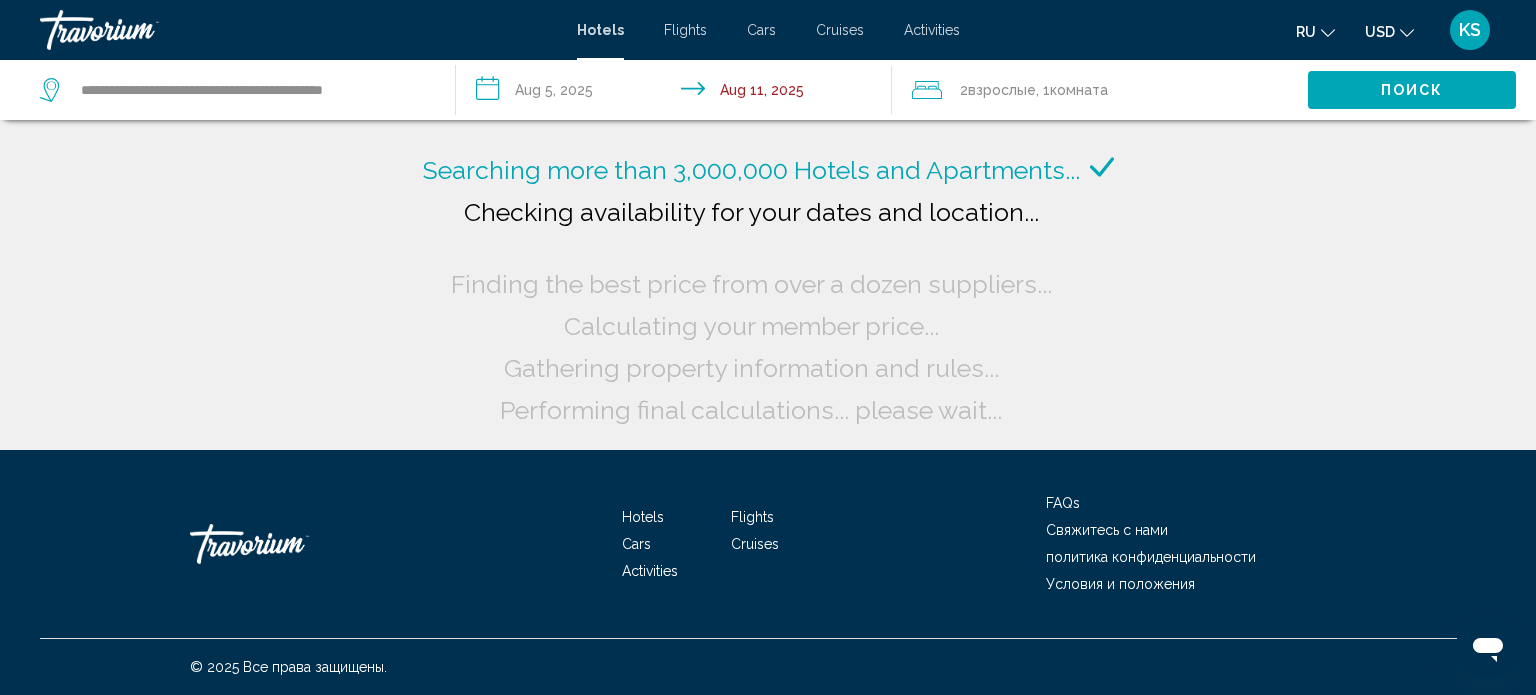 click on "**********" at bounding box center [678, 93] 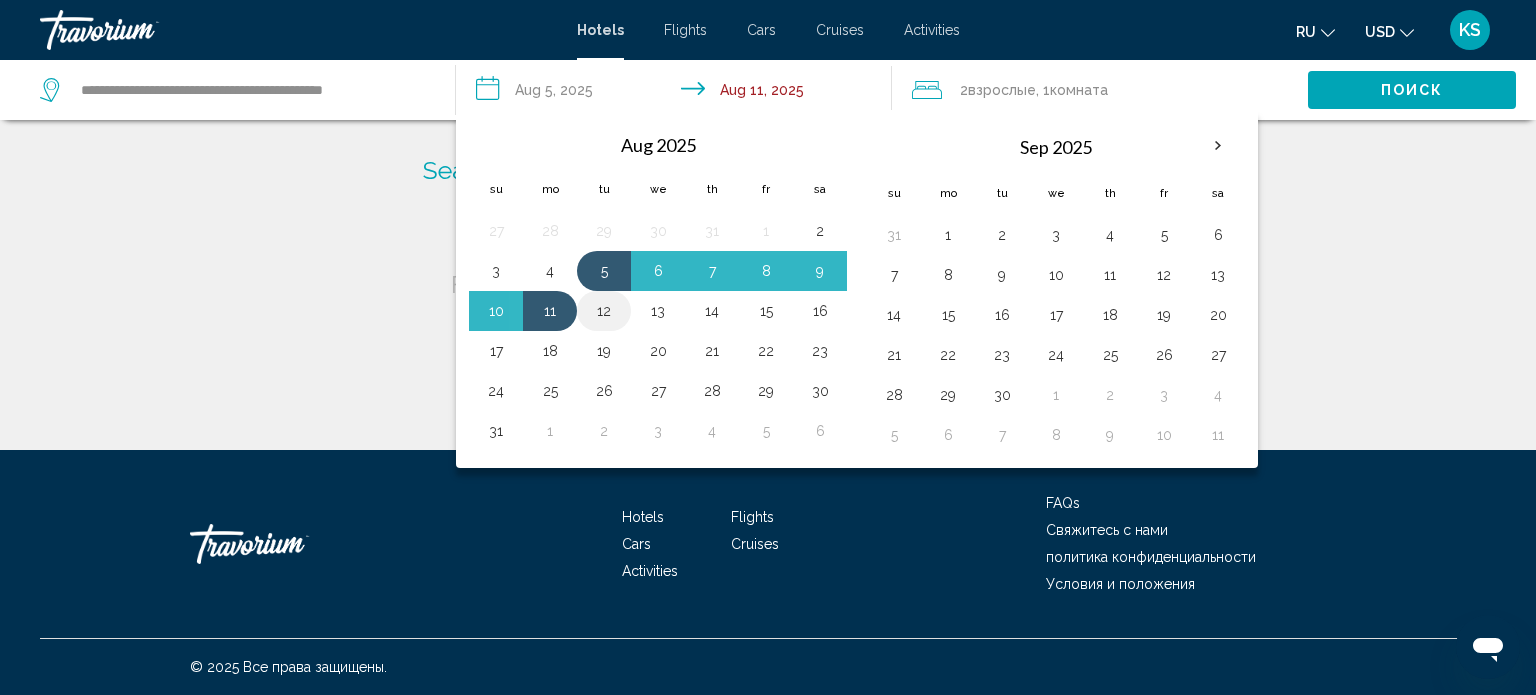 click on "12" at bounding box center (604, 311) 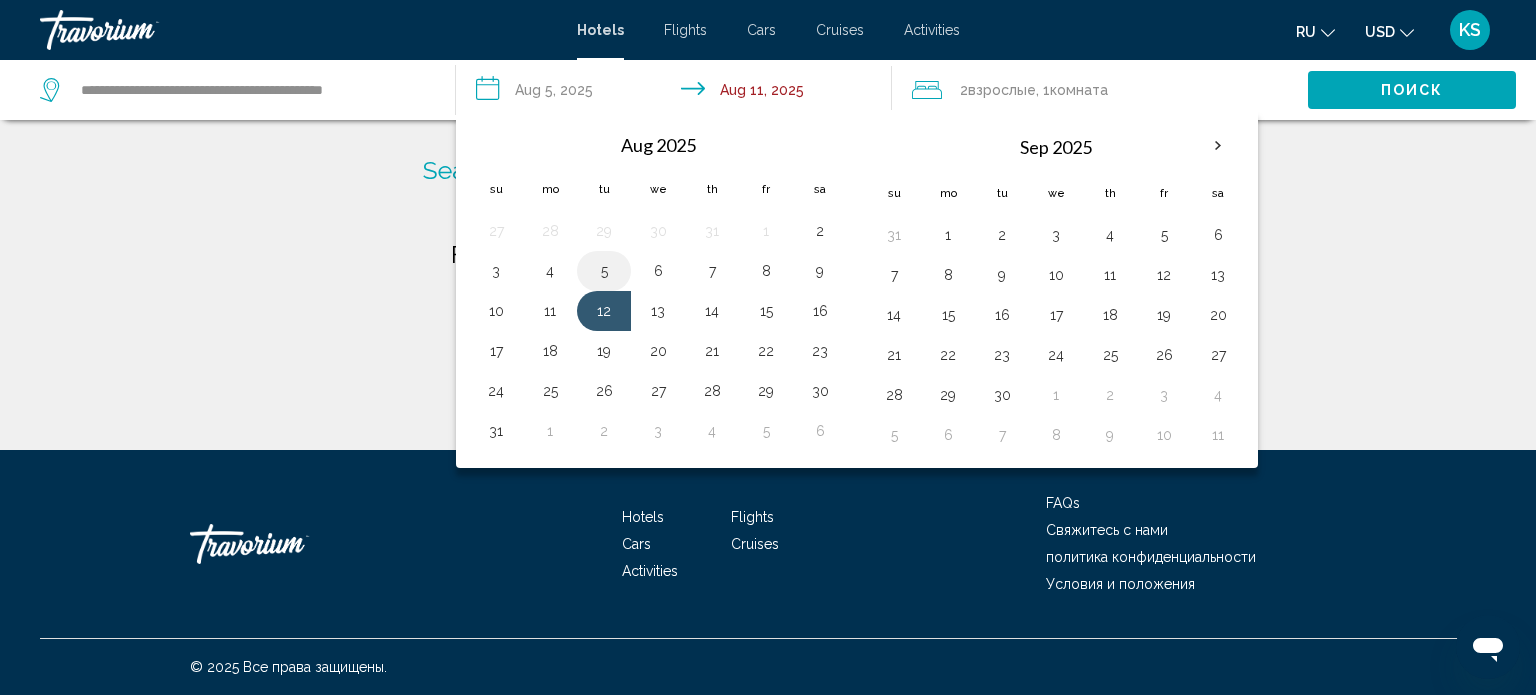 click on "5" at bounding box center (604, 271) 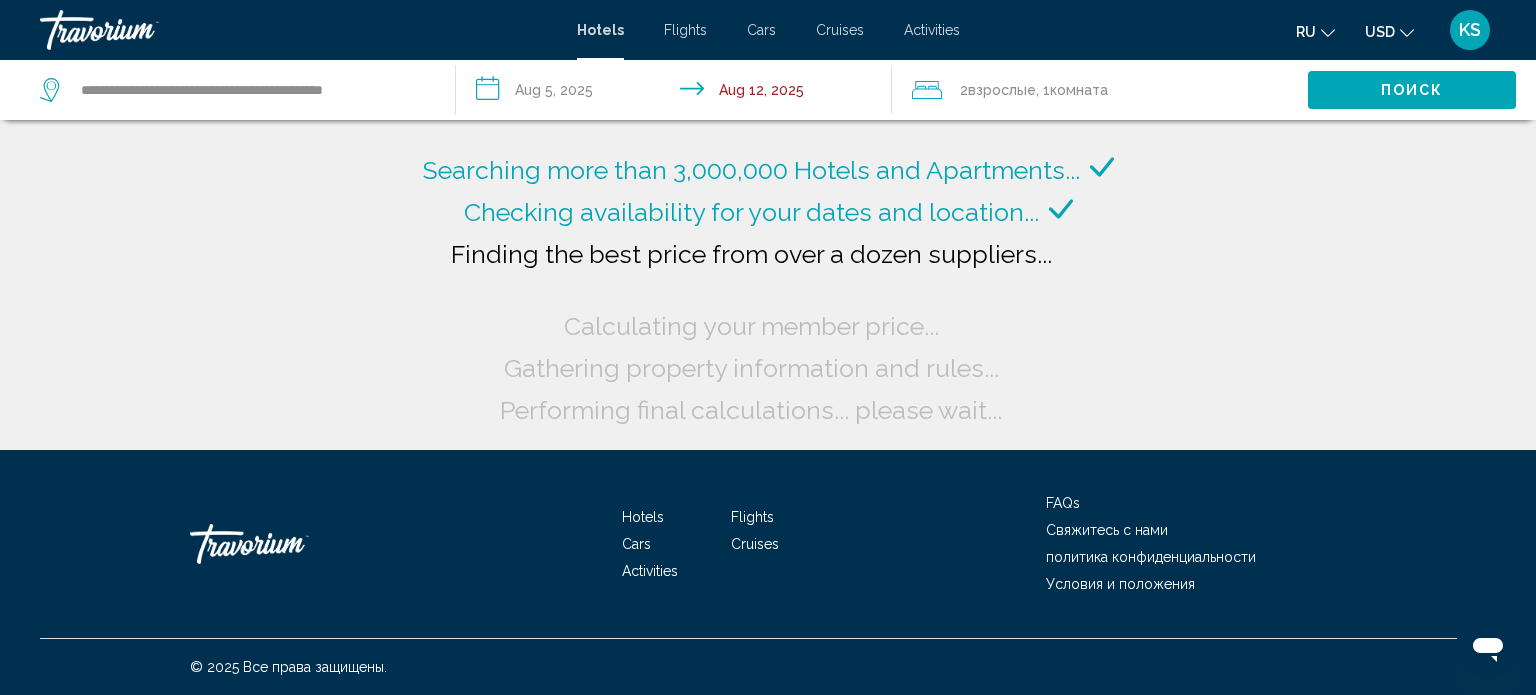 click on "**********" at bounding box center [678, 93] 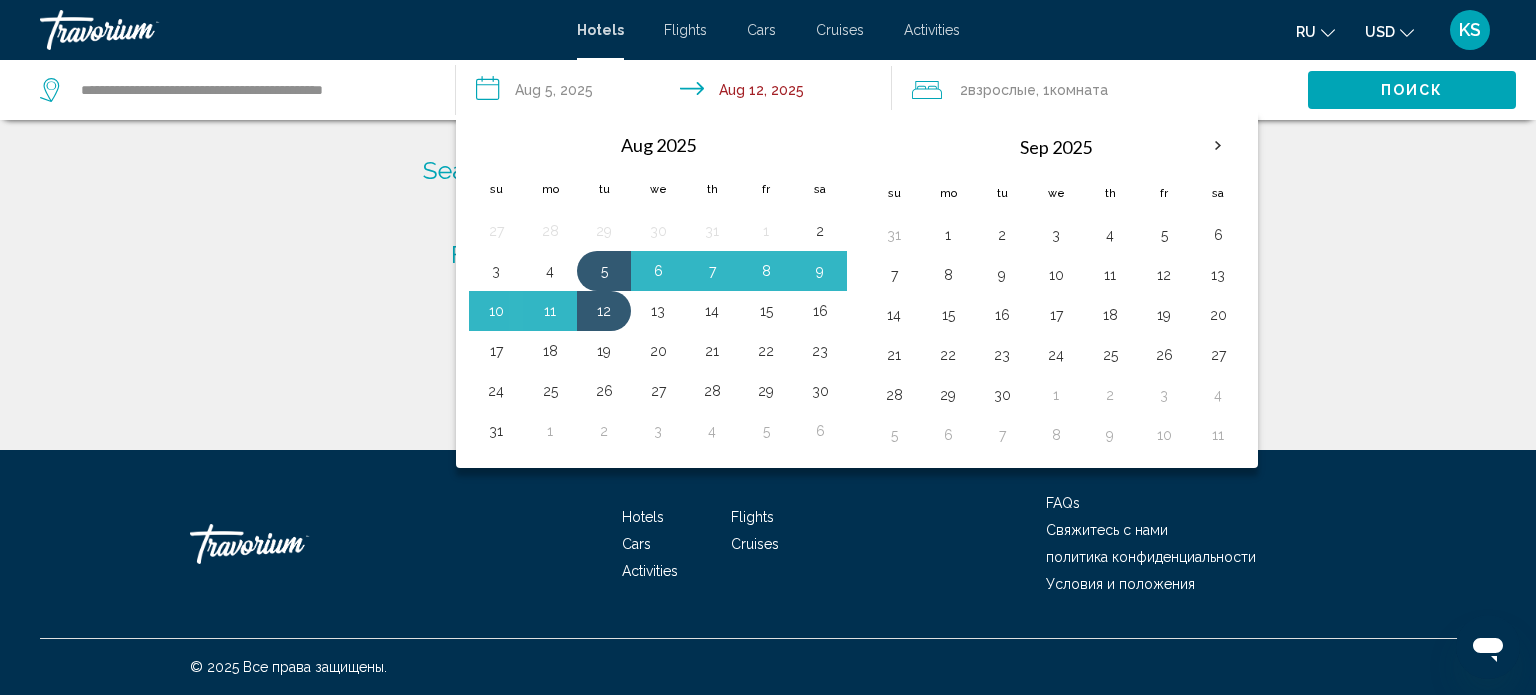 click on "Поиск" 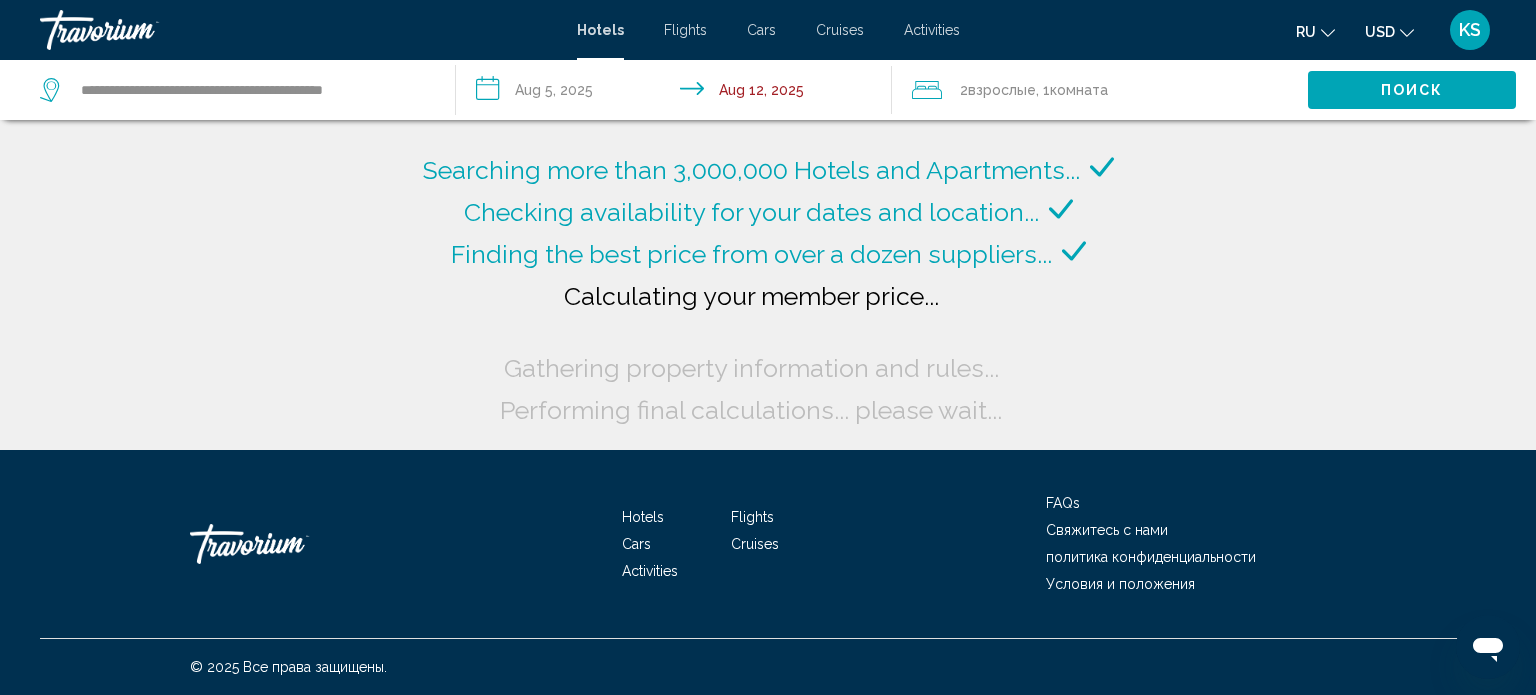 click on "Поиск" 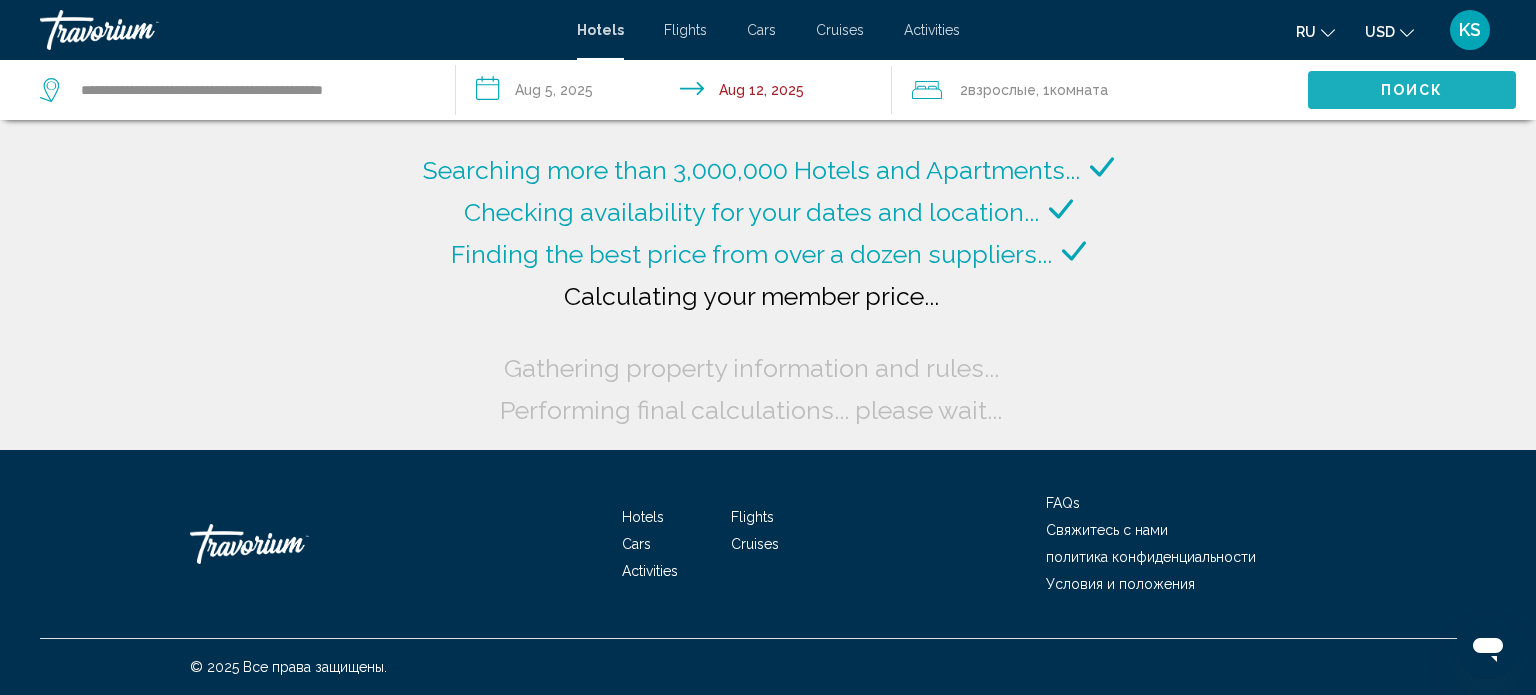 click on "2  Взрослый , 1" 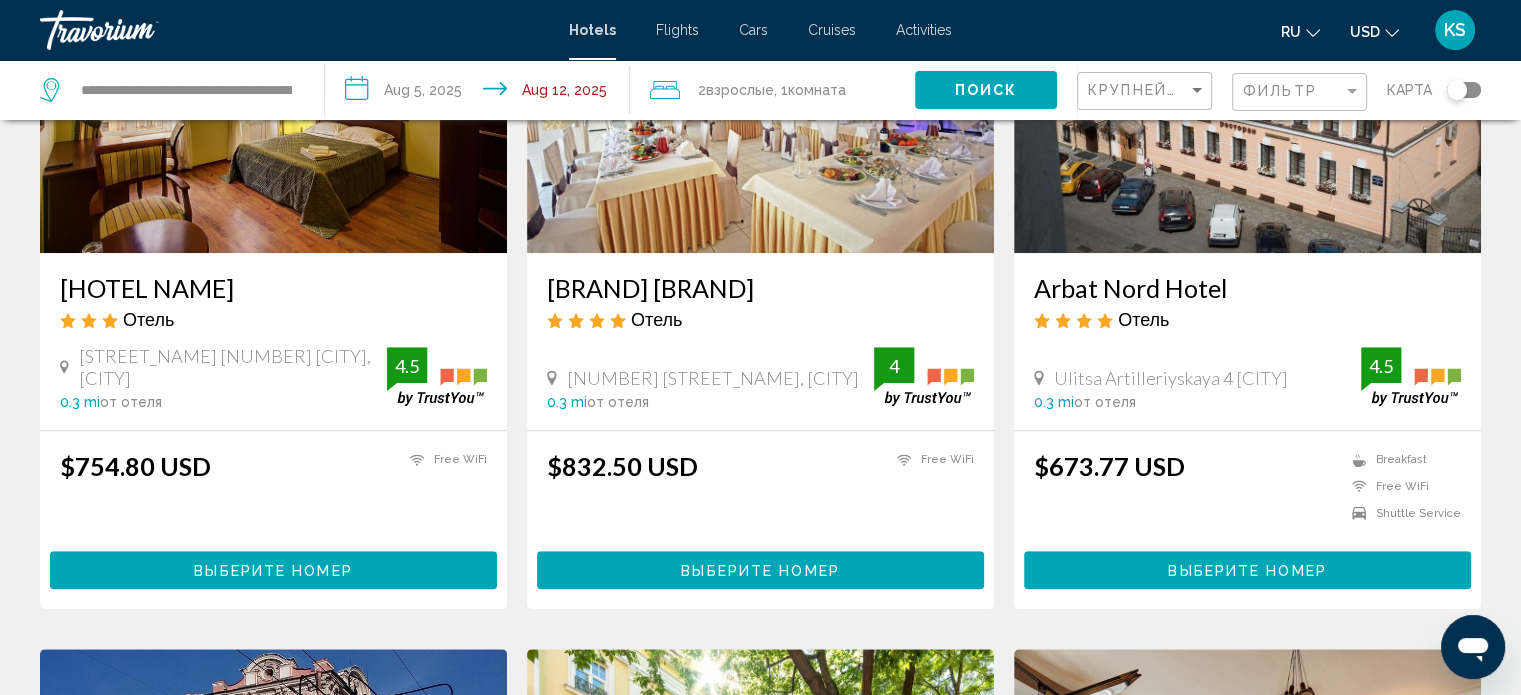 scroll, scrollTop: 933, scrollLeft: 0, axis: vertical 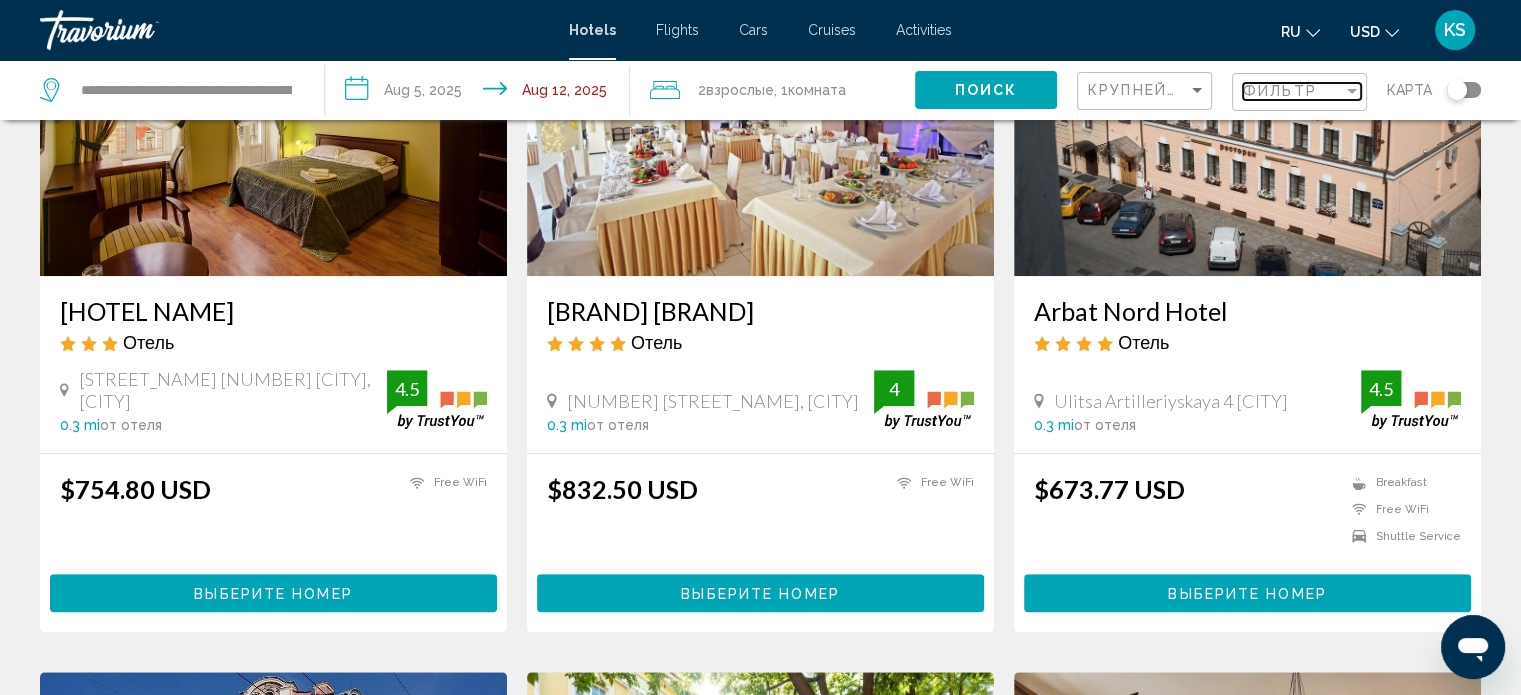 click at bounding box center (1352, 91) 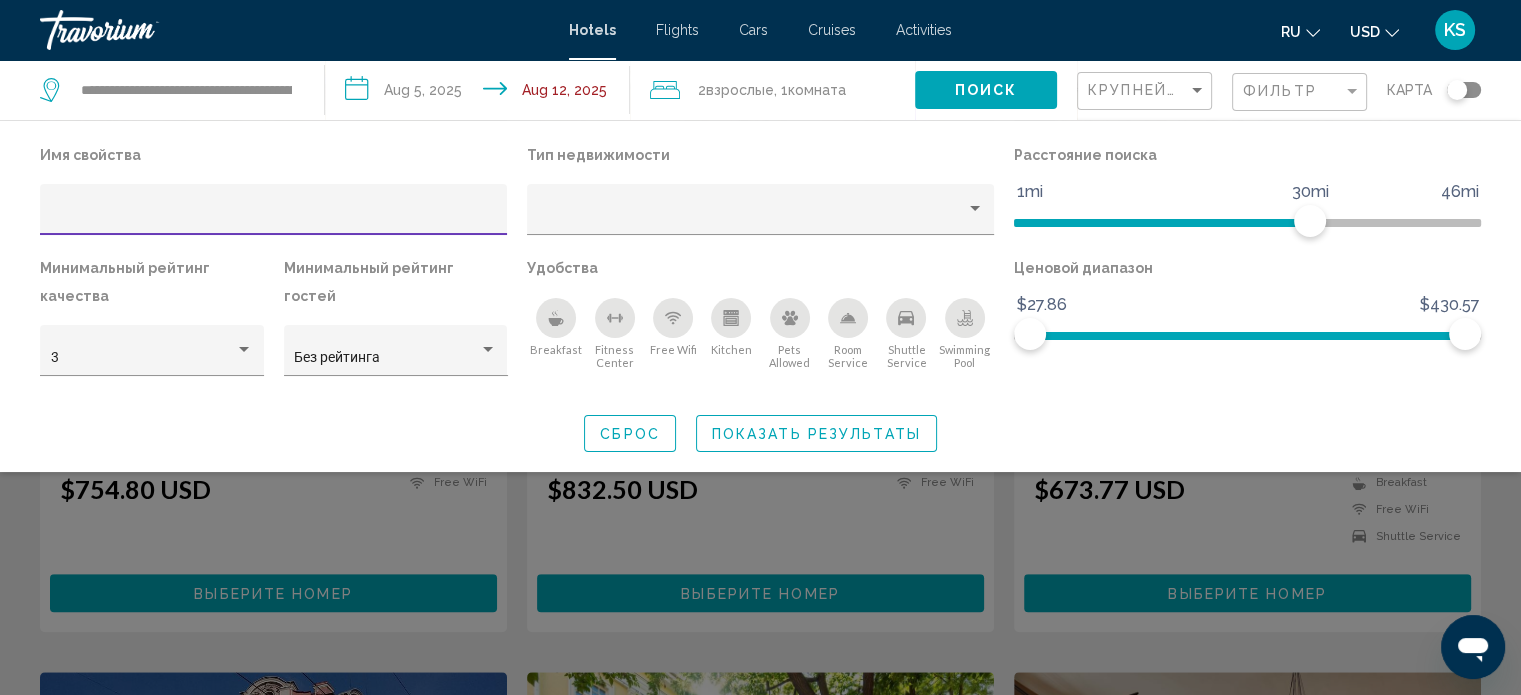 click 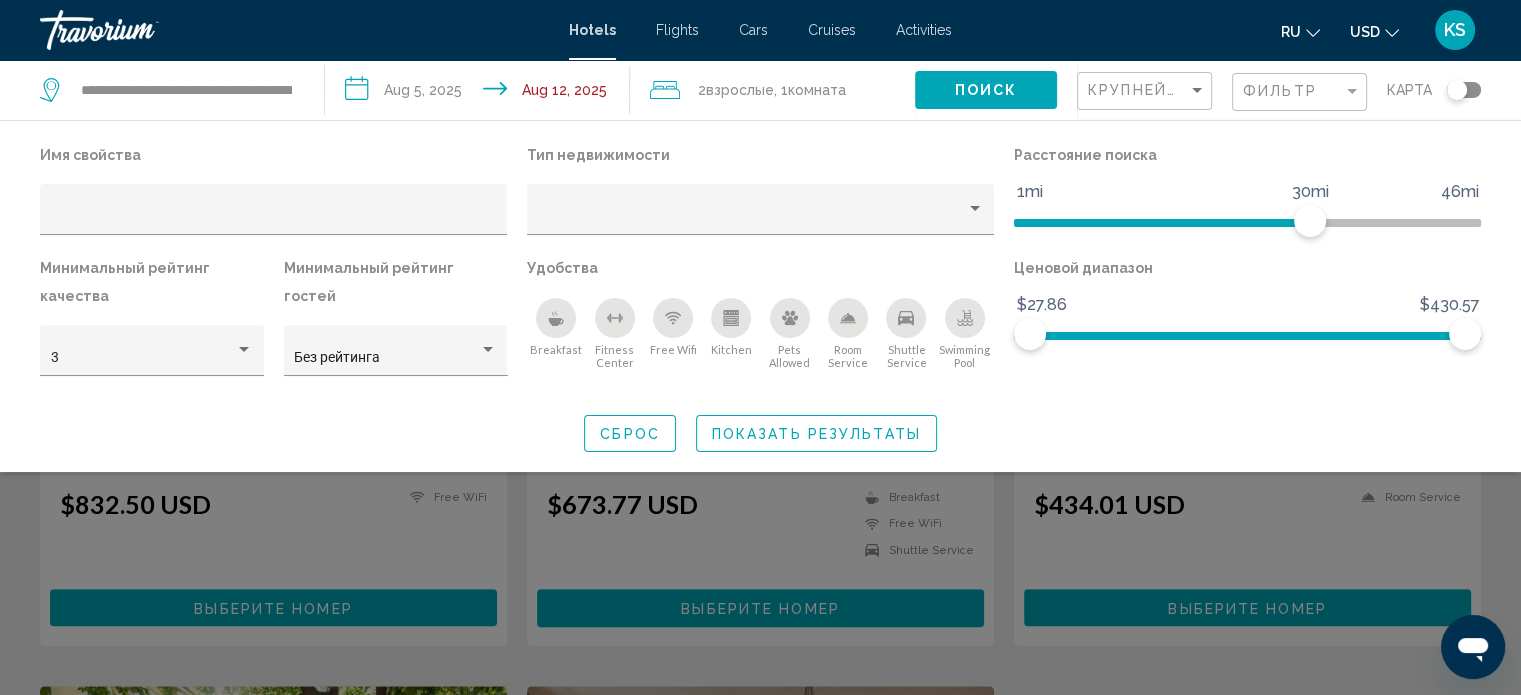 scroll, scrollTop: 948, scrollLeft: 0, axis: vertical 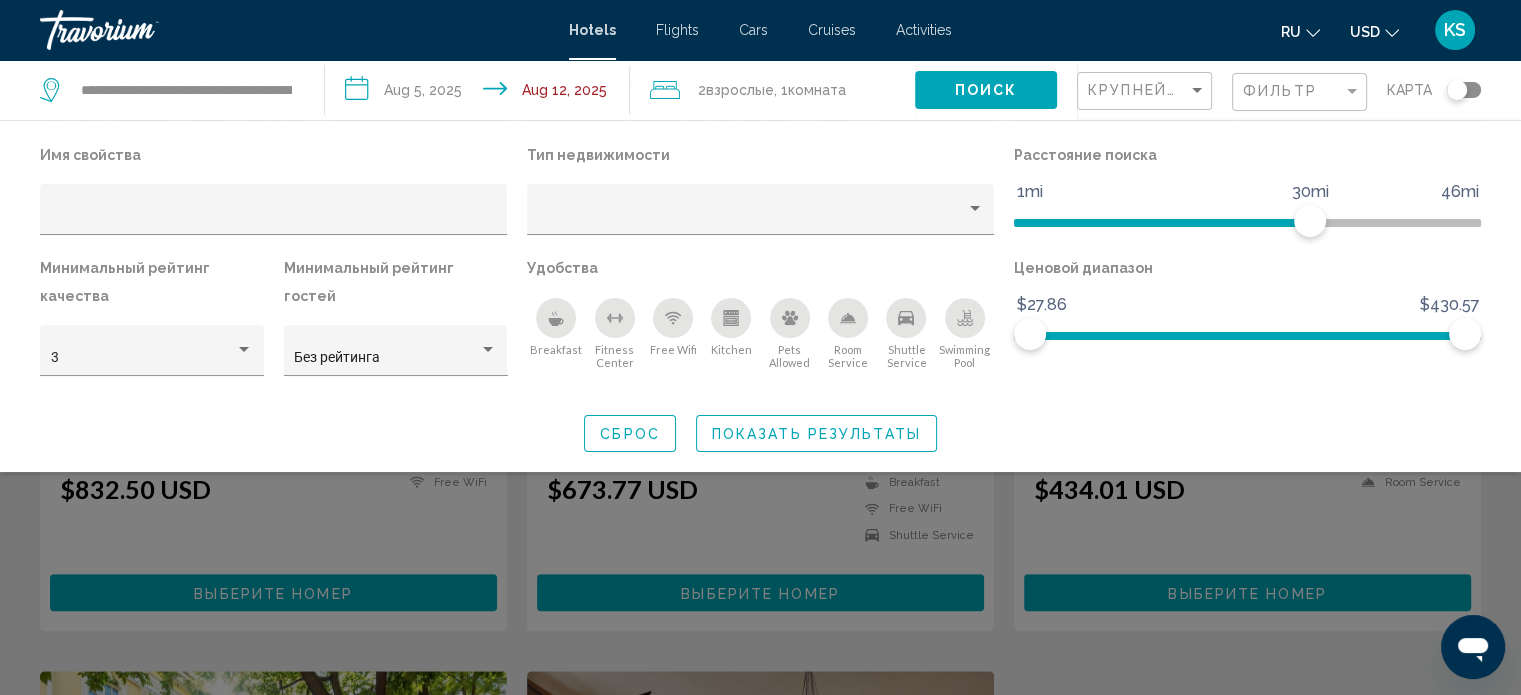 click 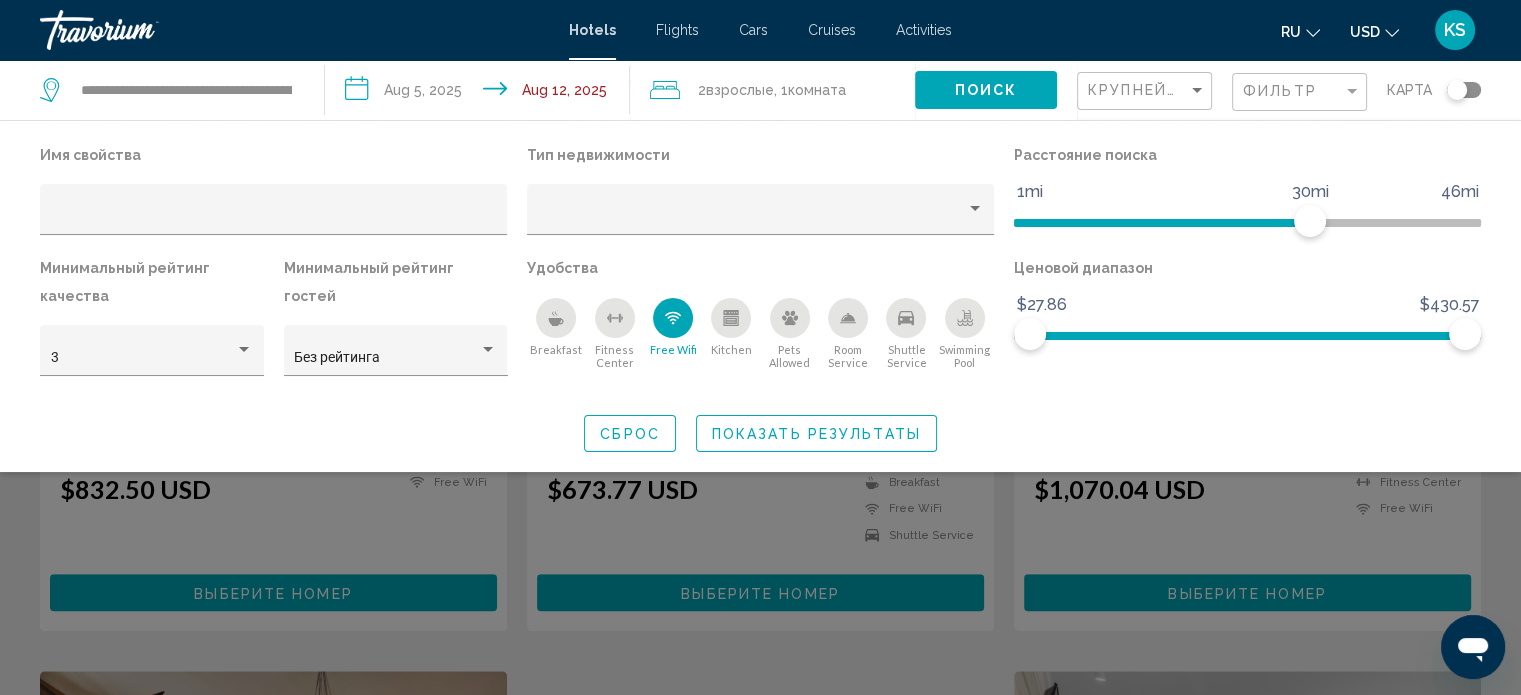 click 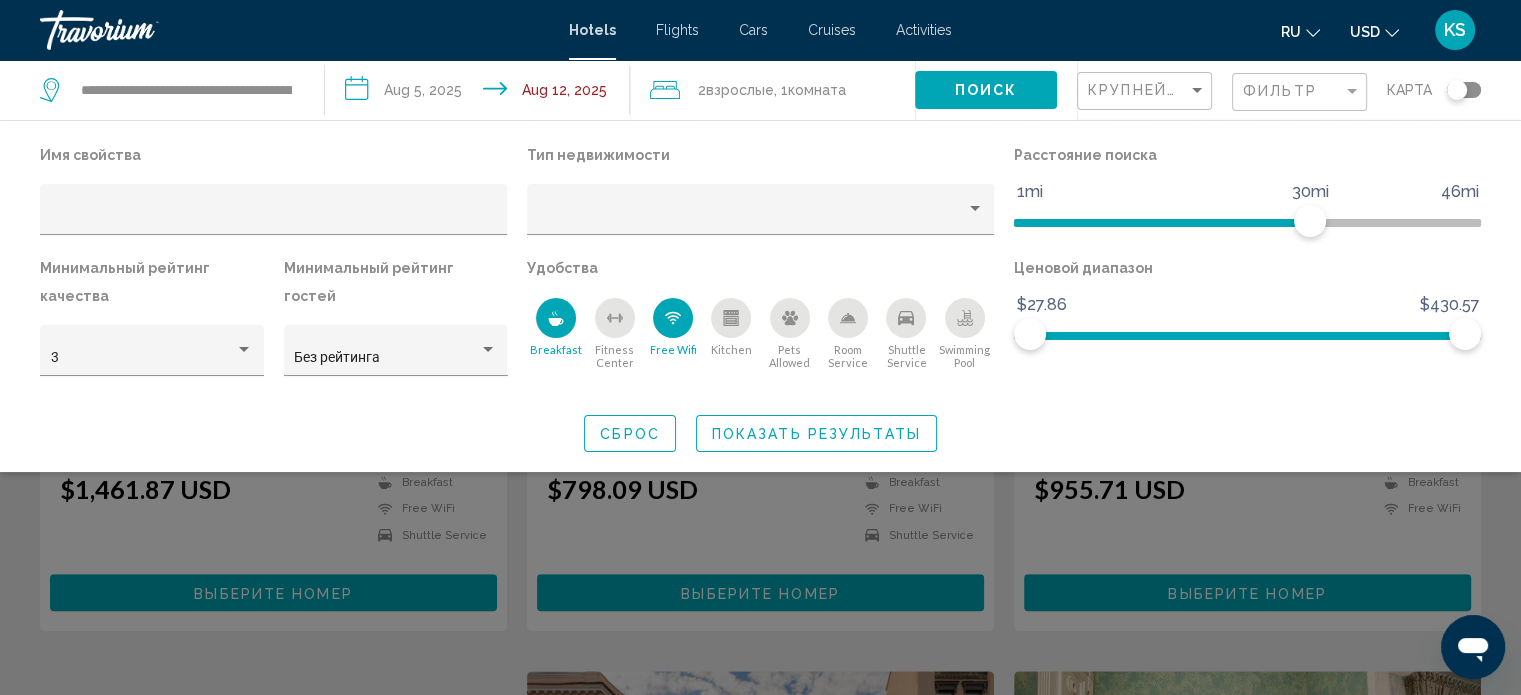 scroll, scrollTop: 236, scrollLeft: 0, axis: vertical 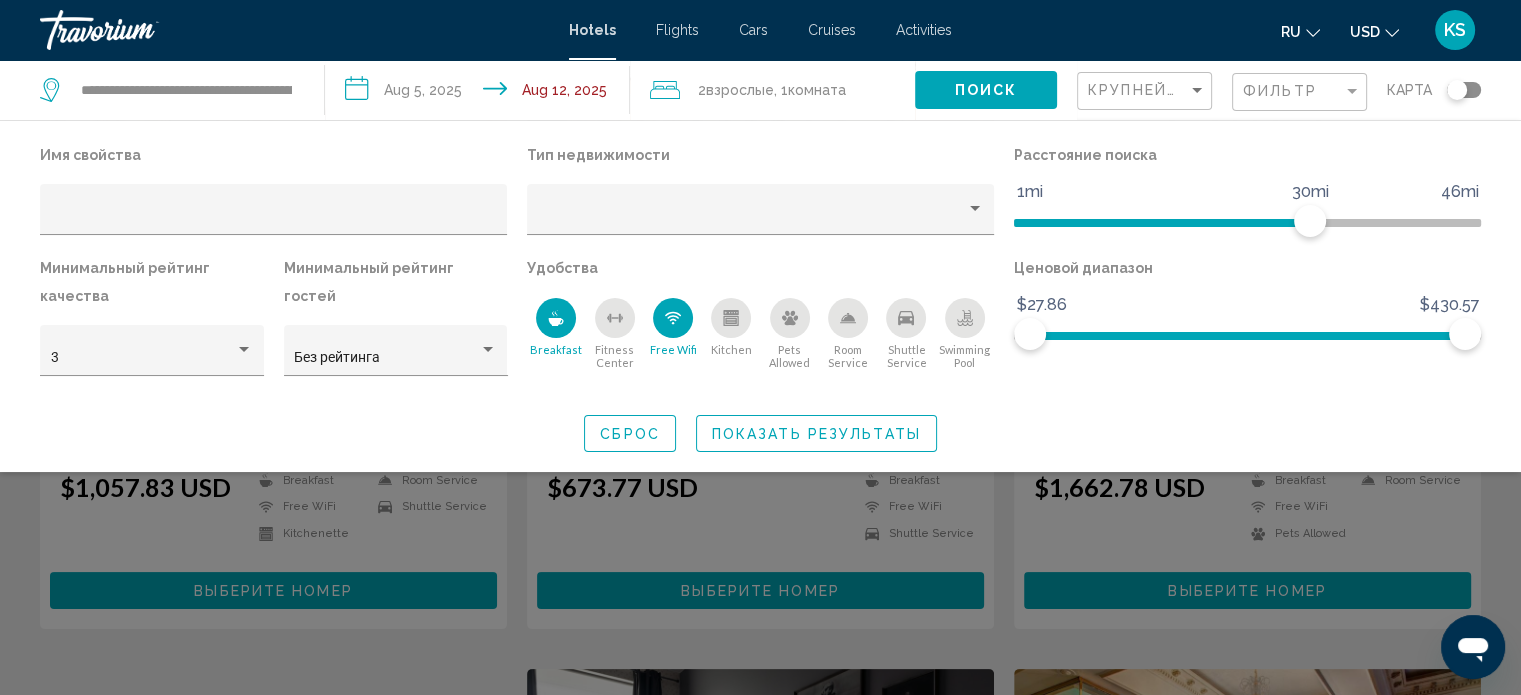 click 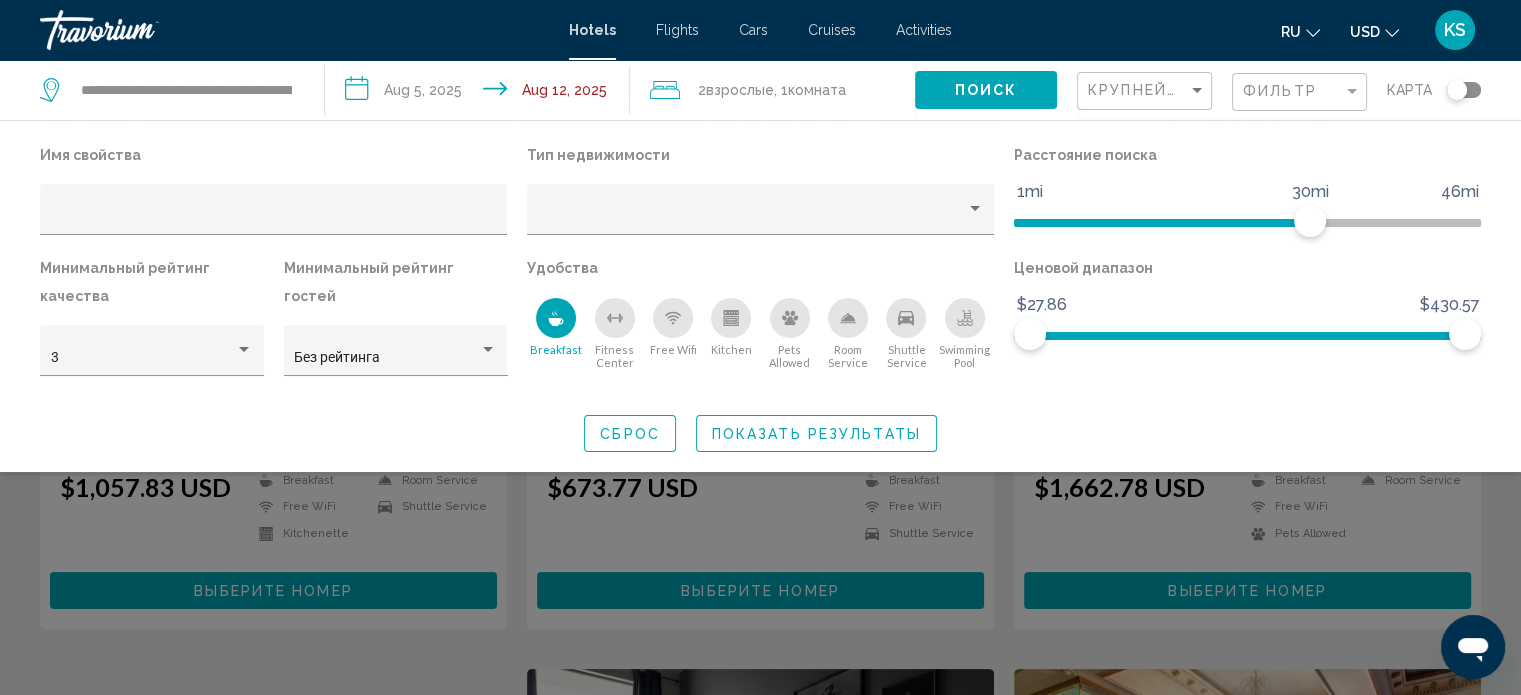 click 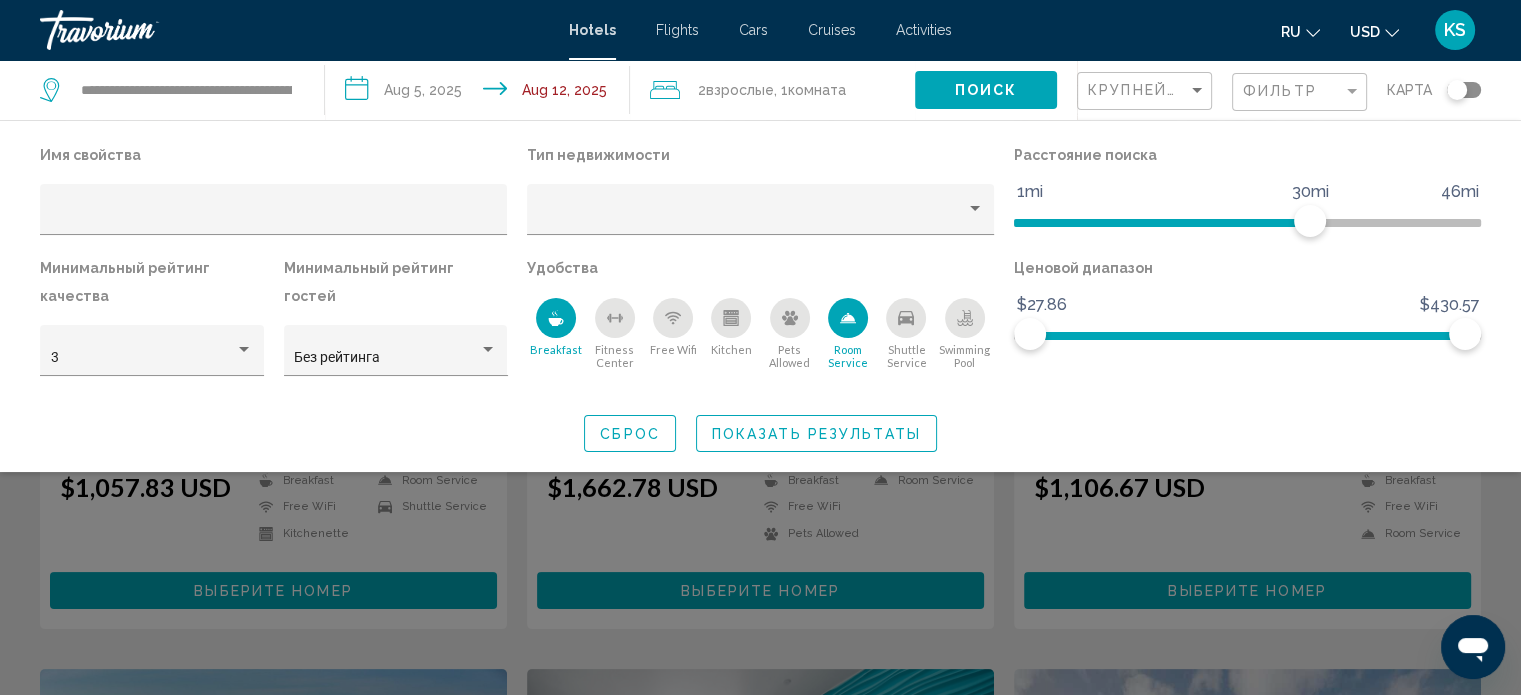 click 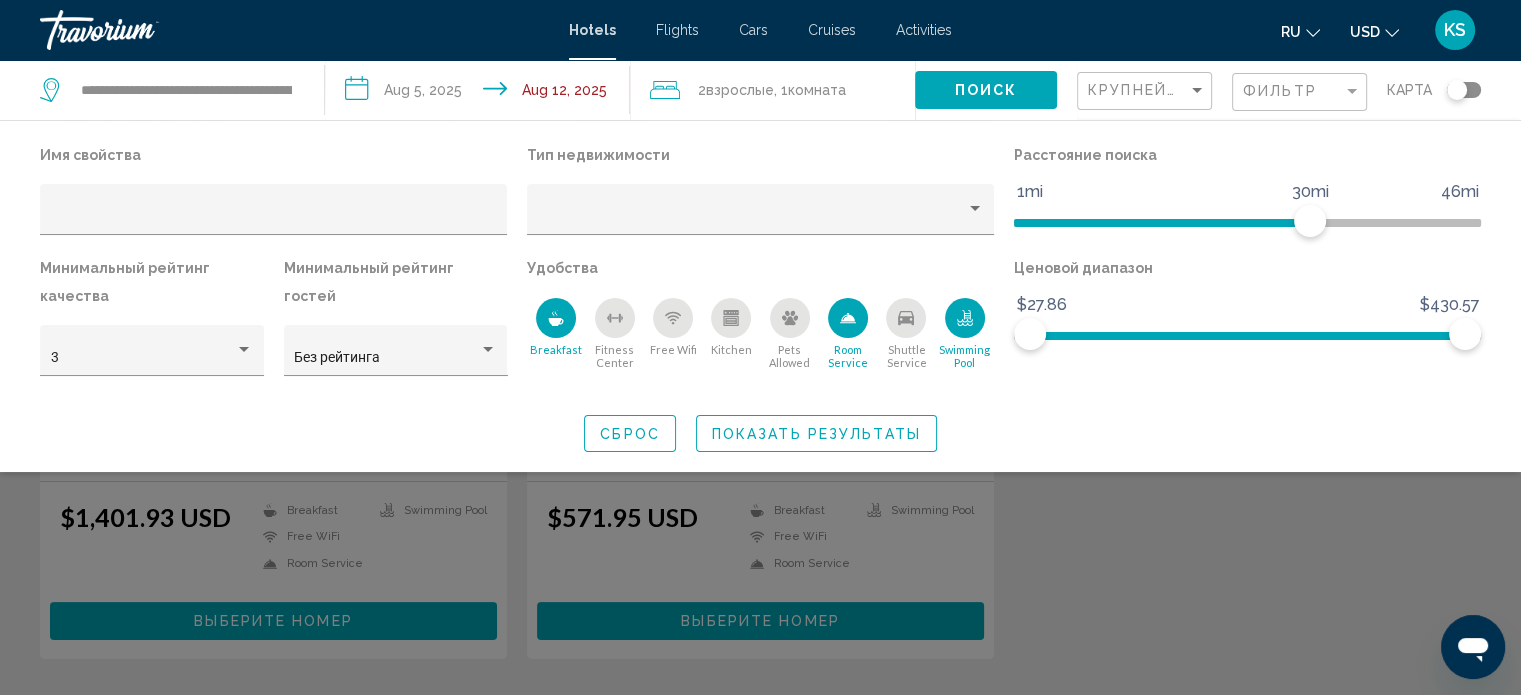 scroll, scrollTop: 0, scrollLeft: 0, axis: both 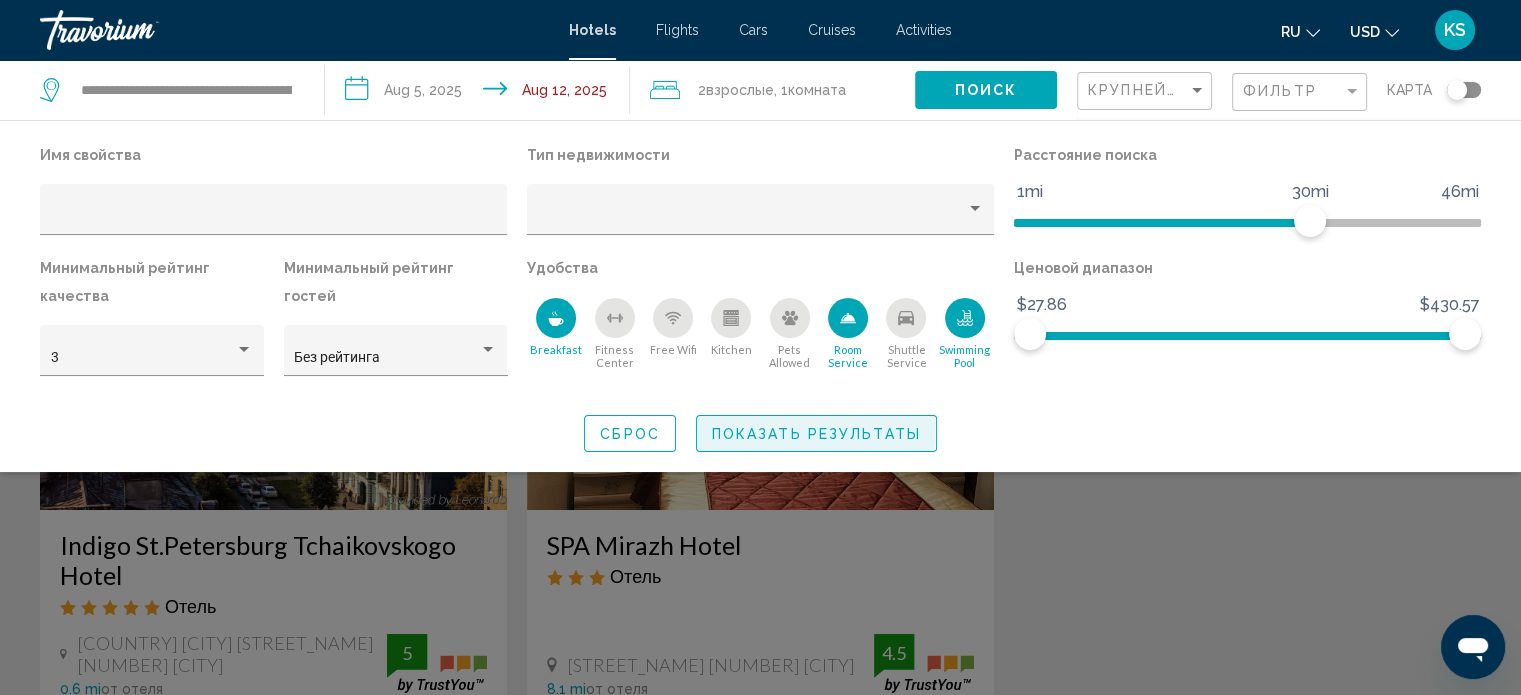 click on "Показать результаты" 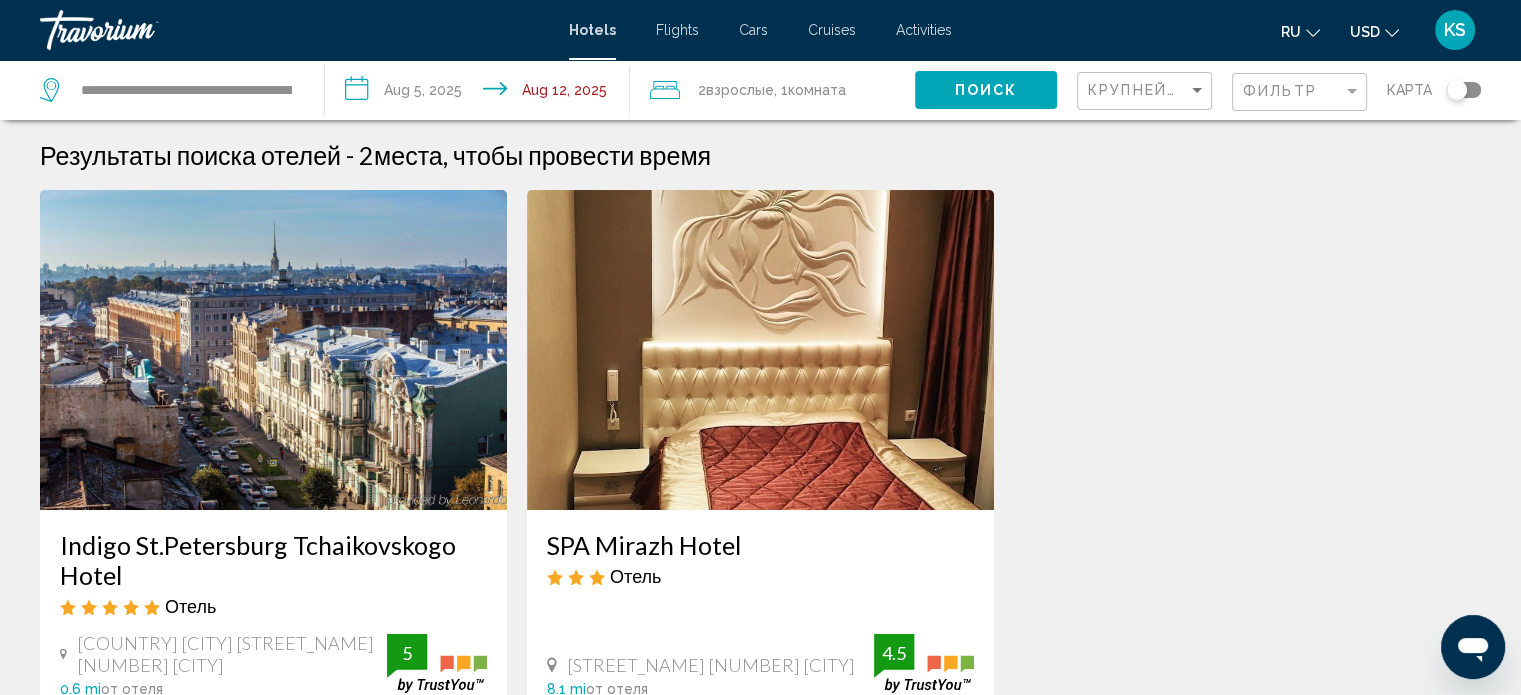 scroll, scrollTop: 233, scrollLeft: 0, axis: vertical 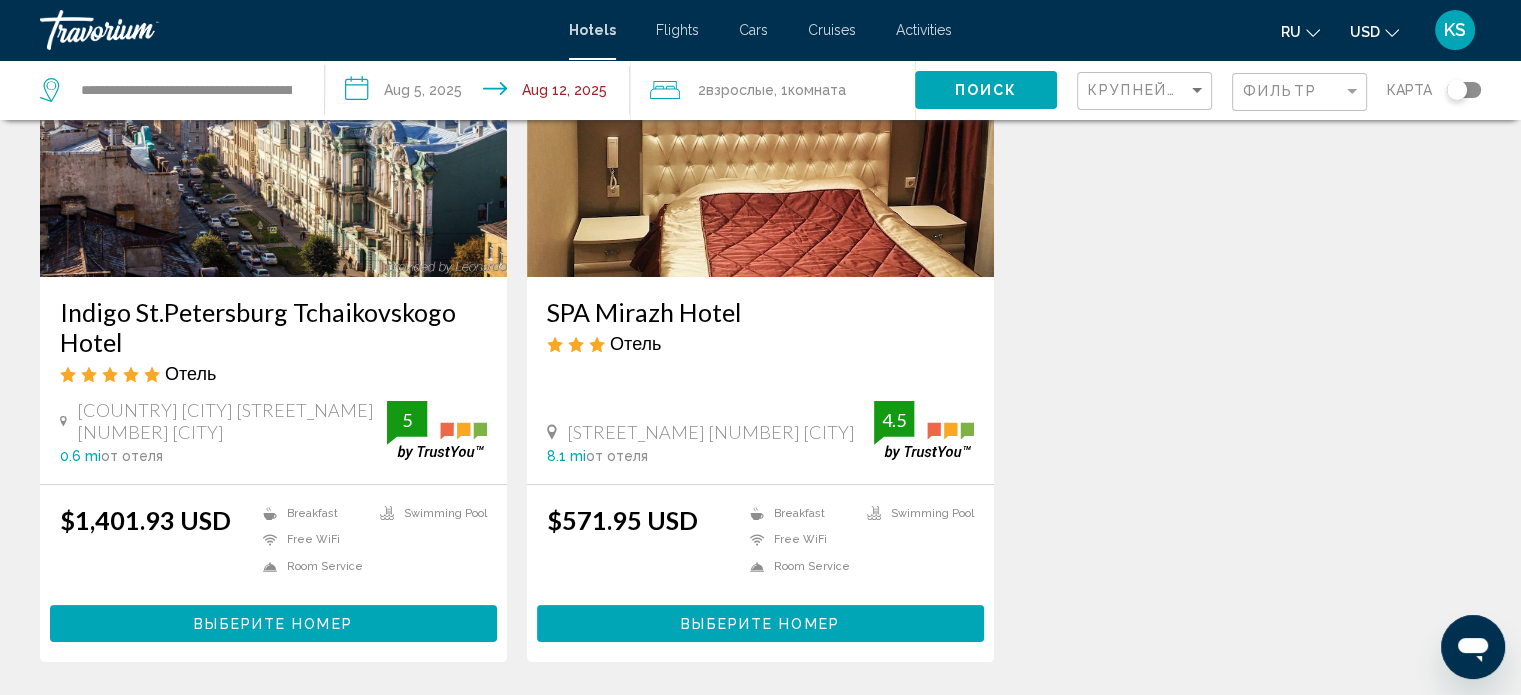 click at bounding box center [273, 117] 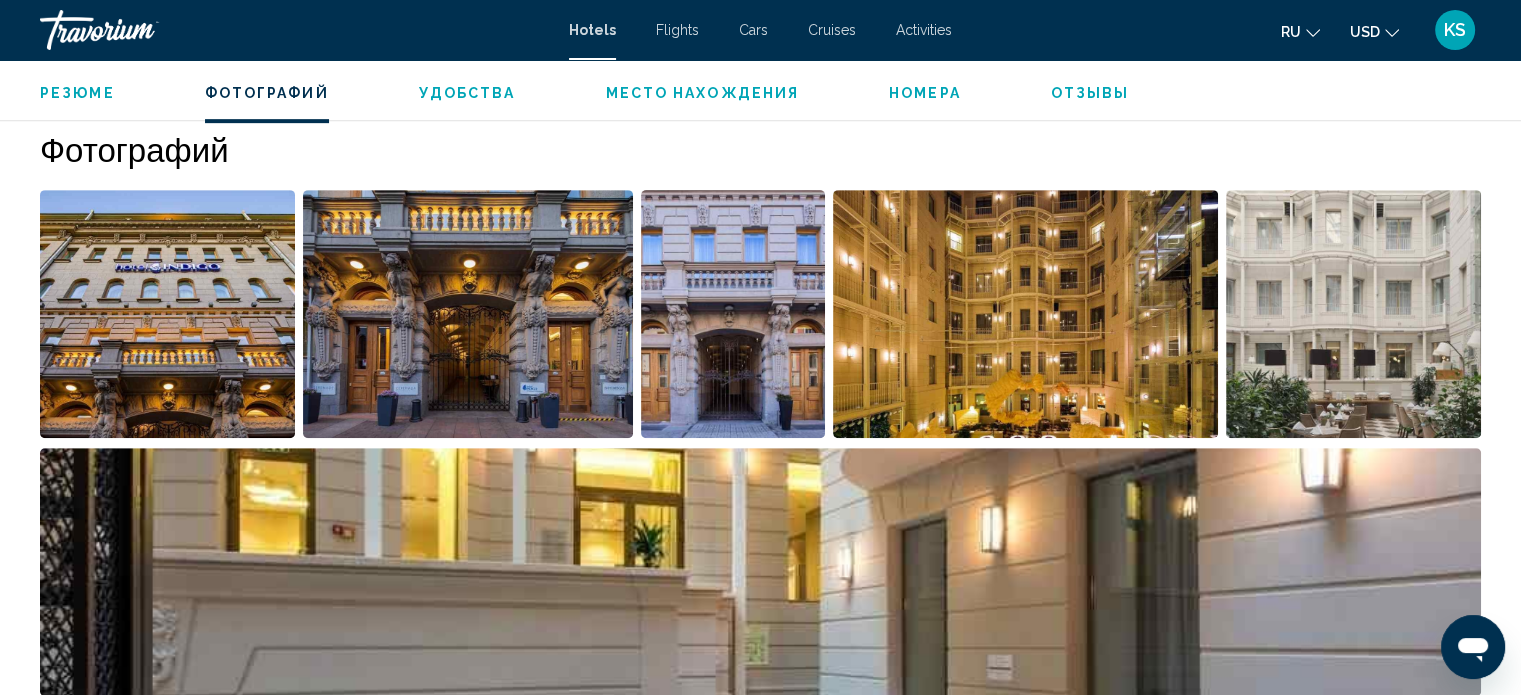scroll, scrollTop: 944, scrollLeft: 0, axis: vertical 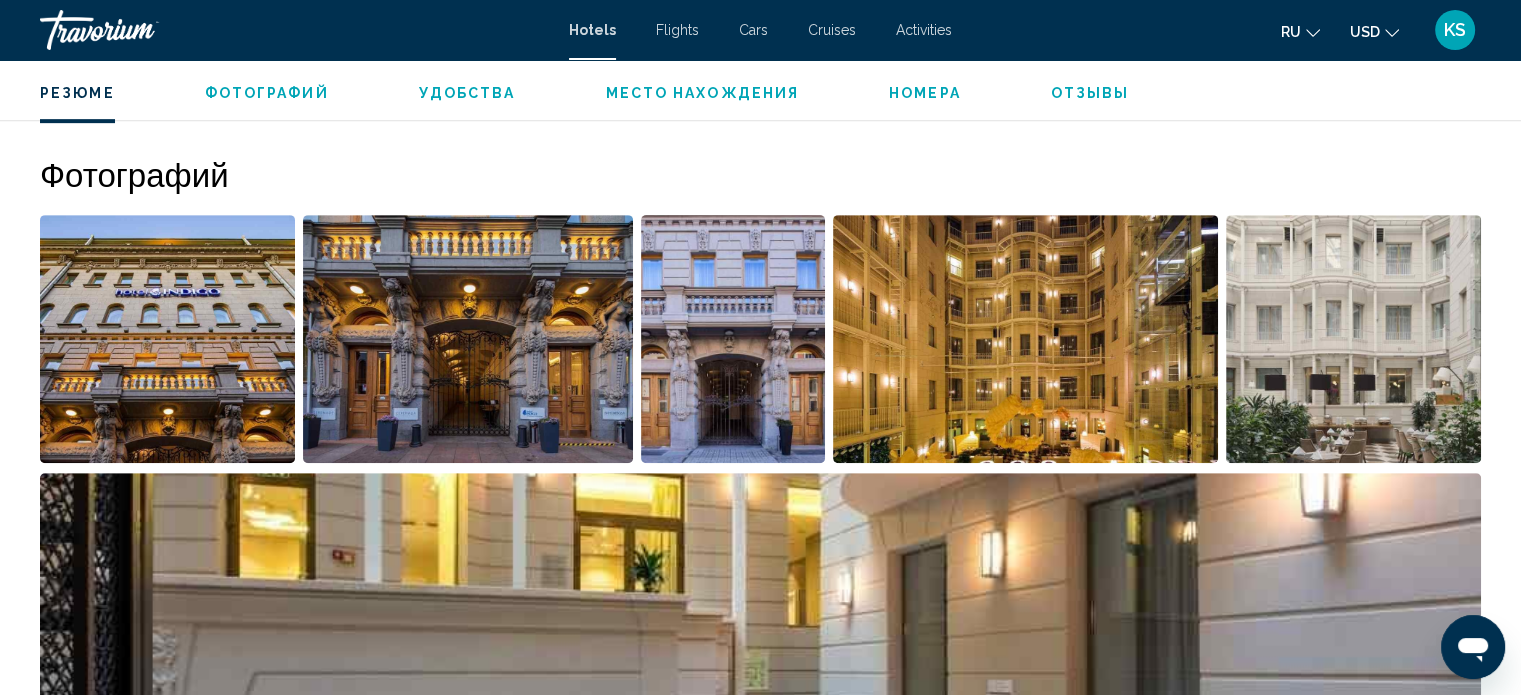 click at bounding box center [737, 343] 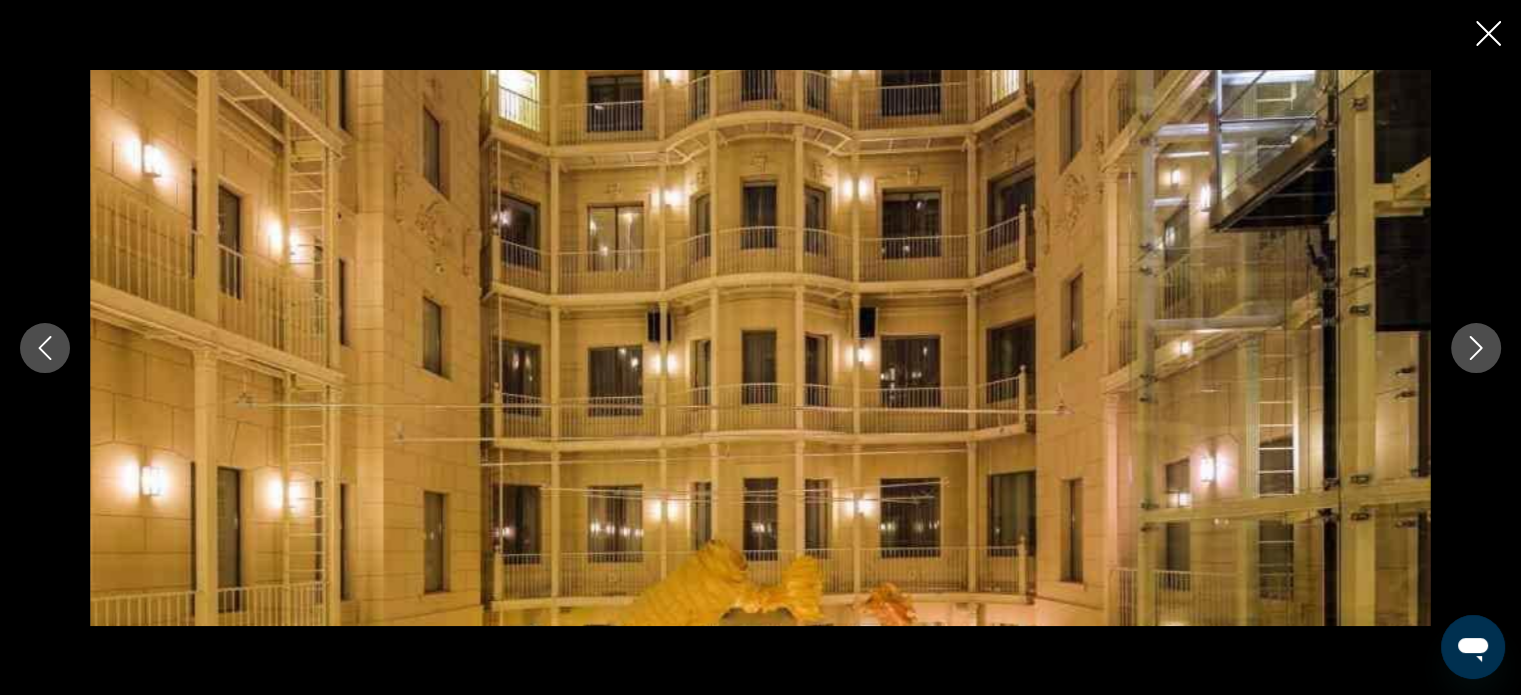 click at bounding box center (1476, 348) 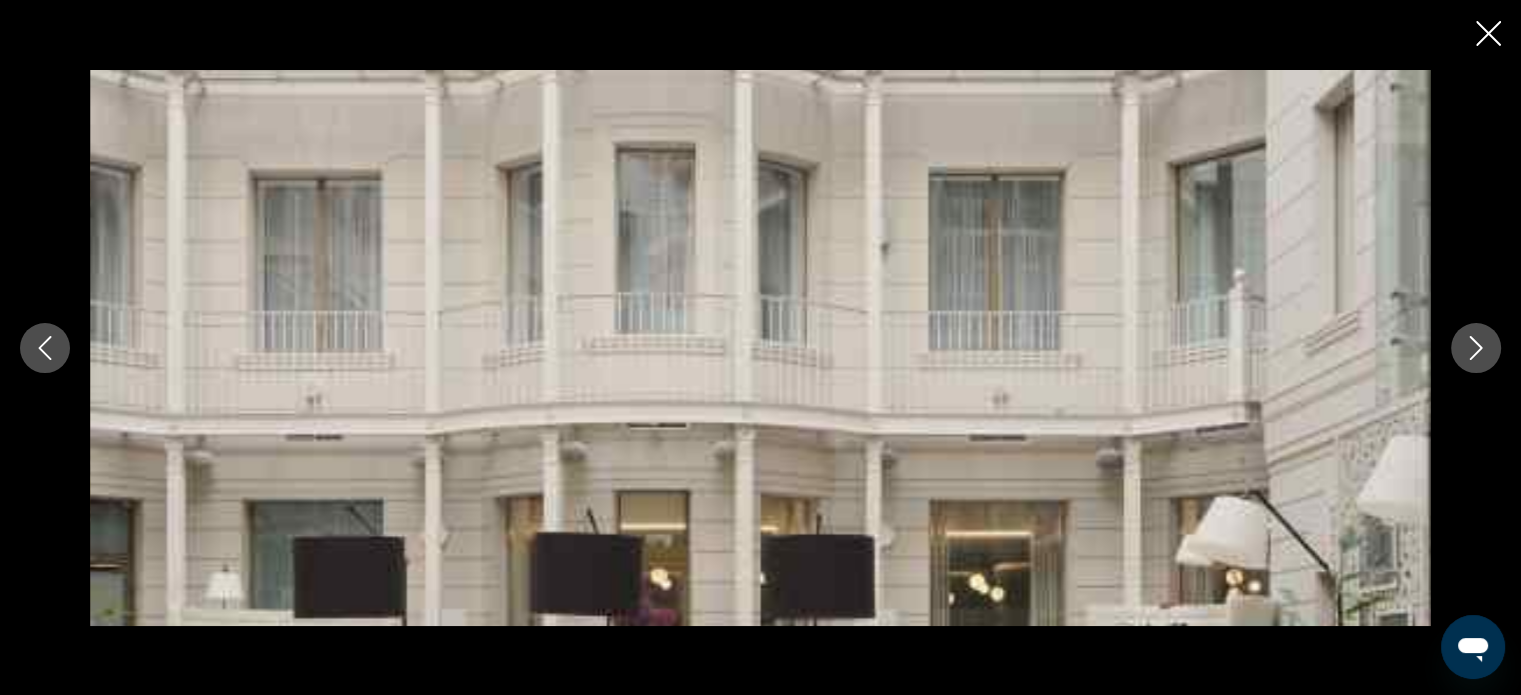 click at bounding box center (1476, 348) 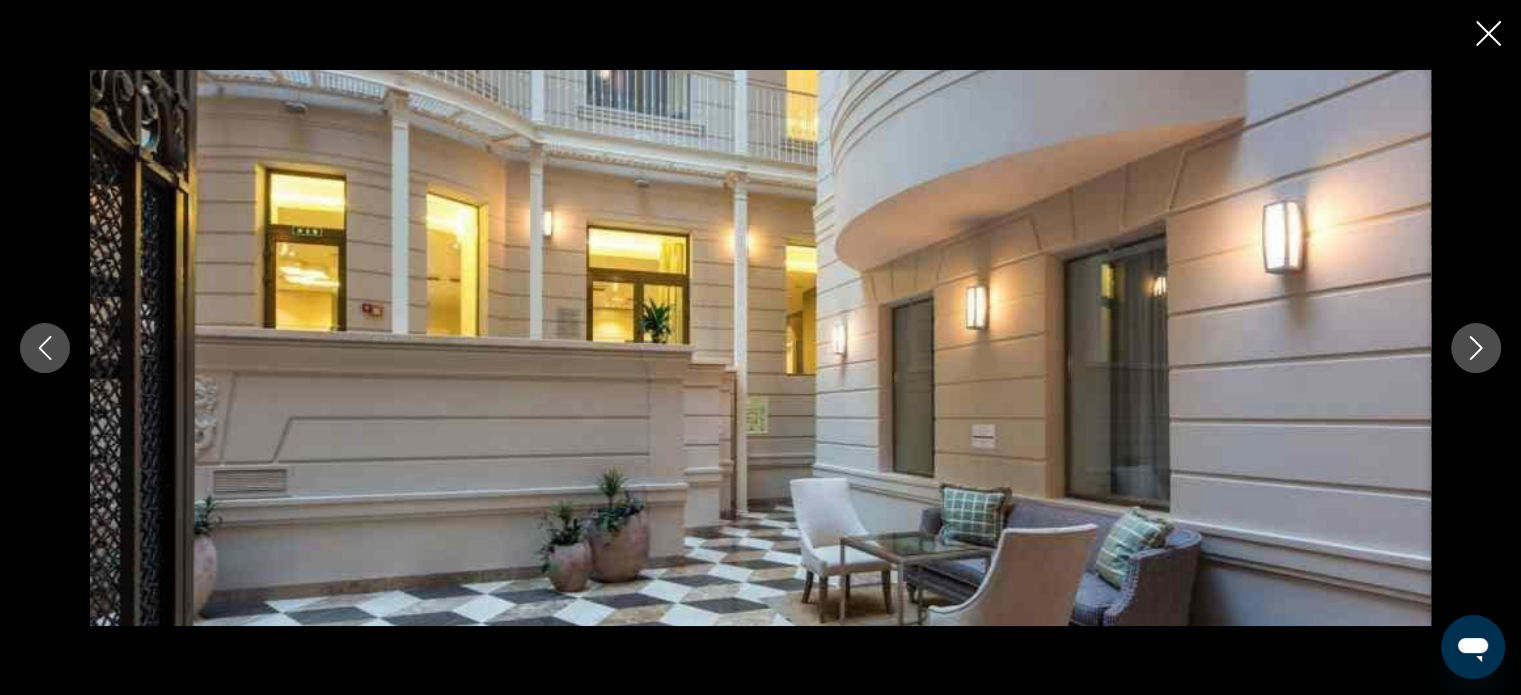 click at bounding box center (1476, 348) 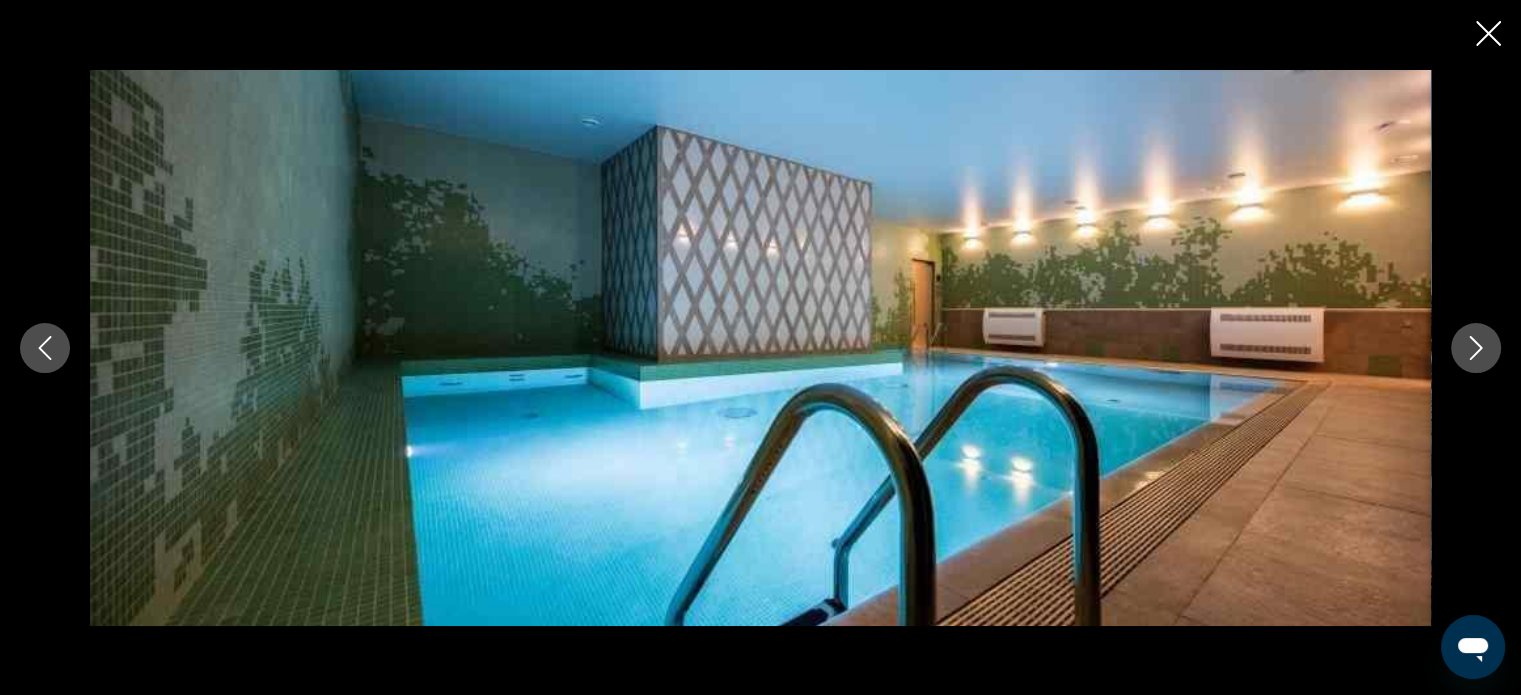 click at bounding box center (1476, 348) 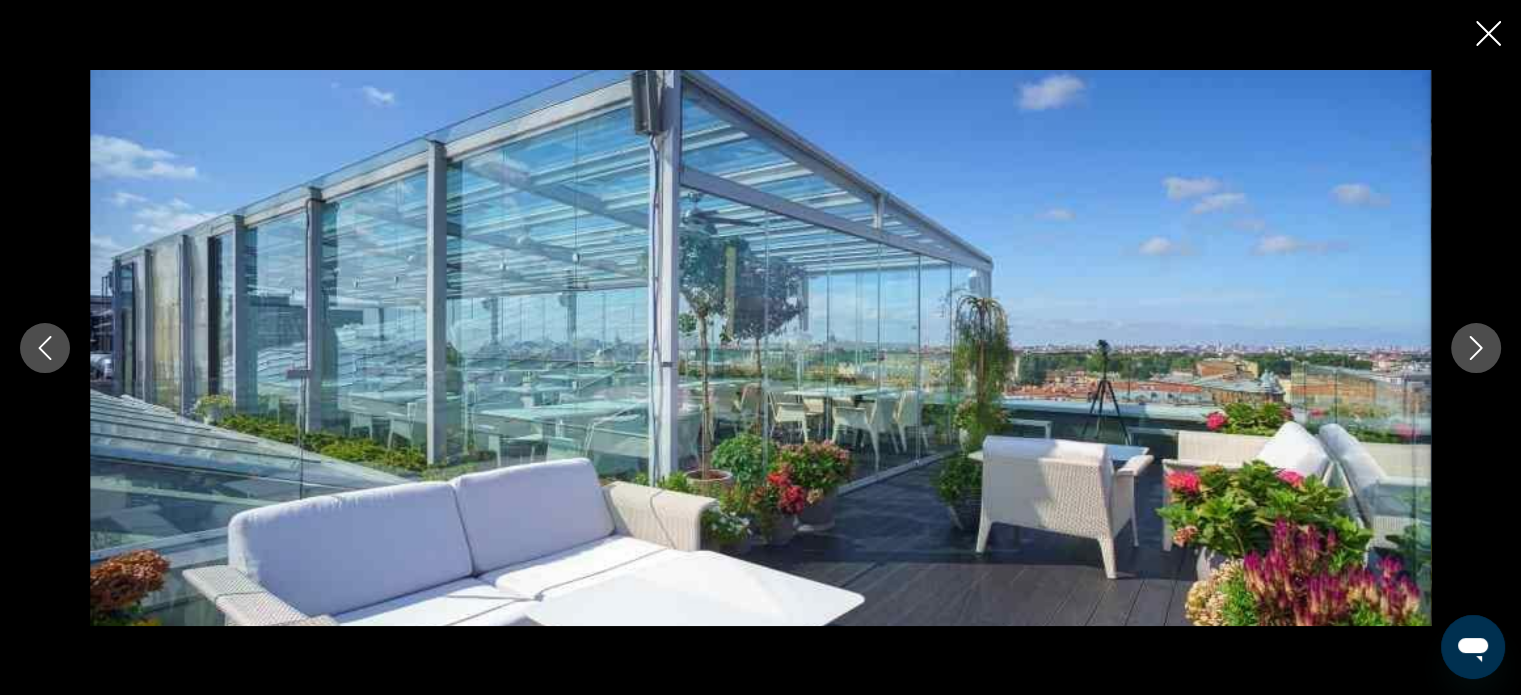 click at bounding box center [1476, 348] 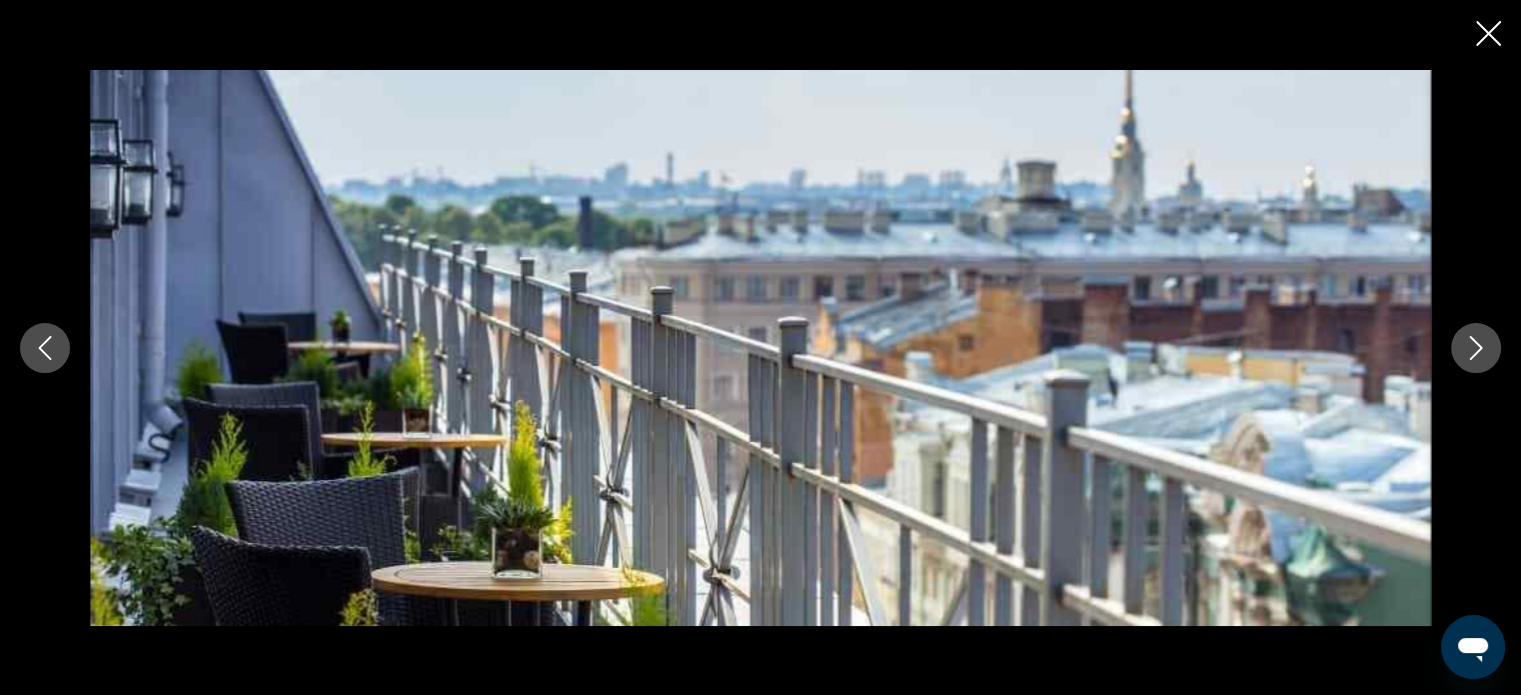 click at bounding box center [1476, 348] 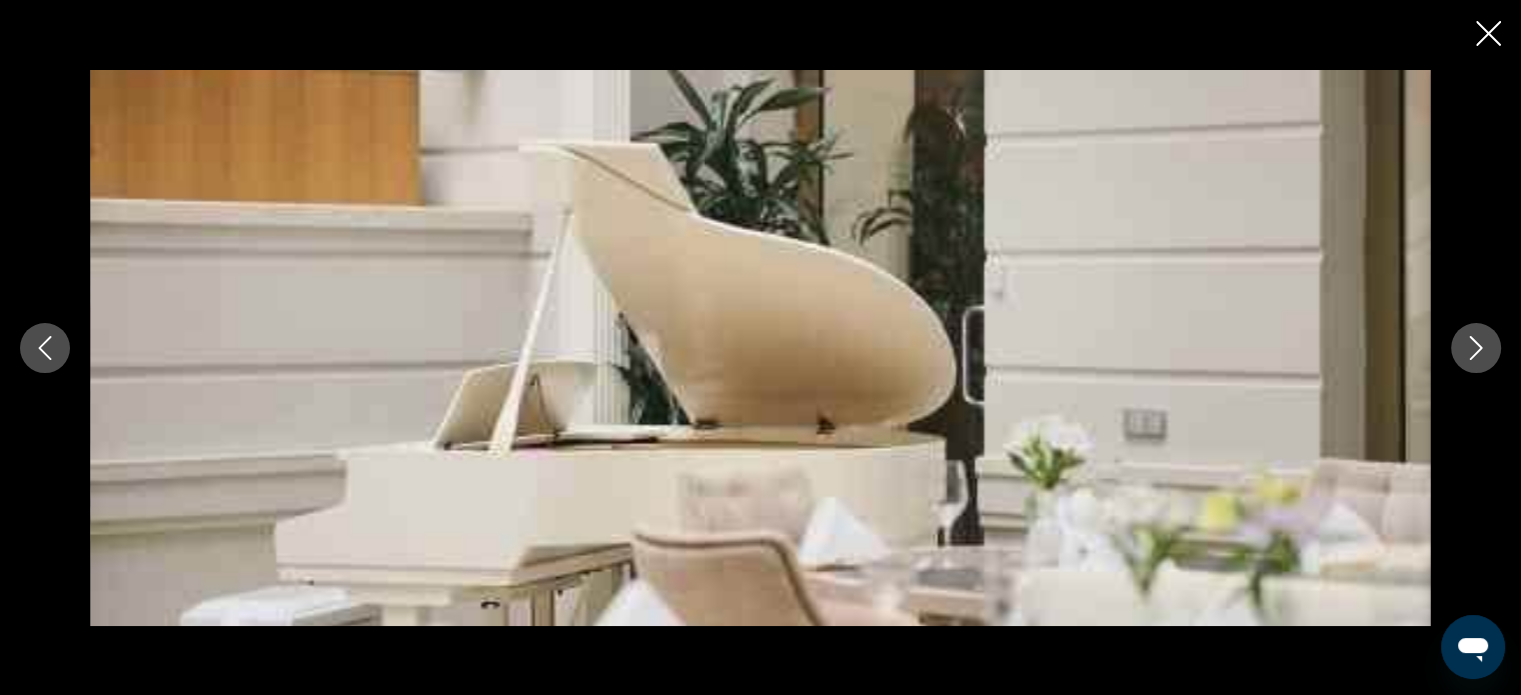 click at bounding box center (1476, 348) 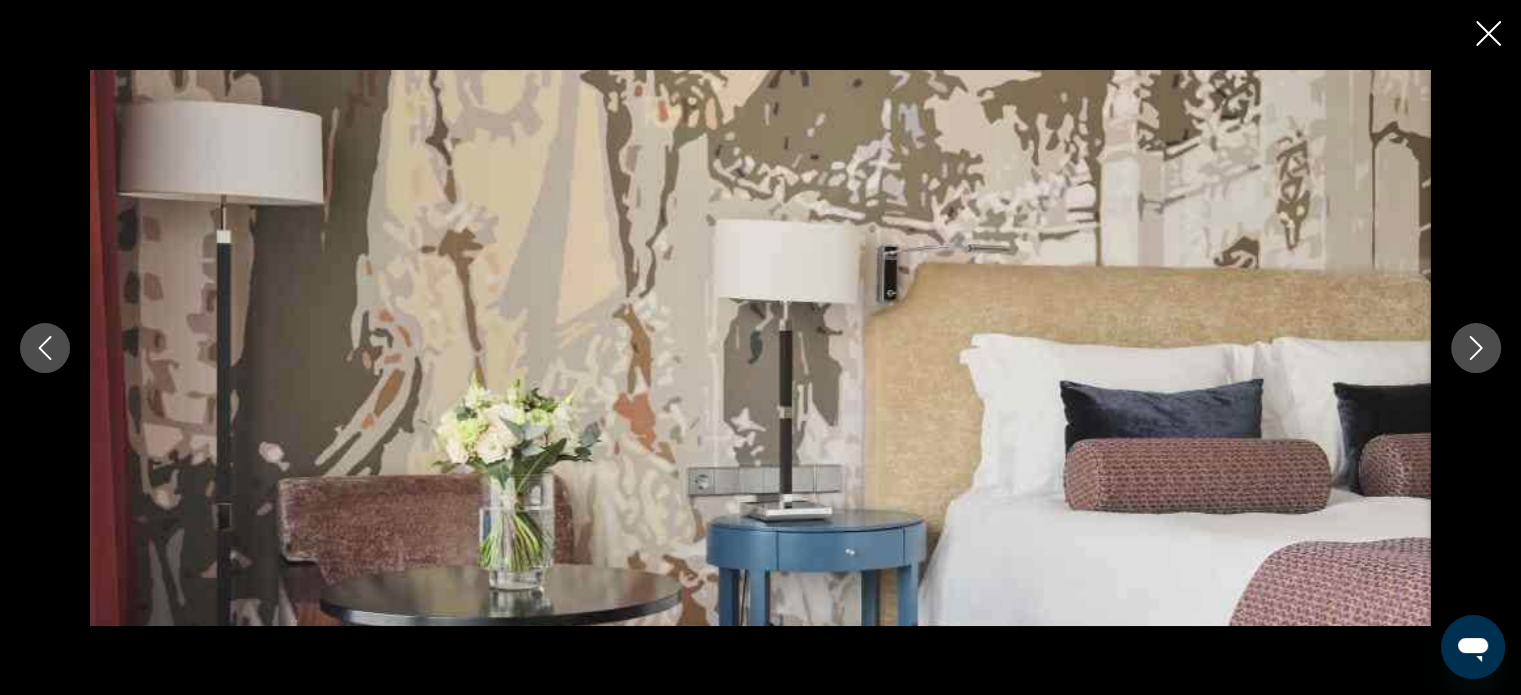 click at bounding box center (1476, 348) 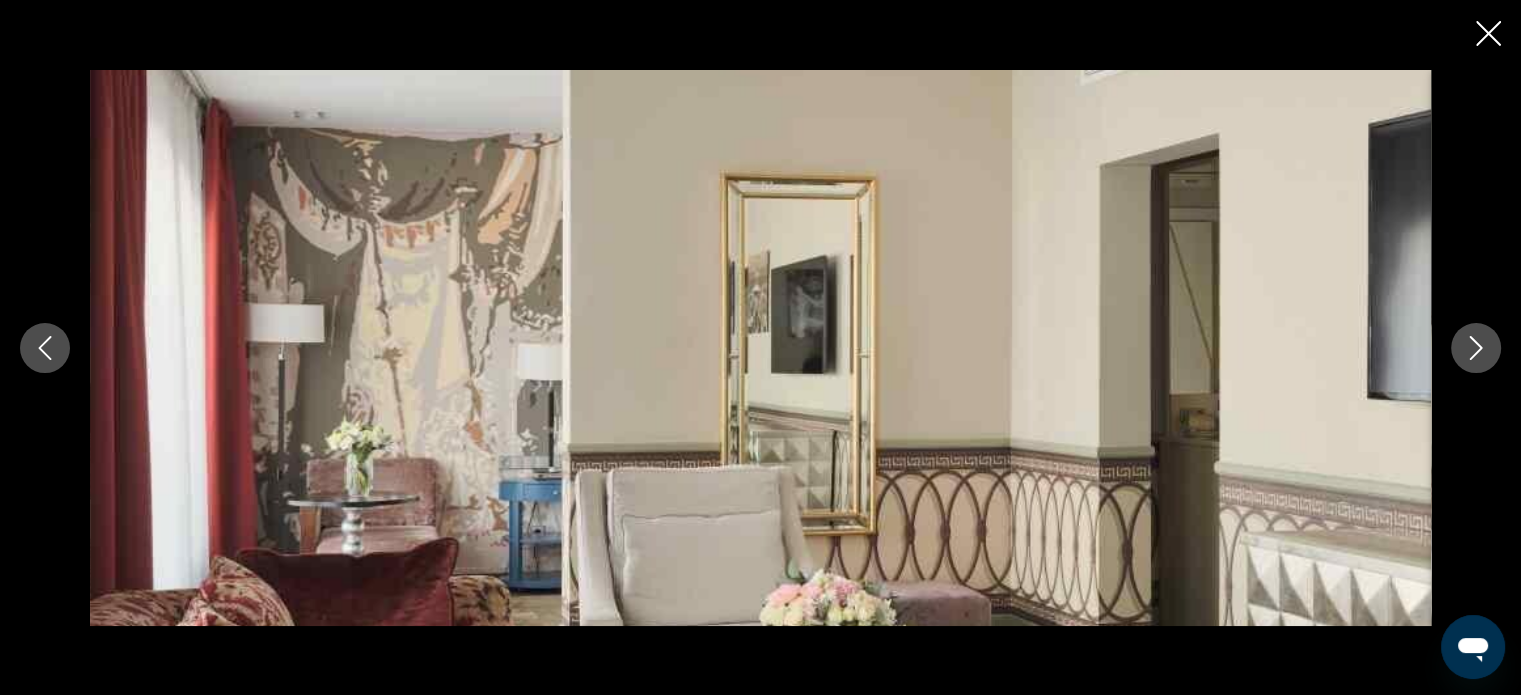 click at bounding box center (1476, 348) 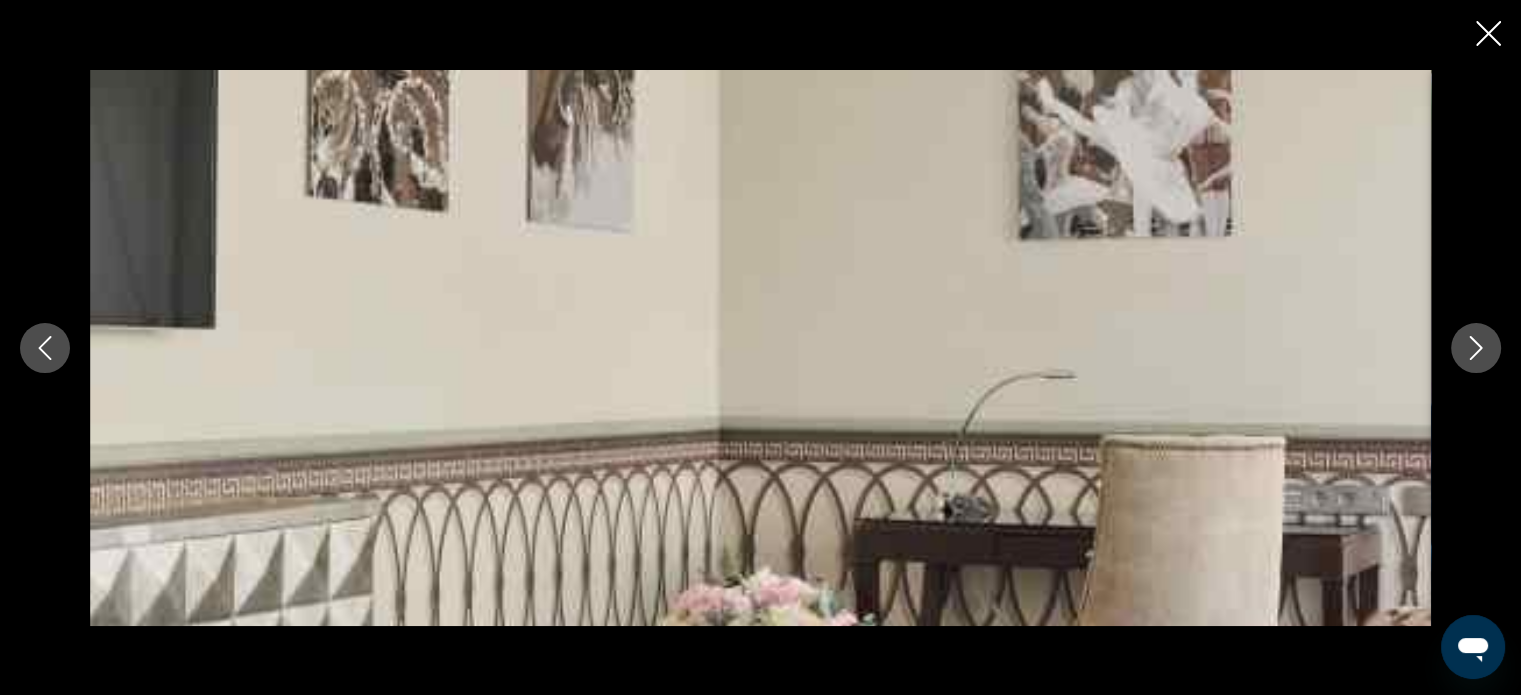 click at bounding box center [1476, 348] 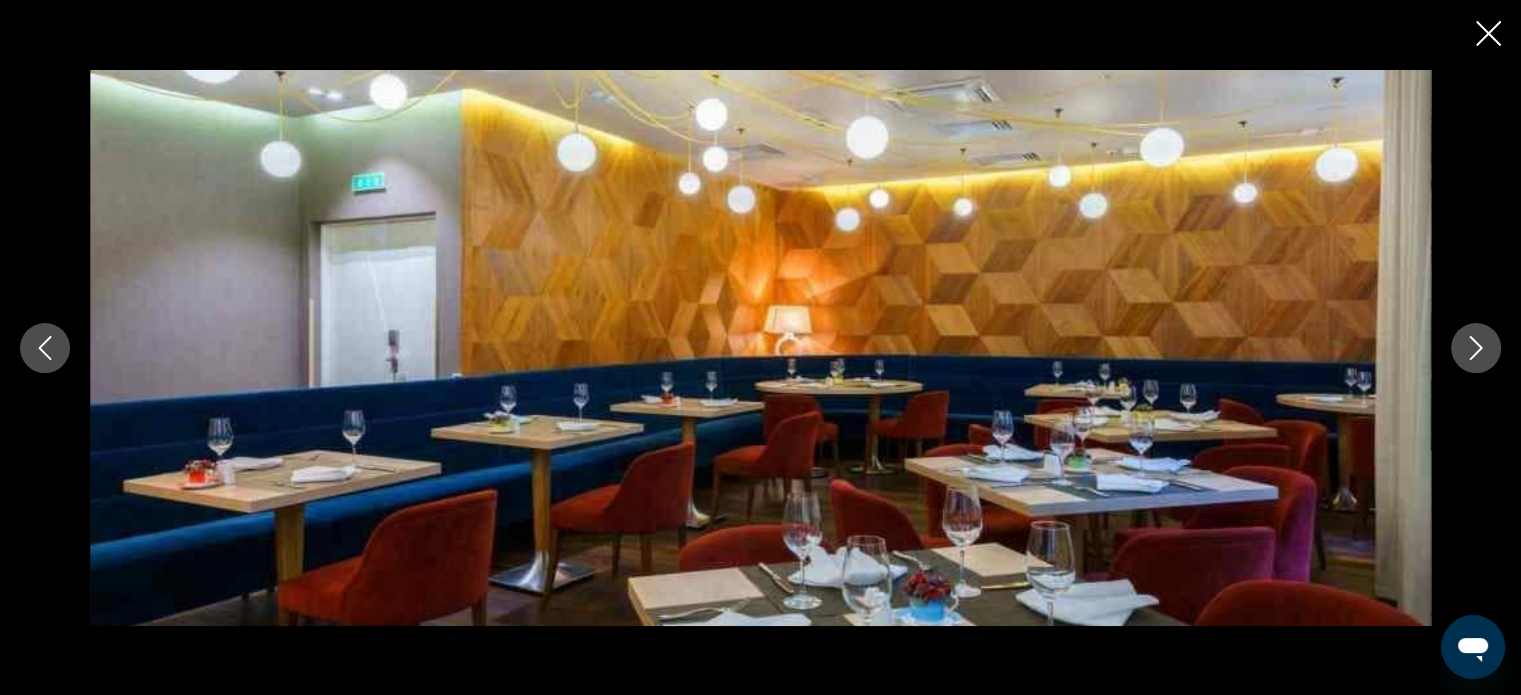 click at bounding box center (1476, 348) 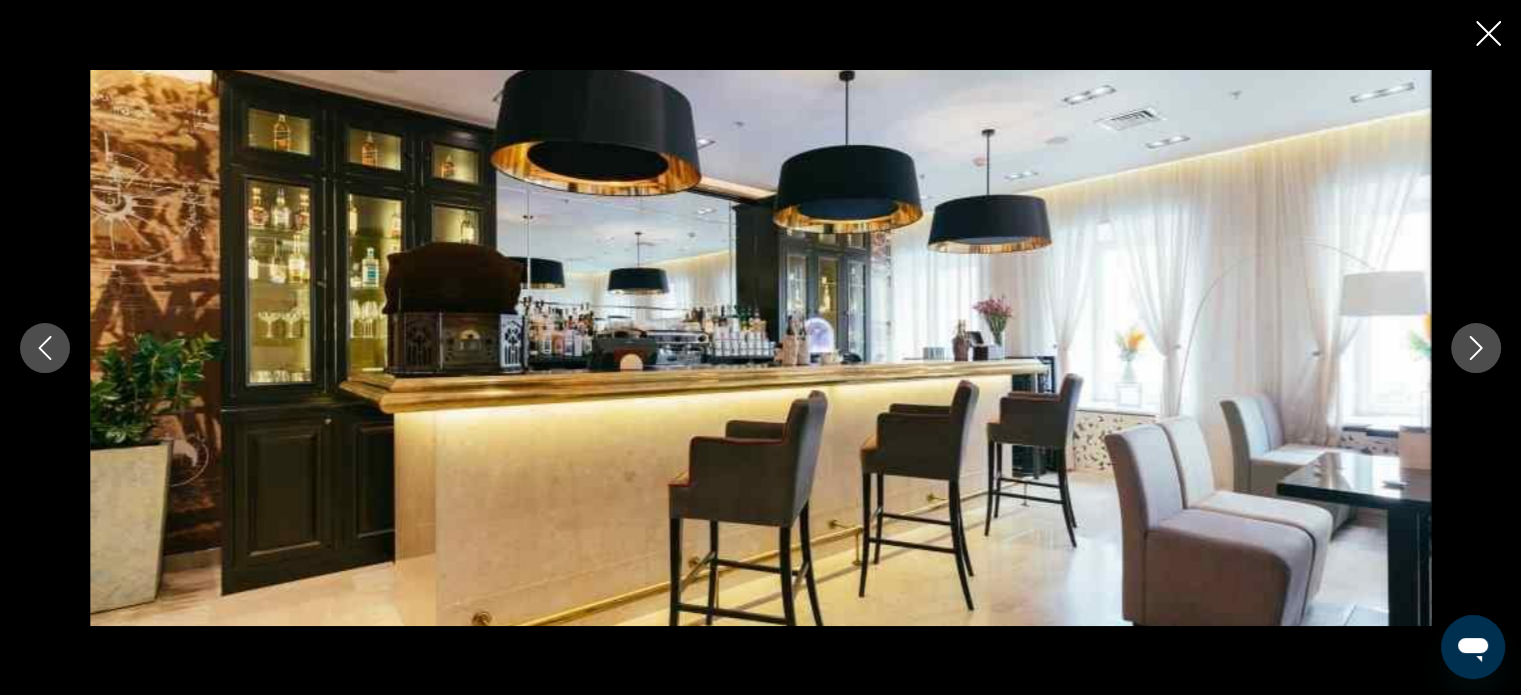 click at bounding box center [1476, 348] 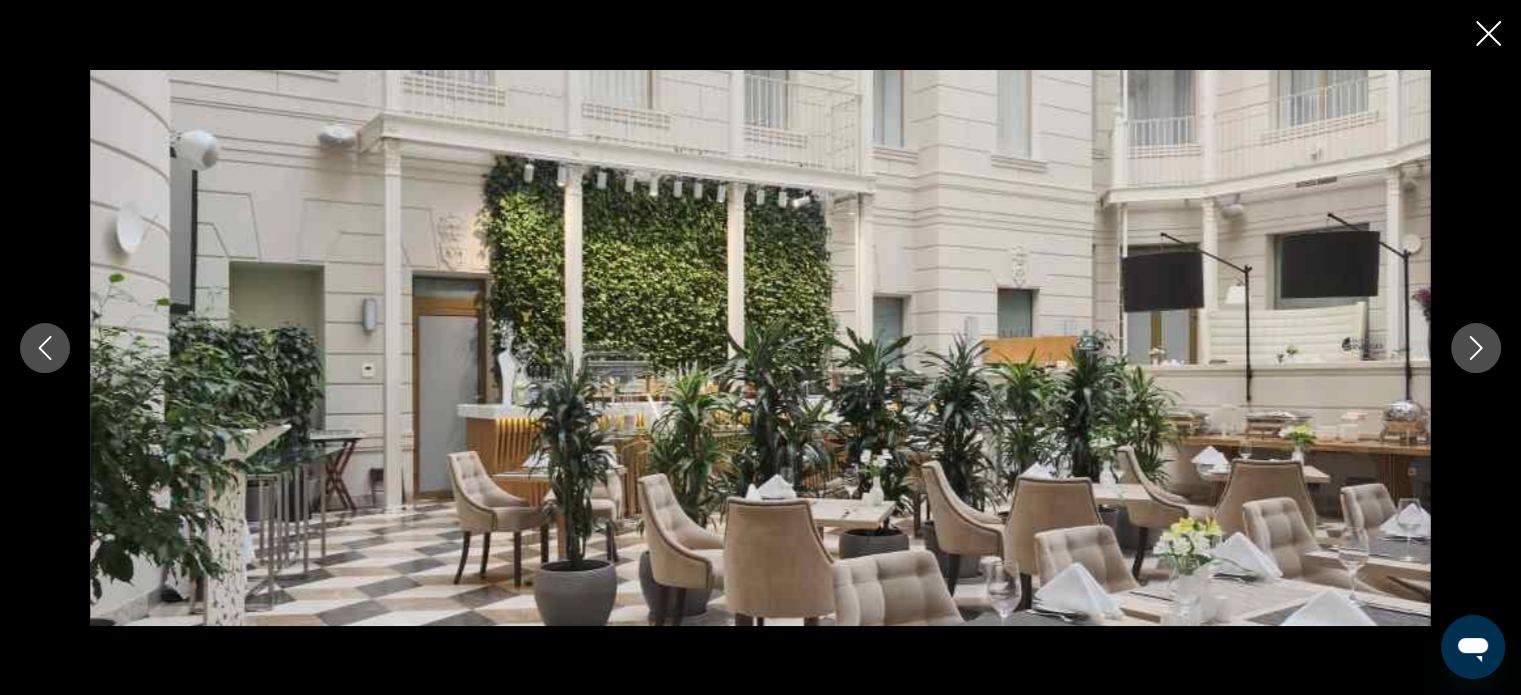 click 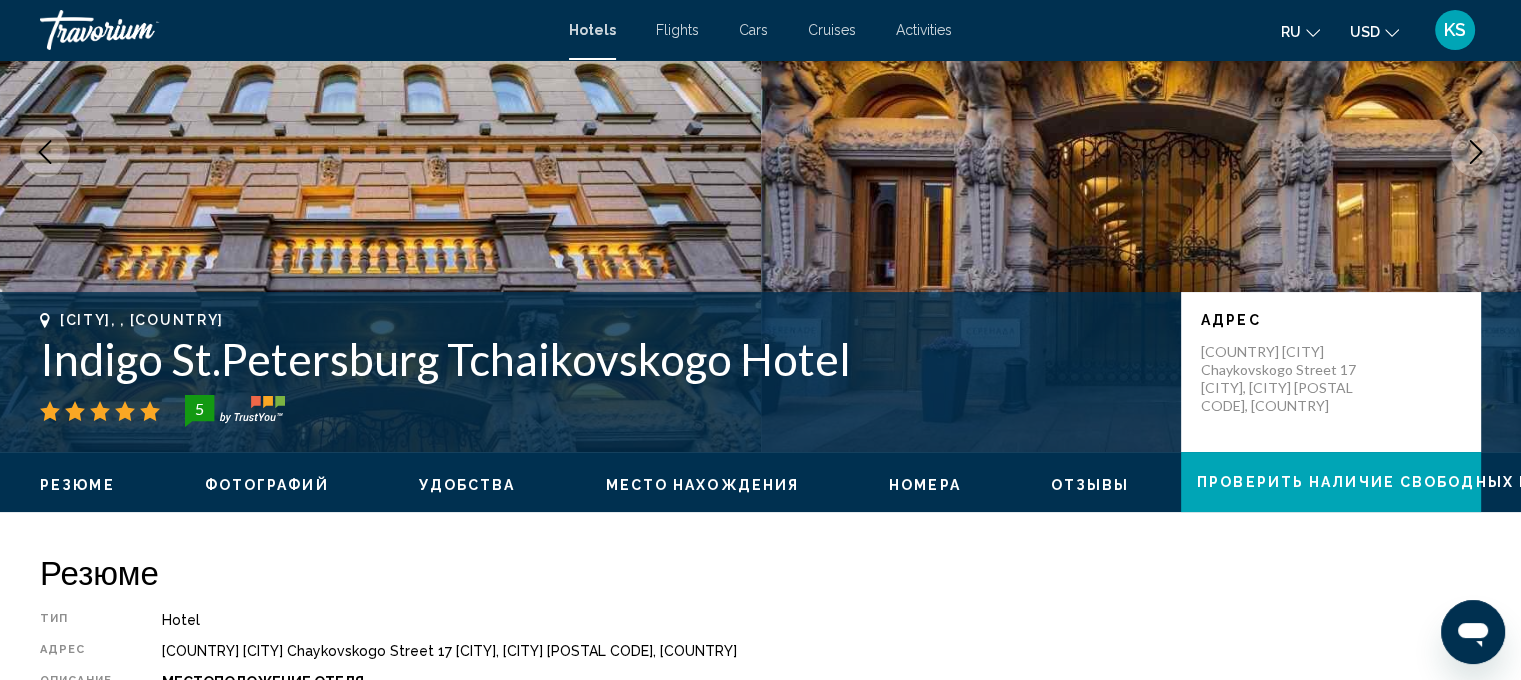 scroll, scrollTop: 466, scrollLeft: 0, axis: vertical 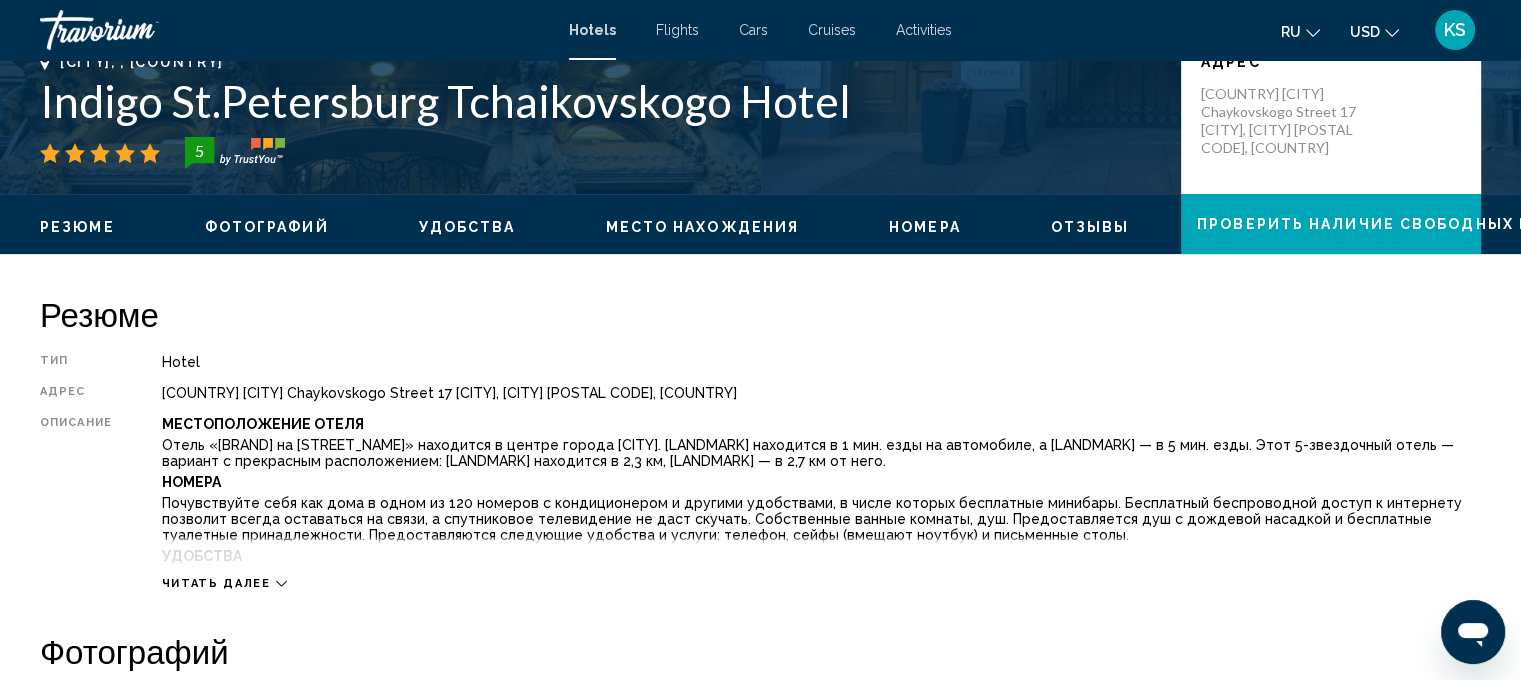 click on "Читать далее" at bounding box center [216, 583] 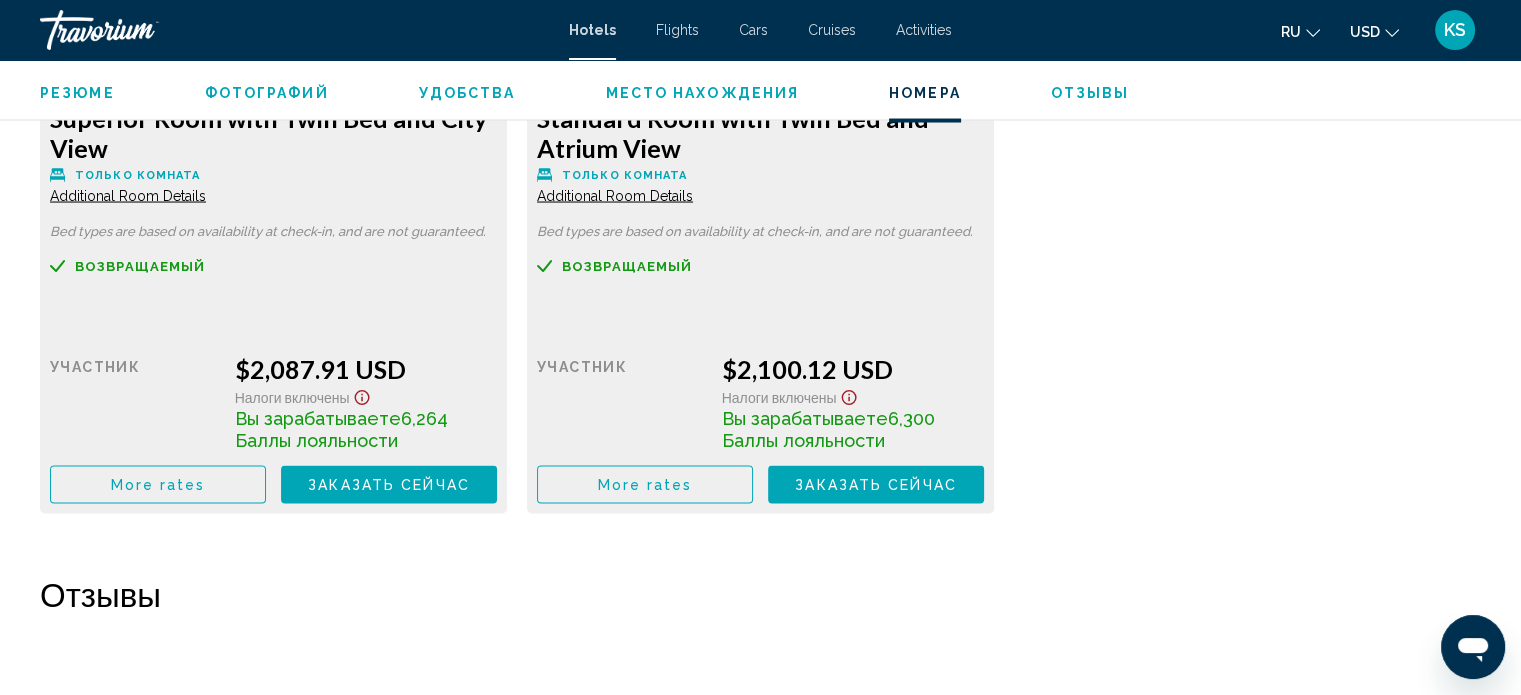 scroll, scrollTop: 3796, scrollLeft: 0, axis: vertical 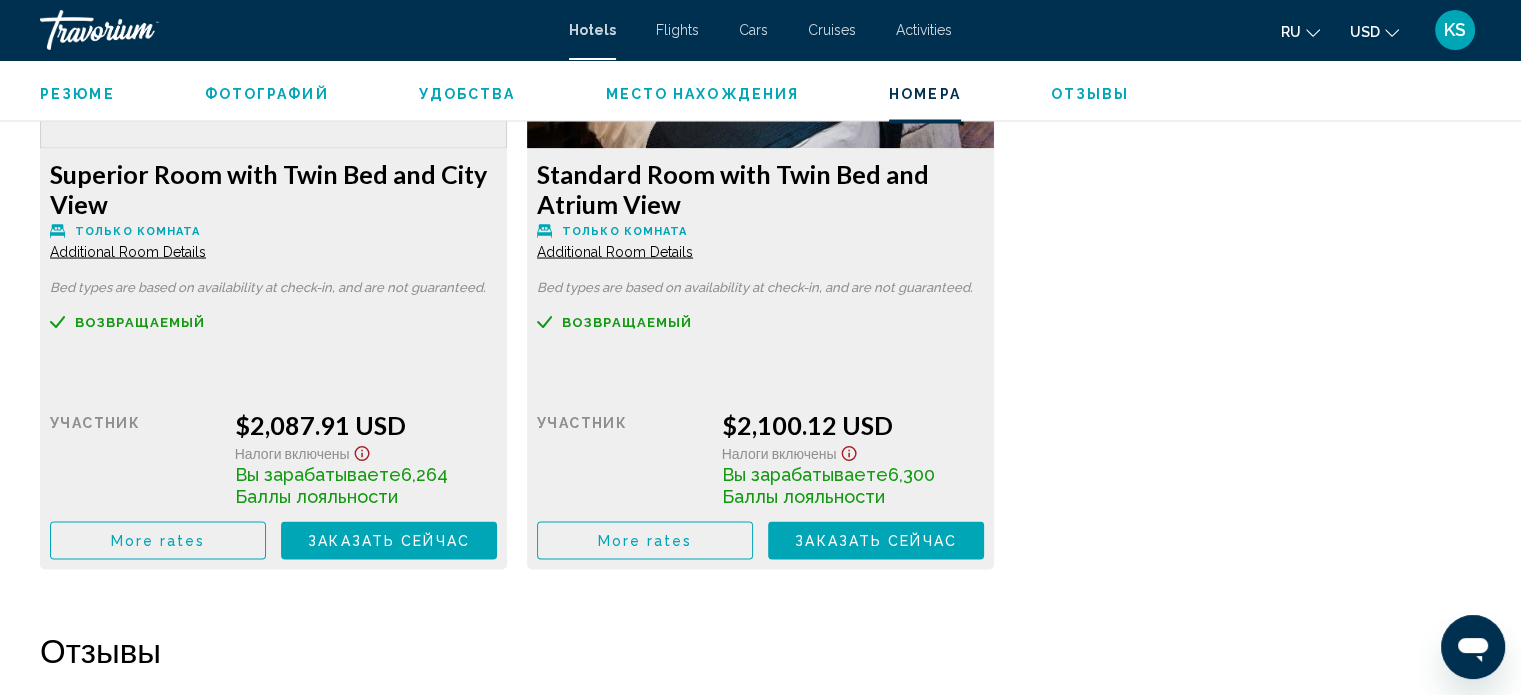 click 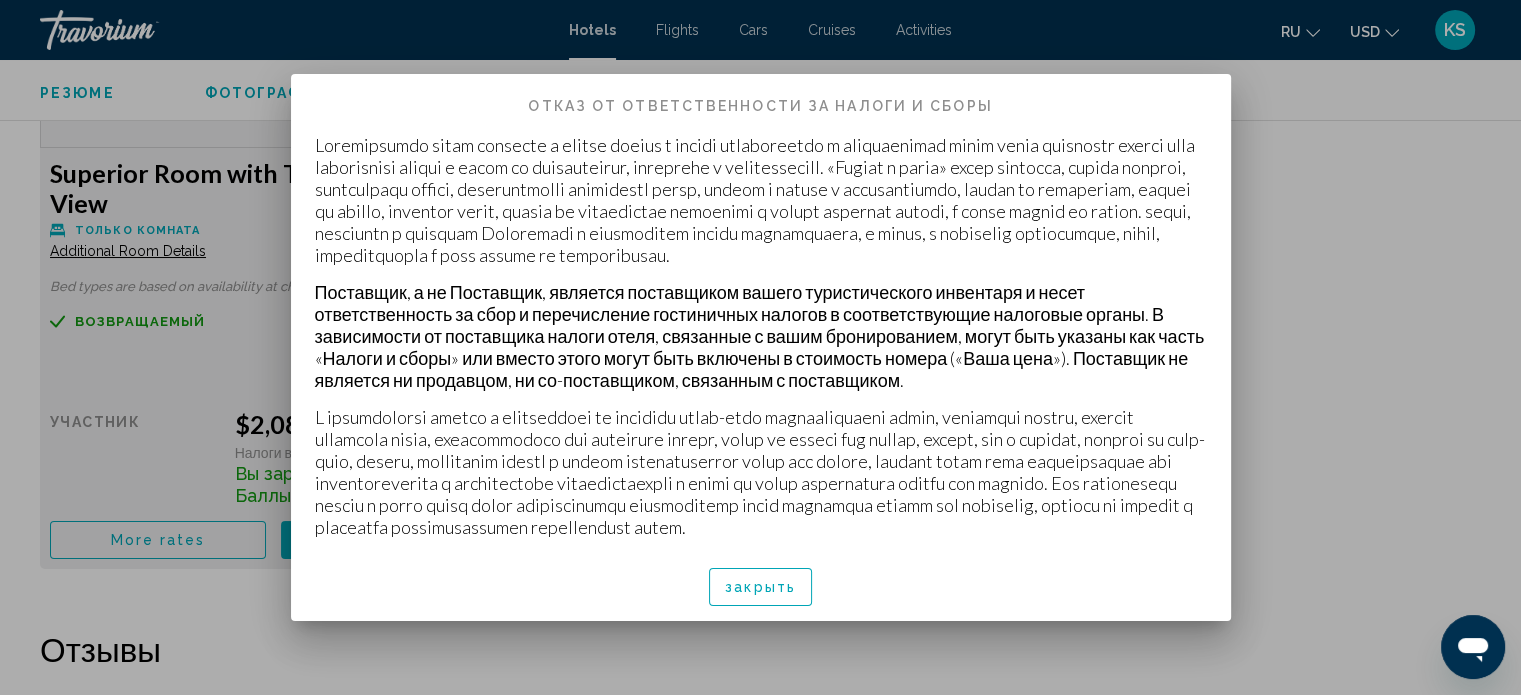 click on "Отказ от ответственности за налоги и сборы Поставщик, а не Поставщик, является поставщиком вашего туристического инвентаря и несет ответственность за сбор и перечисление гостиничных налогов в соответствующие налоговые органы. В зависимости от поставщика налоги отеля, связанные с вашим бронированием, могут быть указаны как часть «Налоги и сборы» или вместо этого могут быть включены в стоимость номера («Ваша цена»). Поставщик не является ни продавцом, ни со-поставщиком, связанным с поставщиком. закрыть" at bounding box center [761, 359] 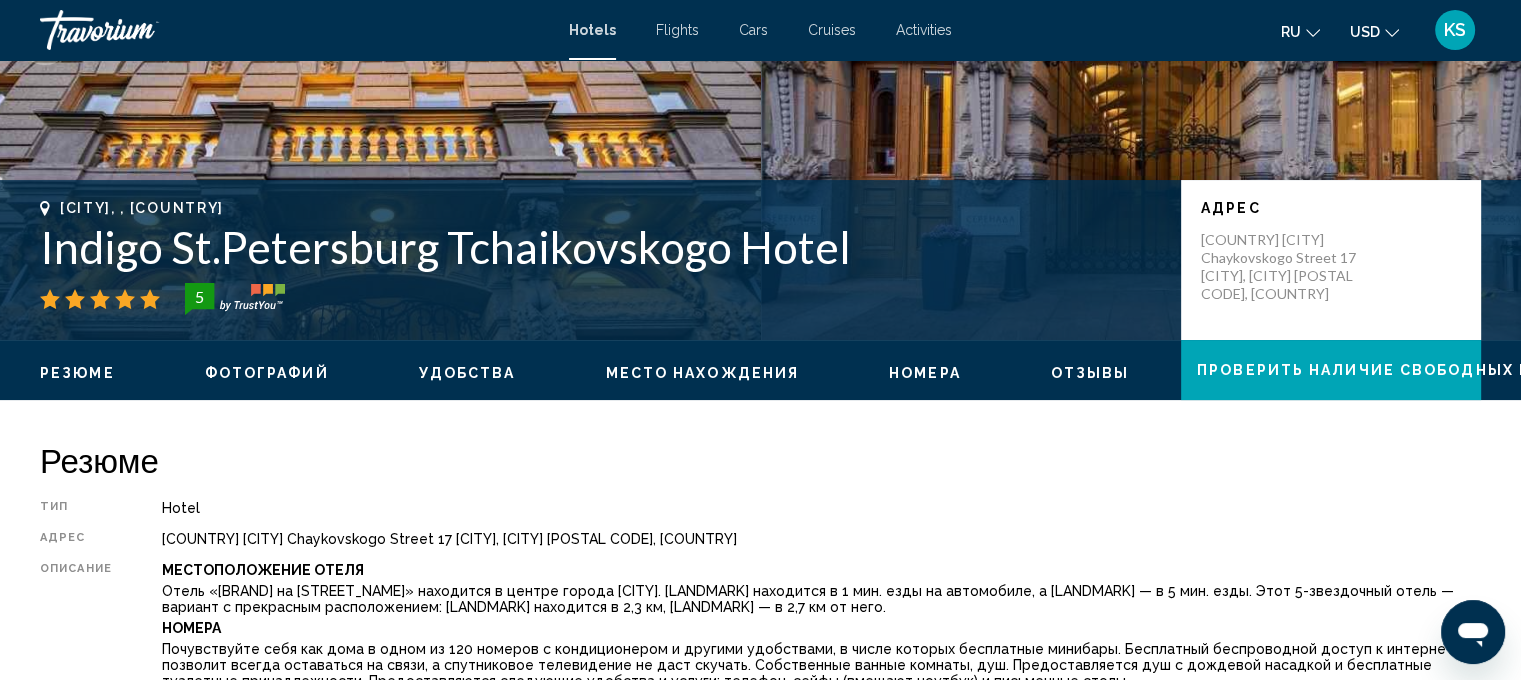 scroll, scrollTop: 296, scrollLeft: 0, axis: vertical 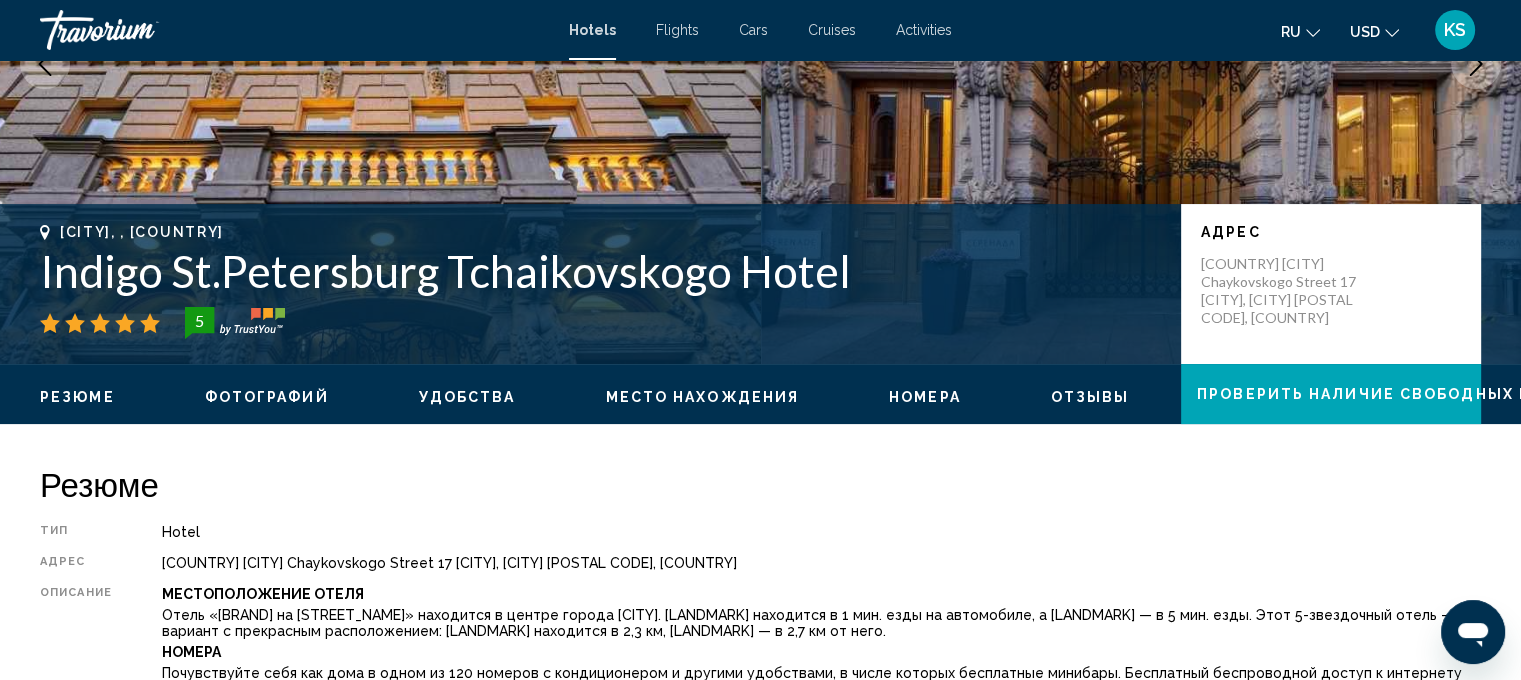 drag, startPoint x: 44, startPoint y: 271, endPoint x: 845, endPoint y: 267, distance: 801.01 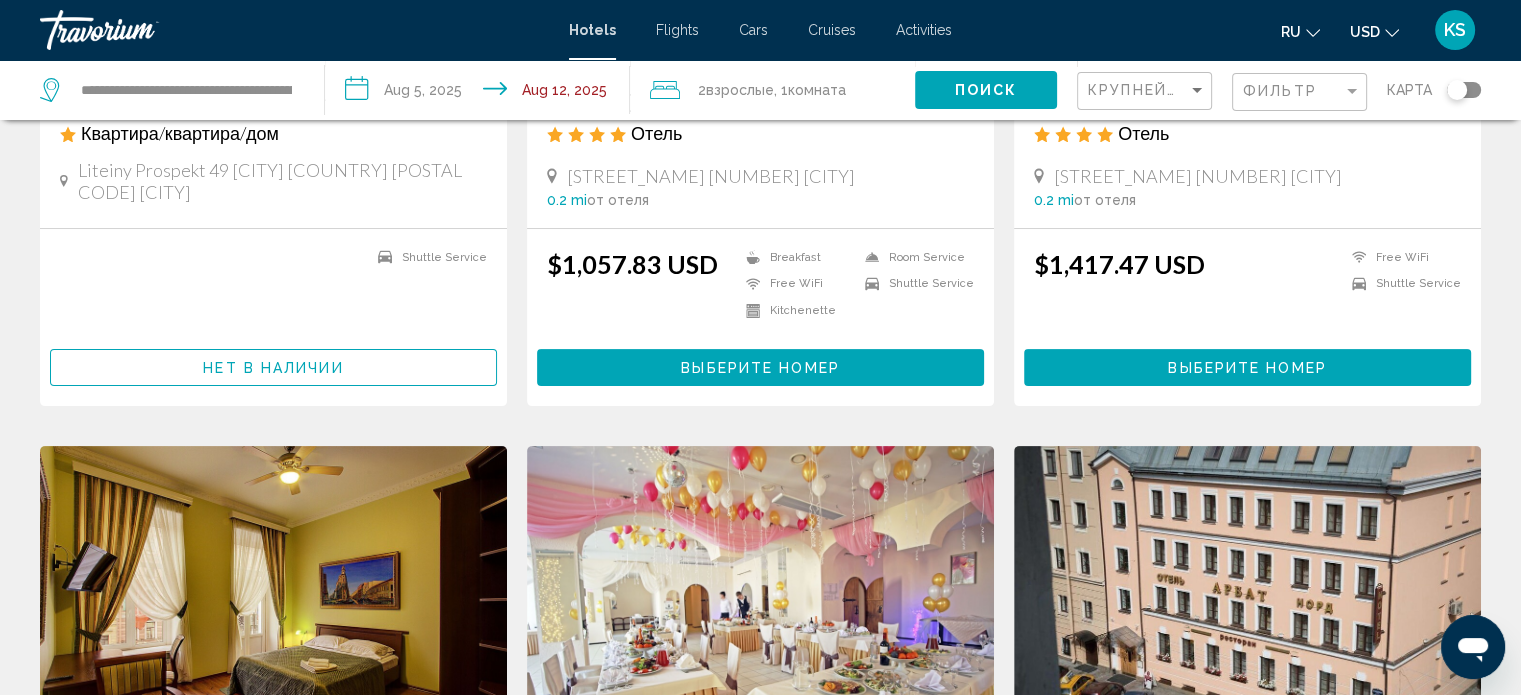 scroll, scrollTop: 233, scrollLeft: 0, axis: vertical 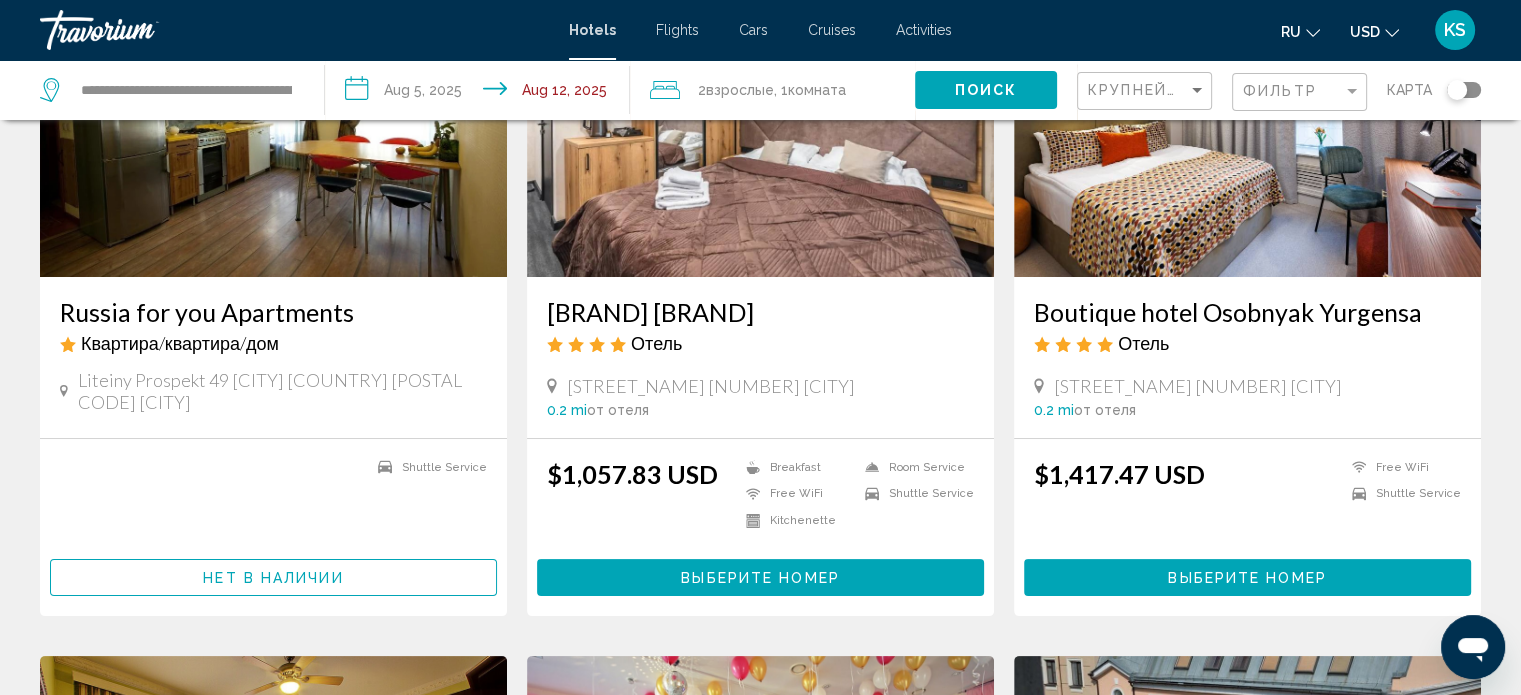 click on "Фильтр" 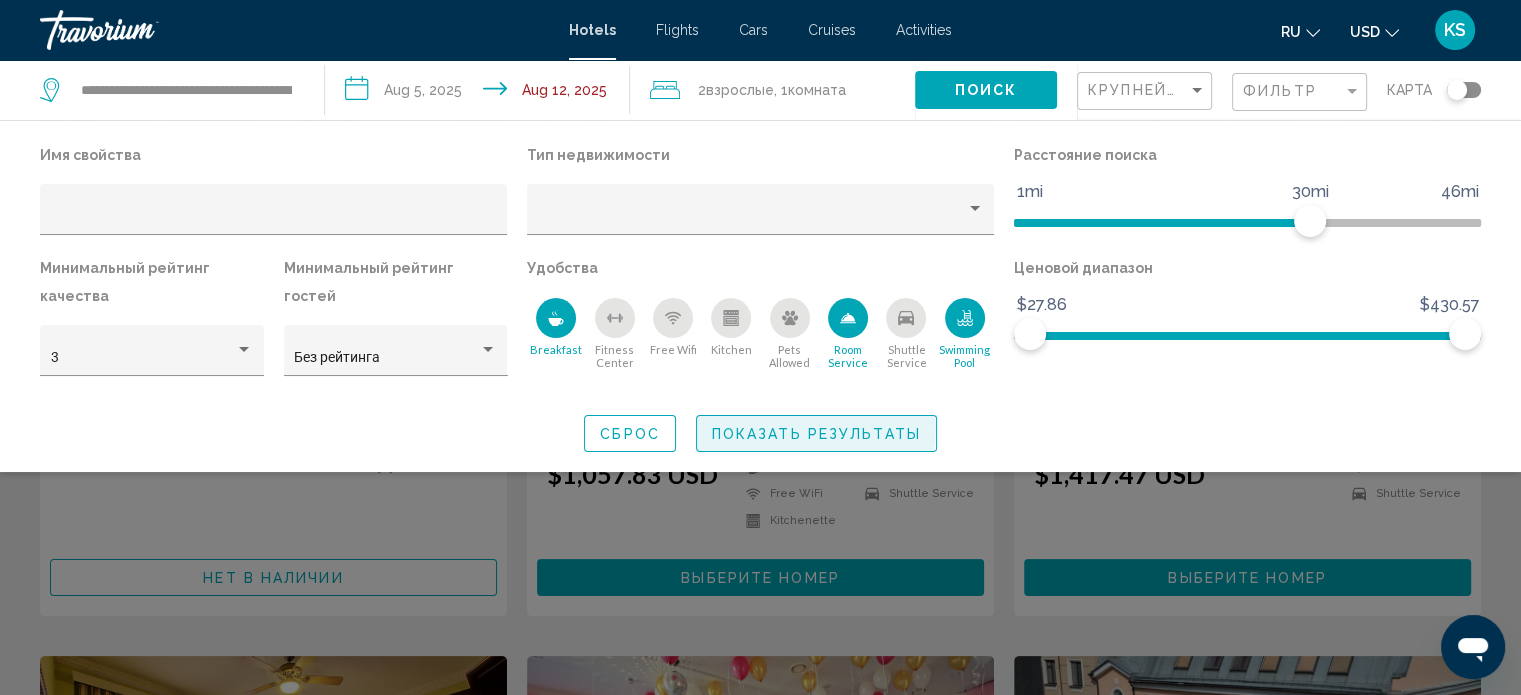 click on "Показать результаты" 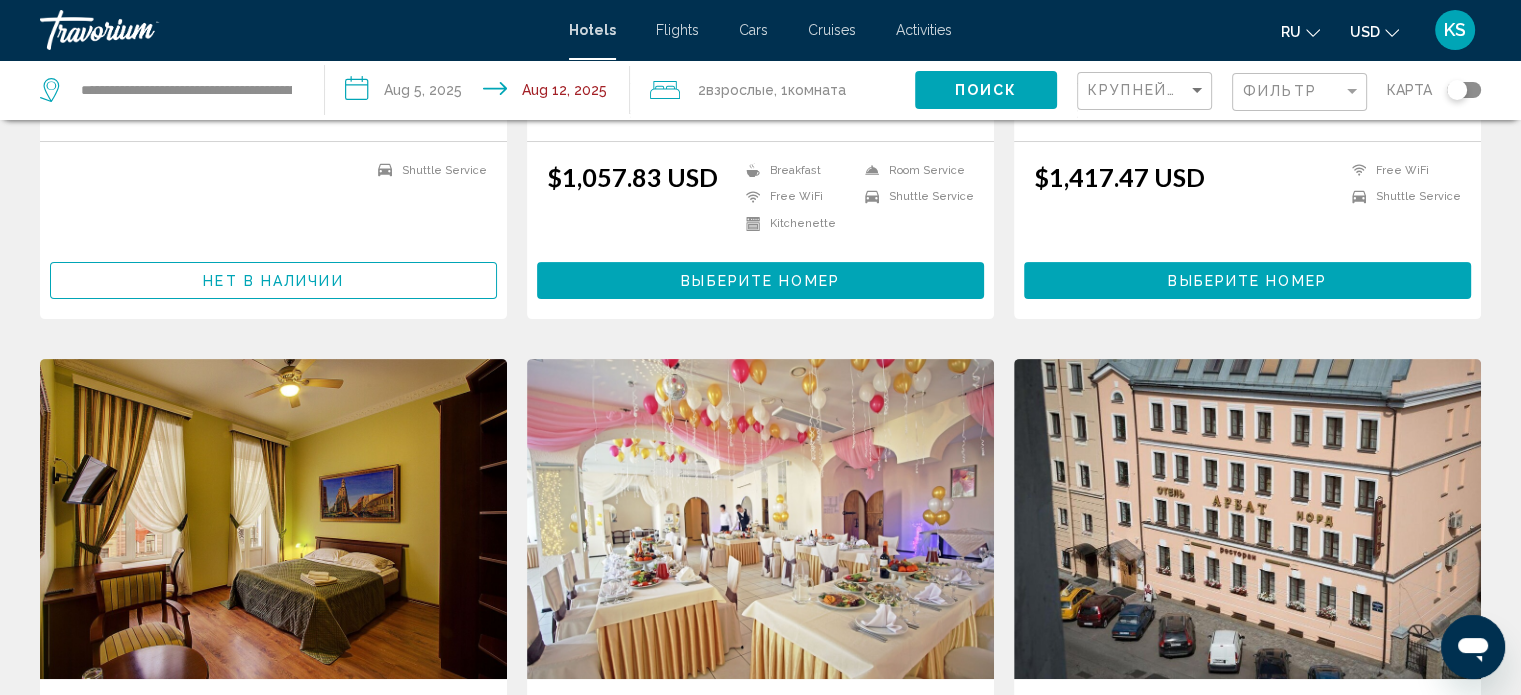 scroll, scrollTop: 0, scrollLeft: 0, axis: both 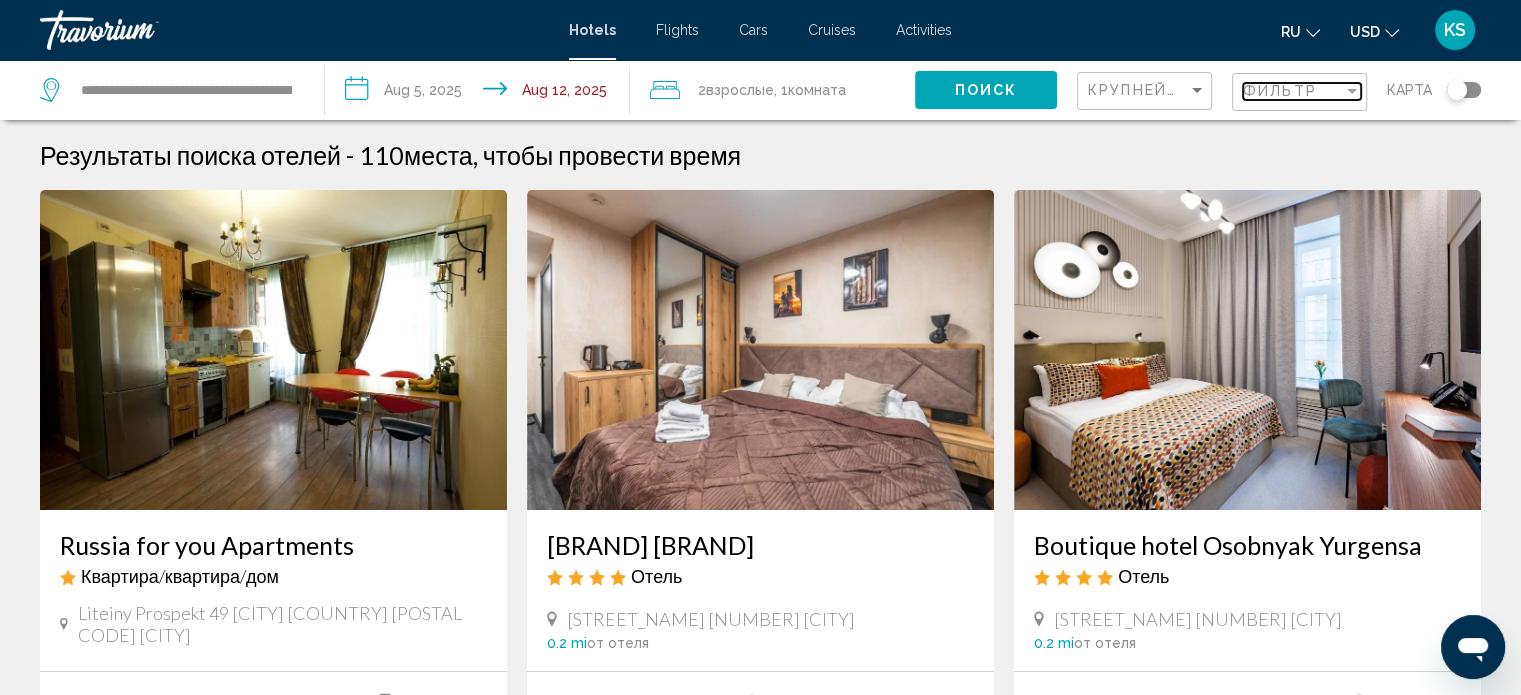 click on "Фильтр" at bounding box center (1293, 91) 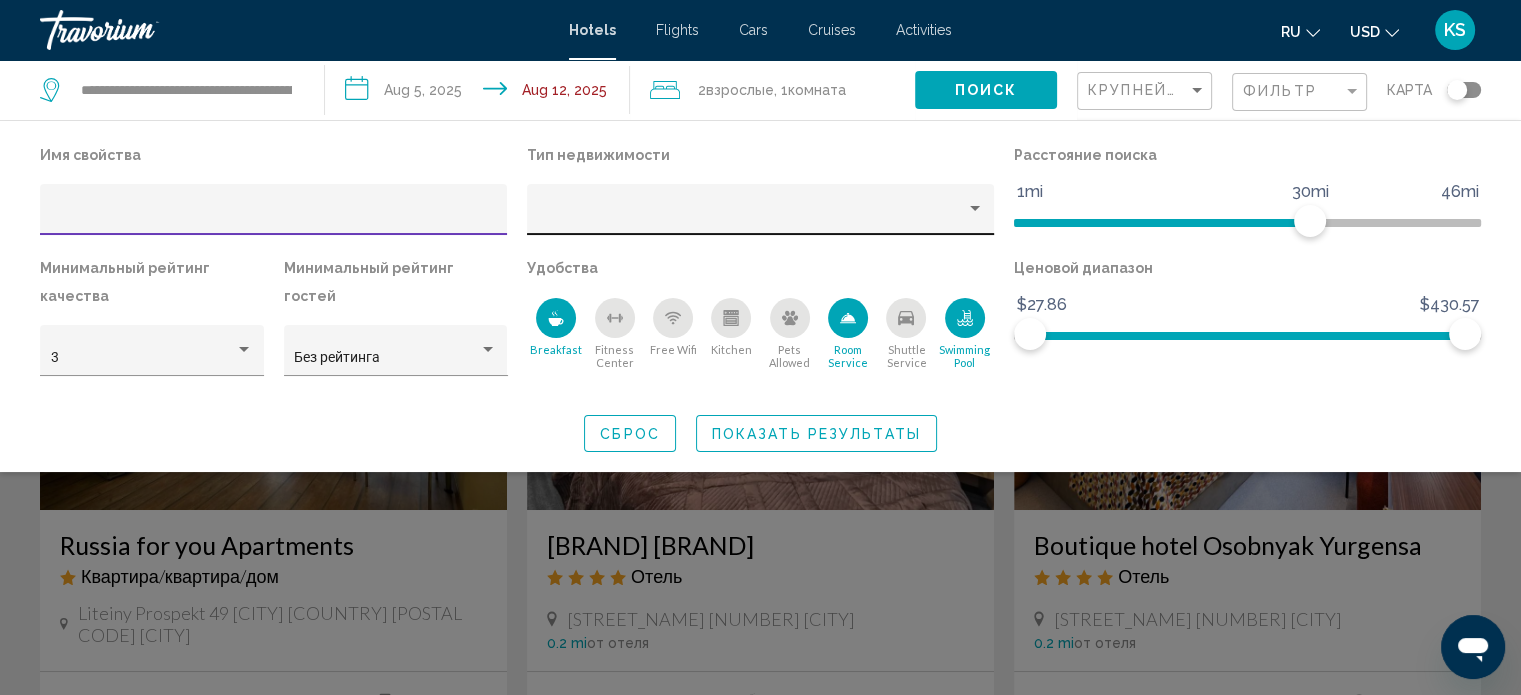 click 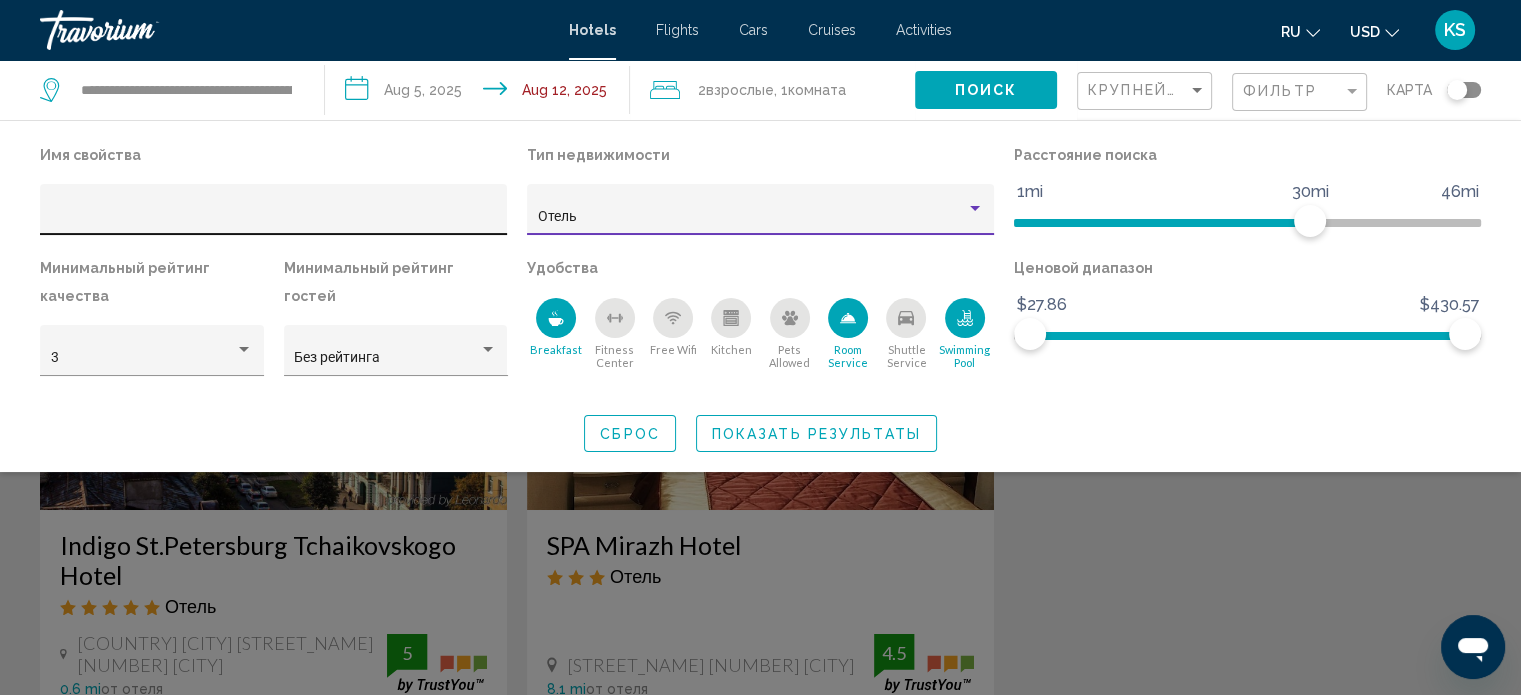 click 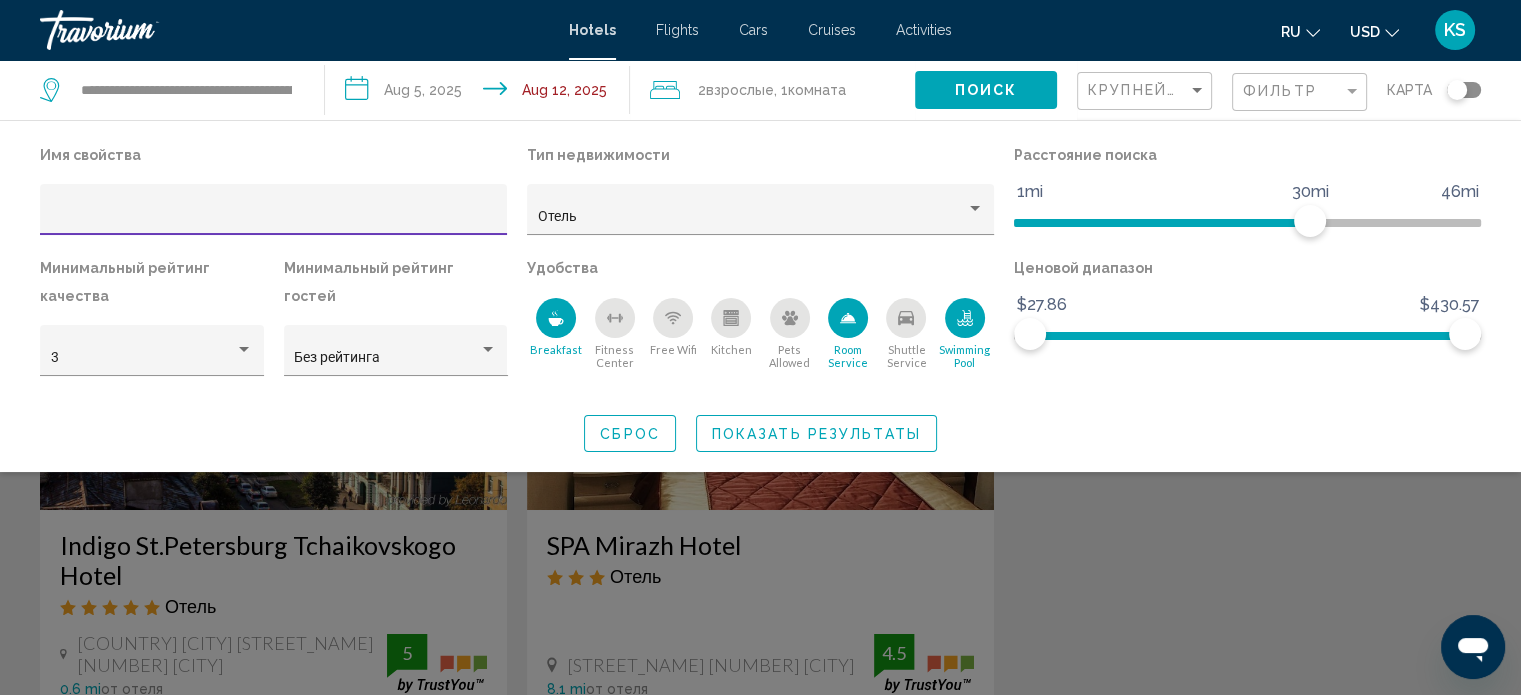 click on "Имя свойства Тип недвижимости Отель Расстояние поиска 1mi 46mi 30mi Минимальный рейтинг качества 3 Минимальный рейтинг гостей Без рейтинга Удобства
Breakfast
Fitness Center
Free Wifi
Kitchen
Pets Allowed
Room Service
Shuttle Service
Swimming Pool Ценовой диапазон $27.86 $430.57 $27.86 $430.57 Сброс Показать результаты" 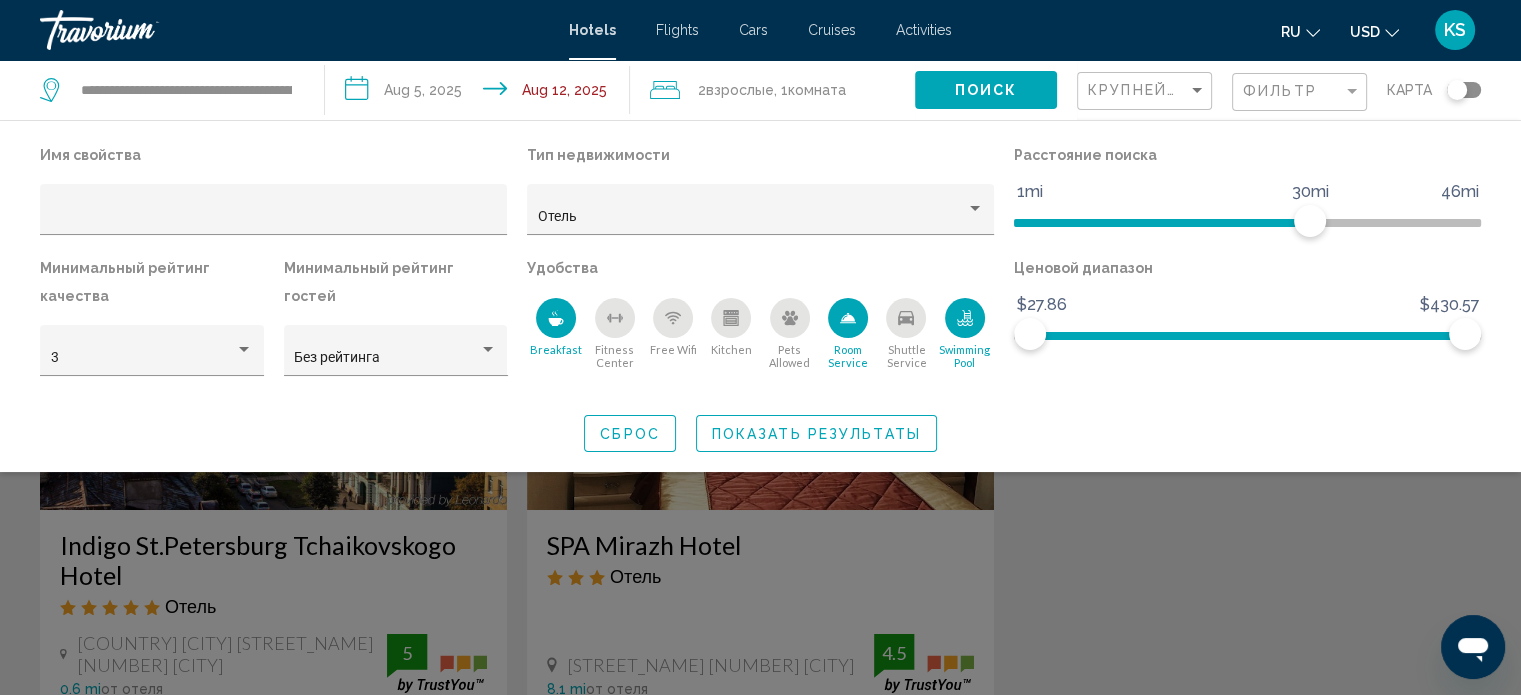 click on "Имя свойства Тип недвижимости Отель Расстояние поиска 1mi 46mi 30mi Минимальный рейтинг качества 3 Минимальный рейтинг гостей Без рейтинга Удобства
Breakfast
Fitness Center
Free Wifi
Kitchen
Pets Allowed
Room Service
Shuttle Service
Swimming Pool Ценовой диапазон $27.86 $430.57 $27.86 $430.57 Сброс Показать результаты" 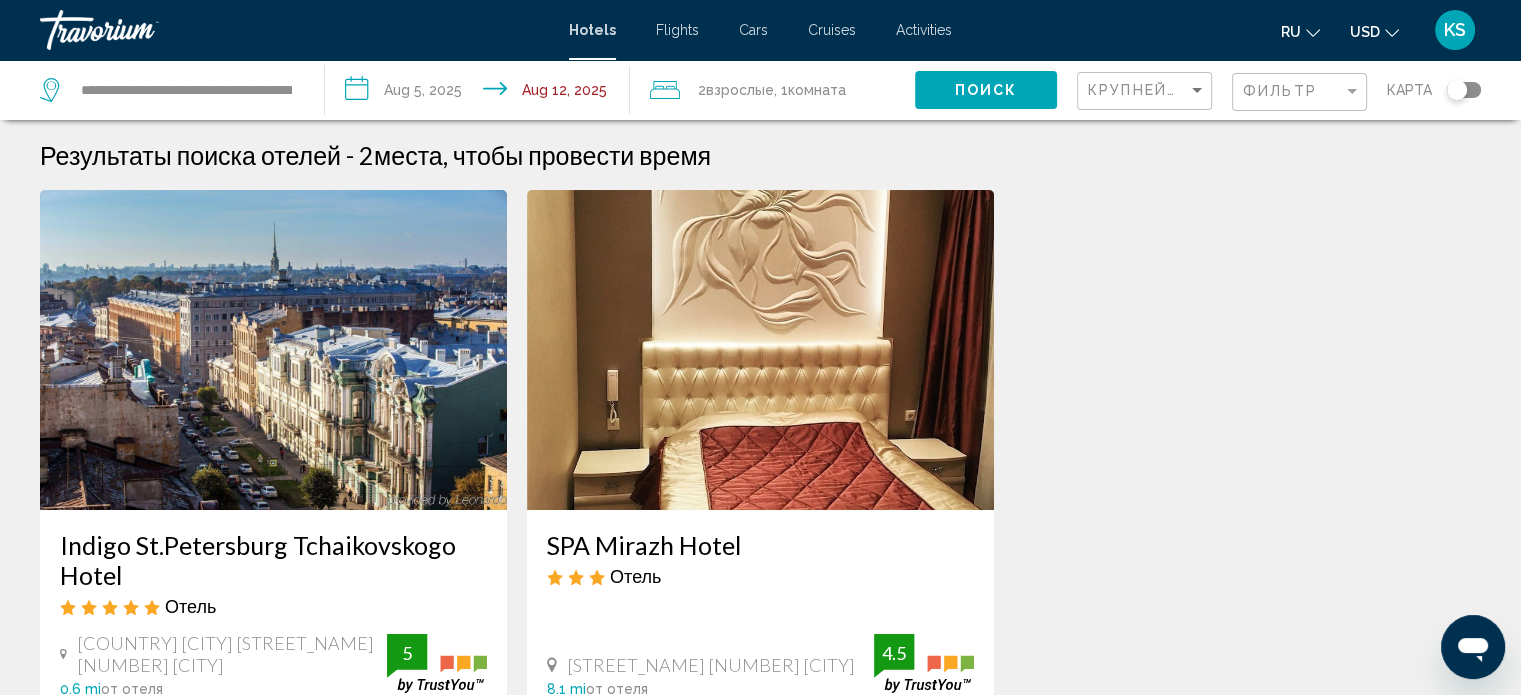 click on "Flights" at bounding box center [677, 30] 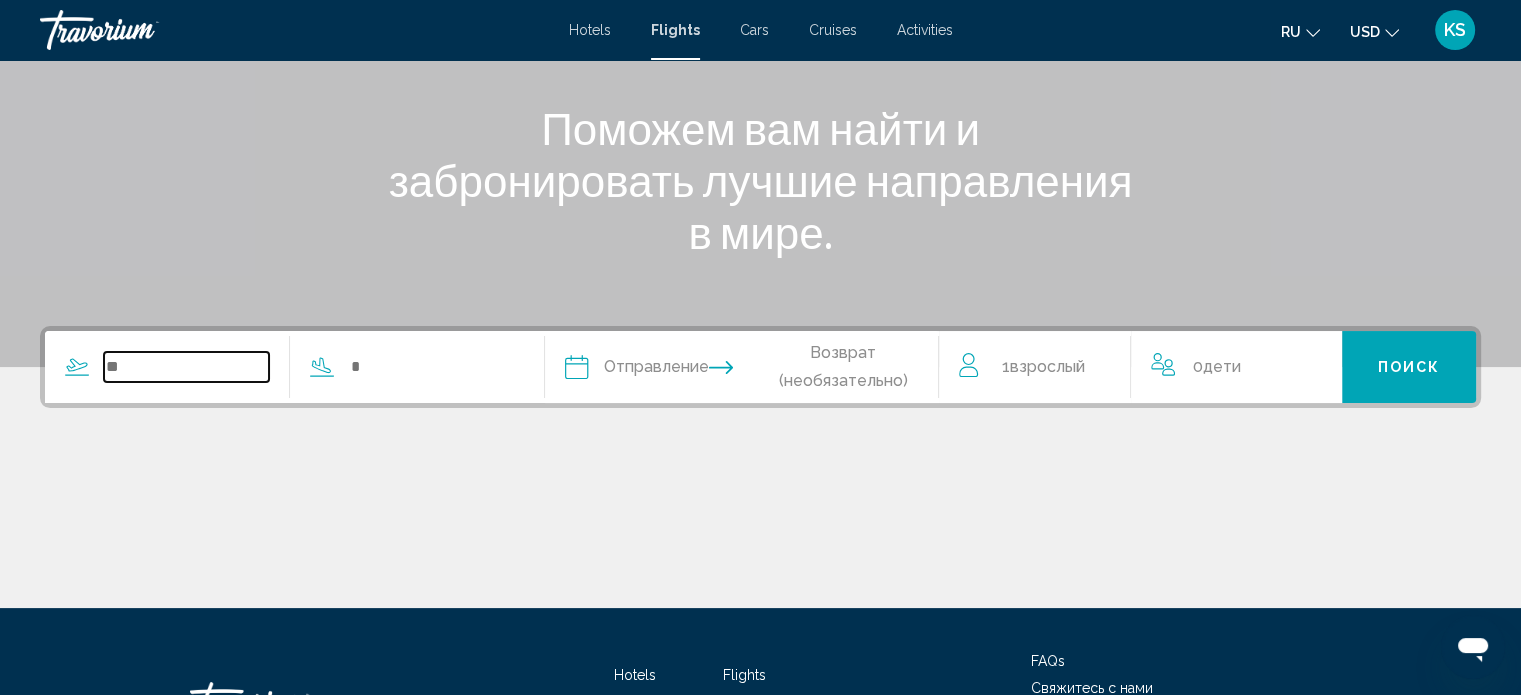 click at bounding box center [186, 367] 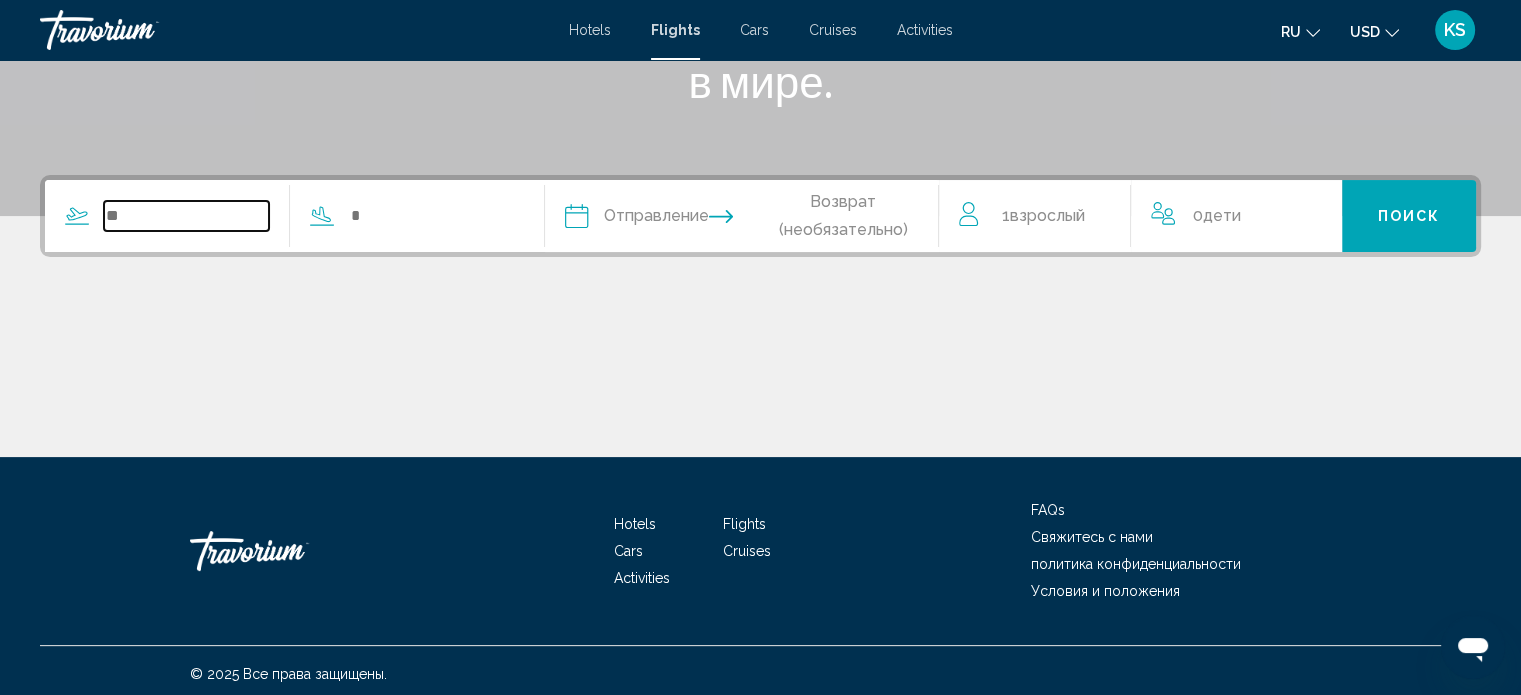 scroll, scrollTop: 390, scrollLeft: 0, axis: vertical 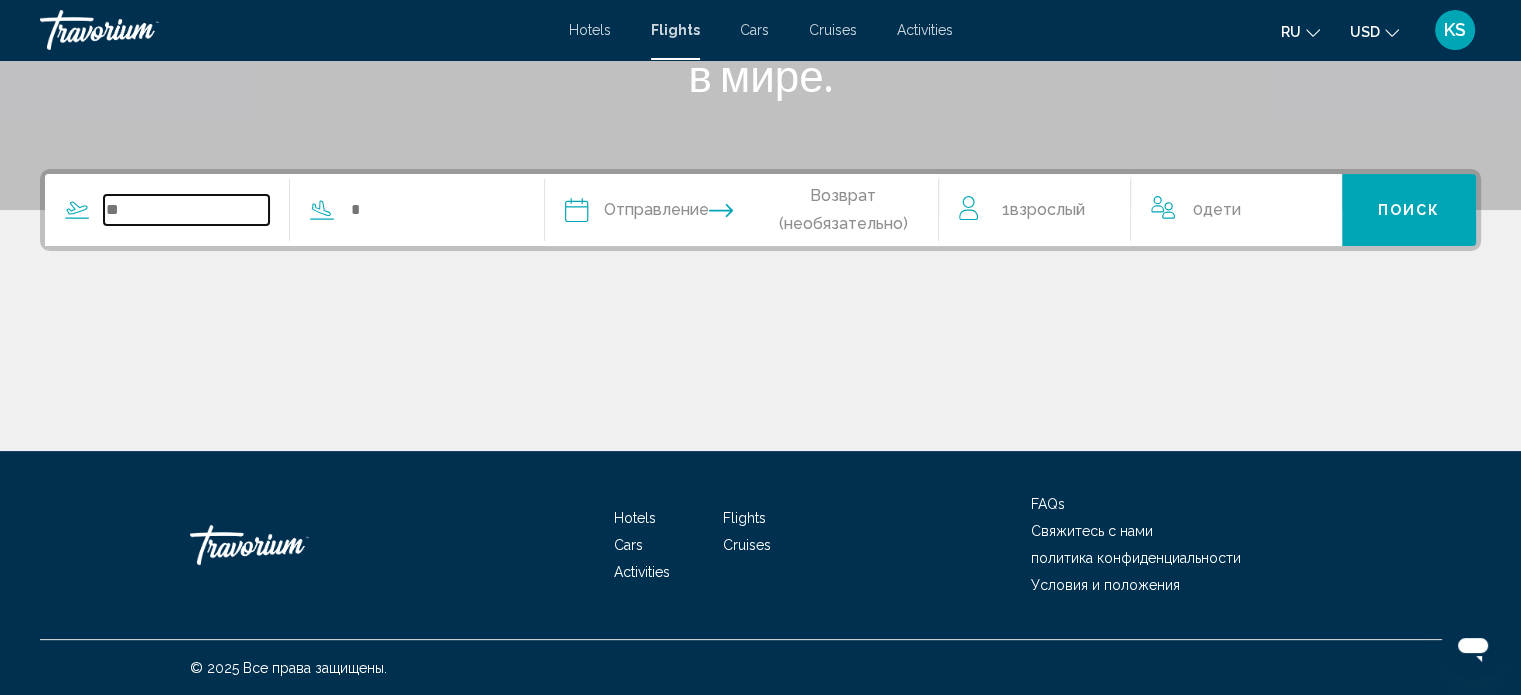 click at bounding box center (186, 210) 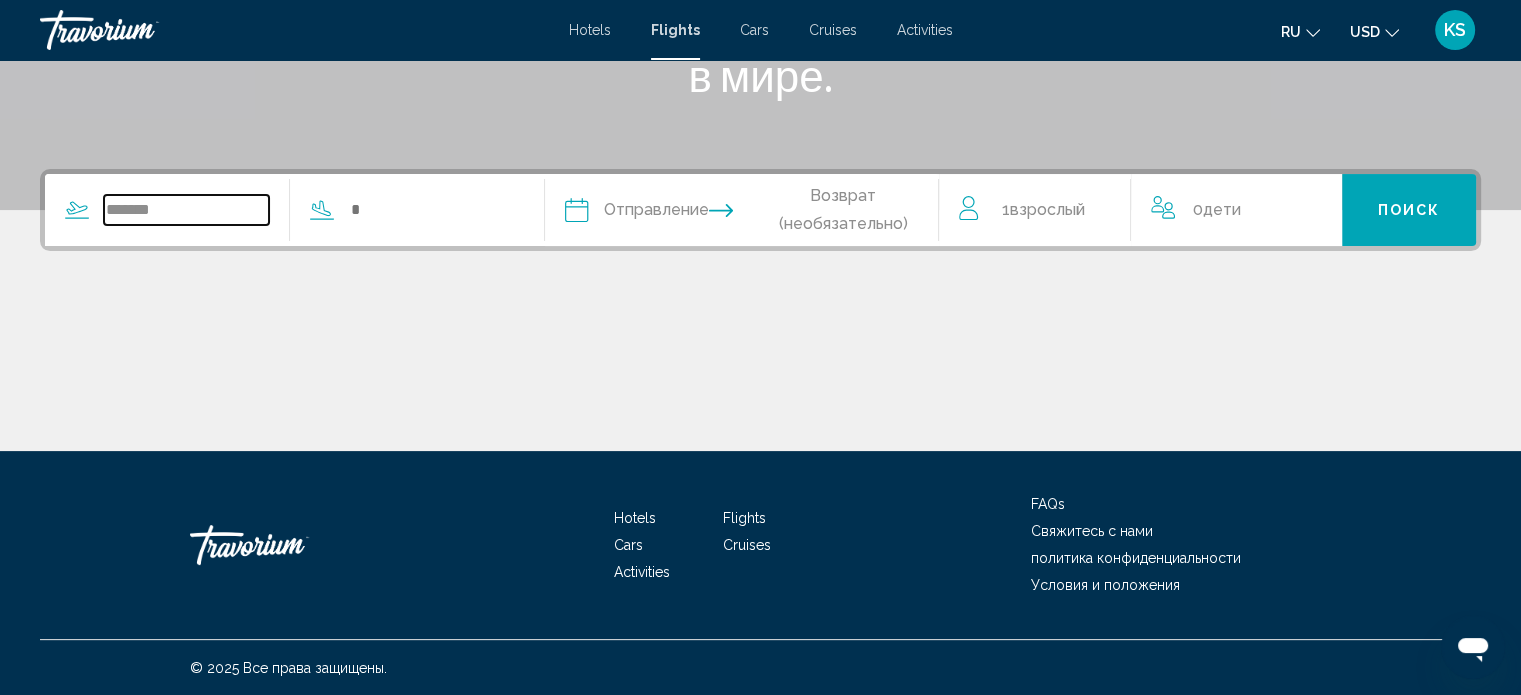type on "*******" 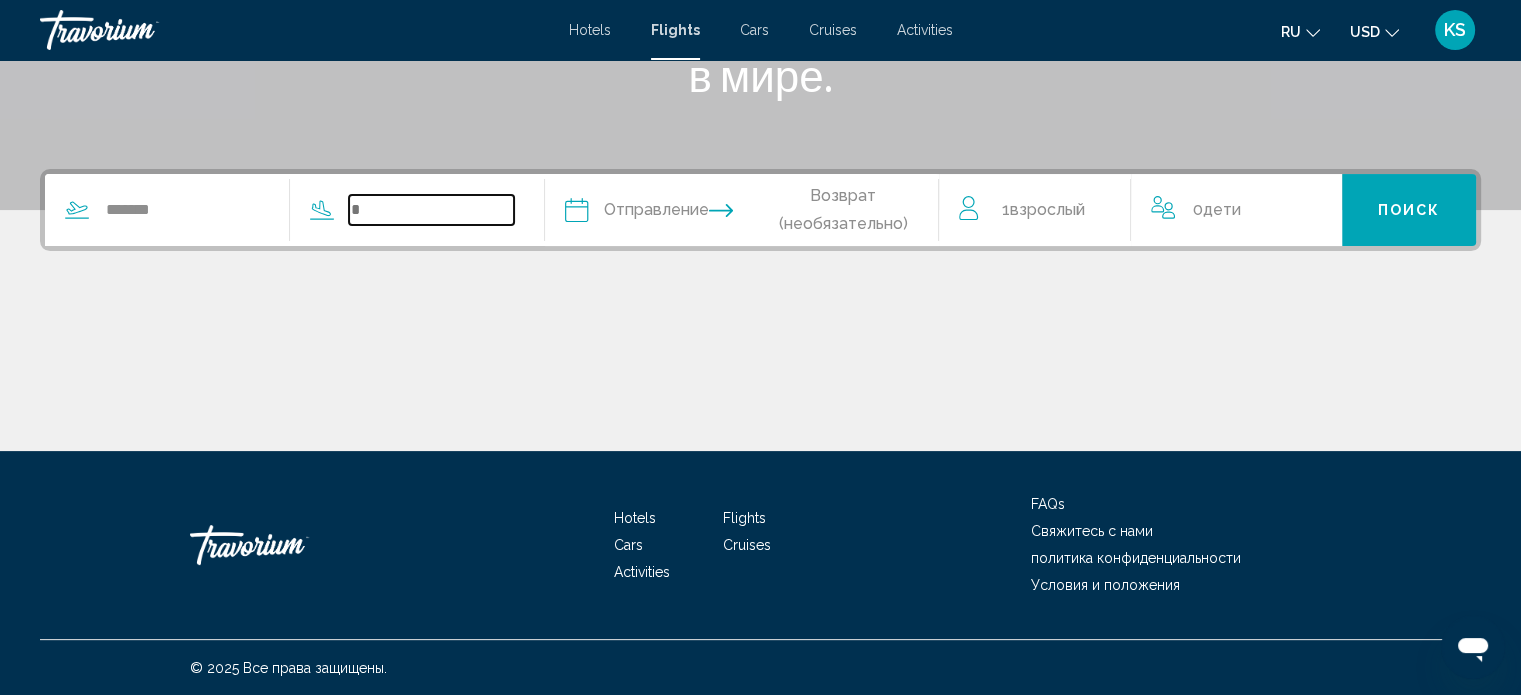 click at bounding box center (431, 210) 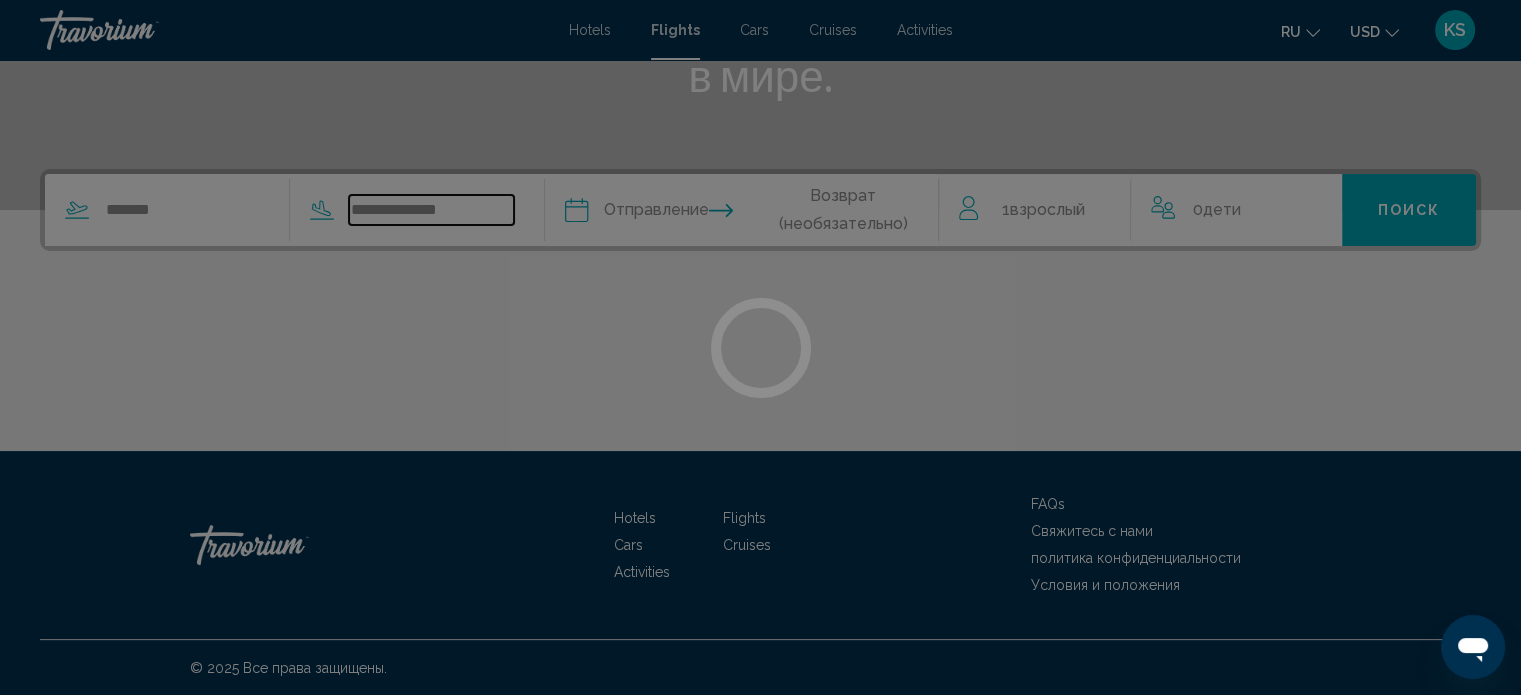 type on "**********" 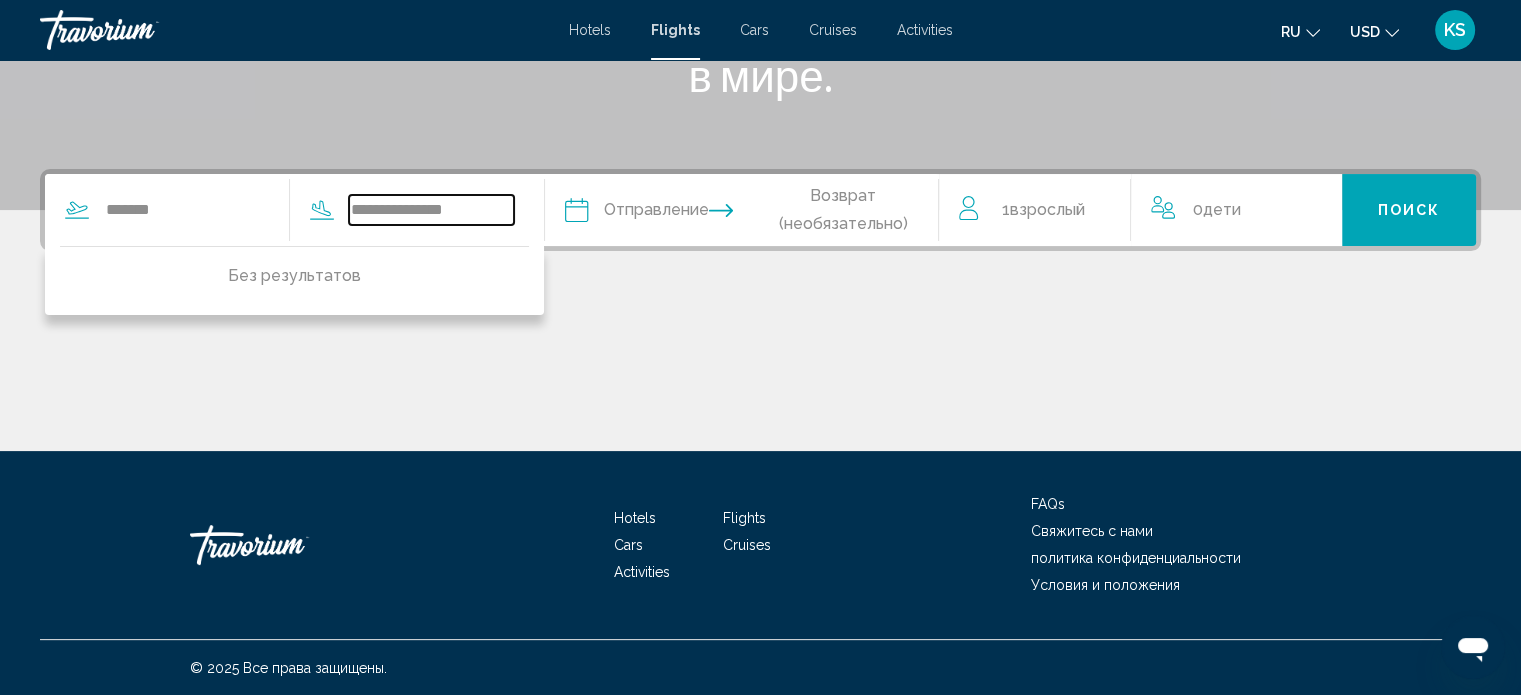 drag, startPoint x: 506, startPoint y: 213, endPoint x: 276, endPoint y: 256, distance: 233.98505 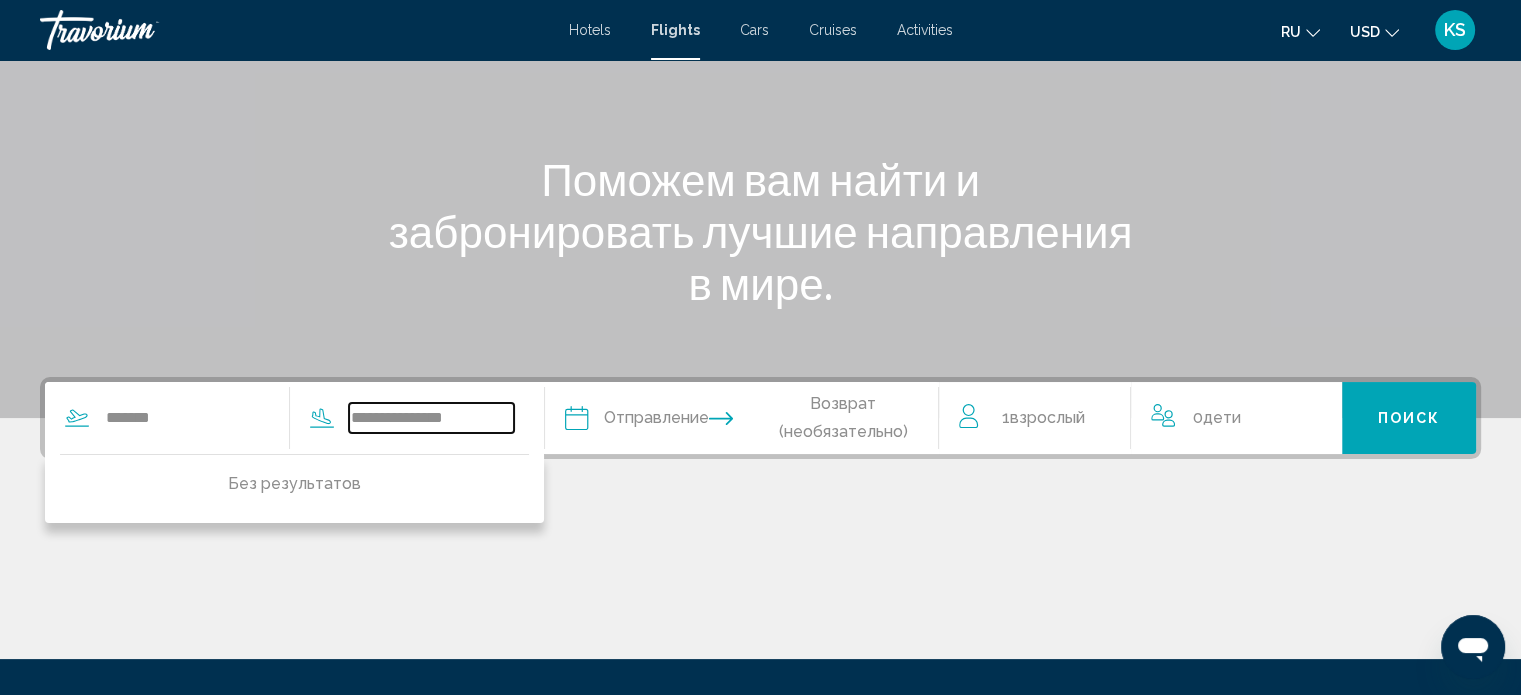 scroll, scrollTop: 156, scrollLeft: 0, axis: vertical 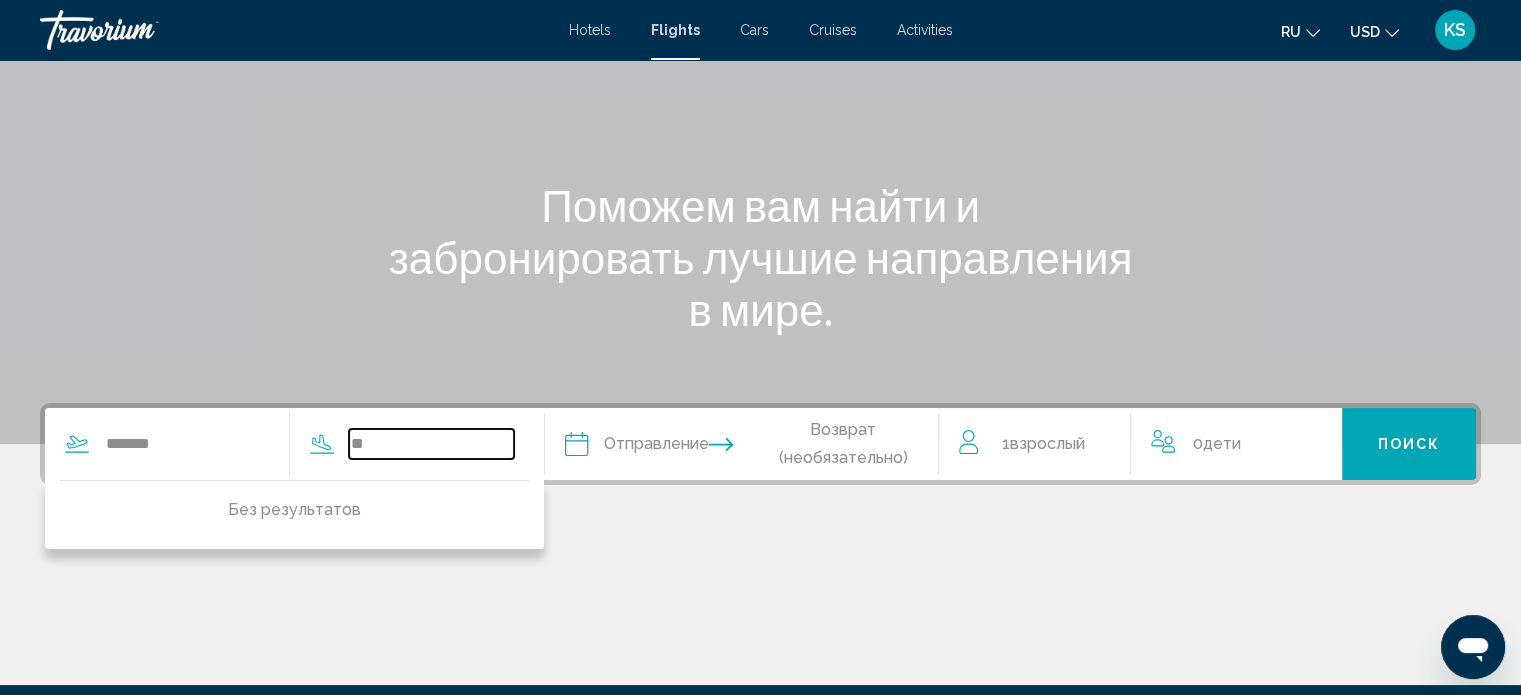 type on "*" 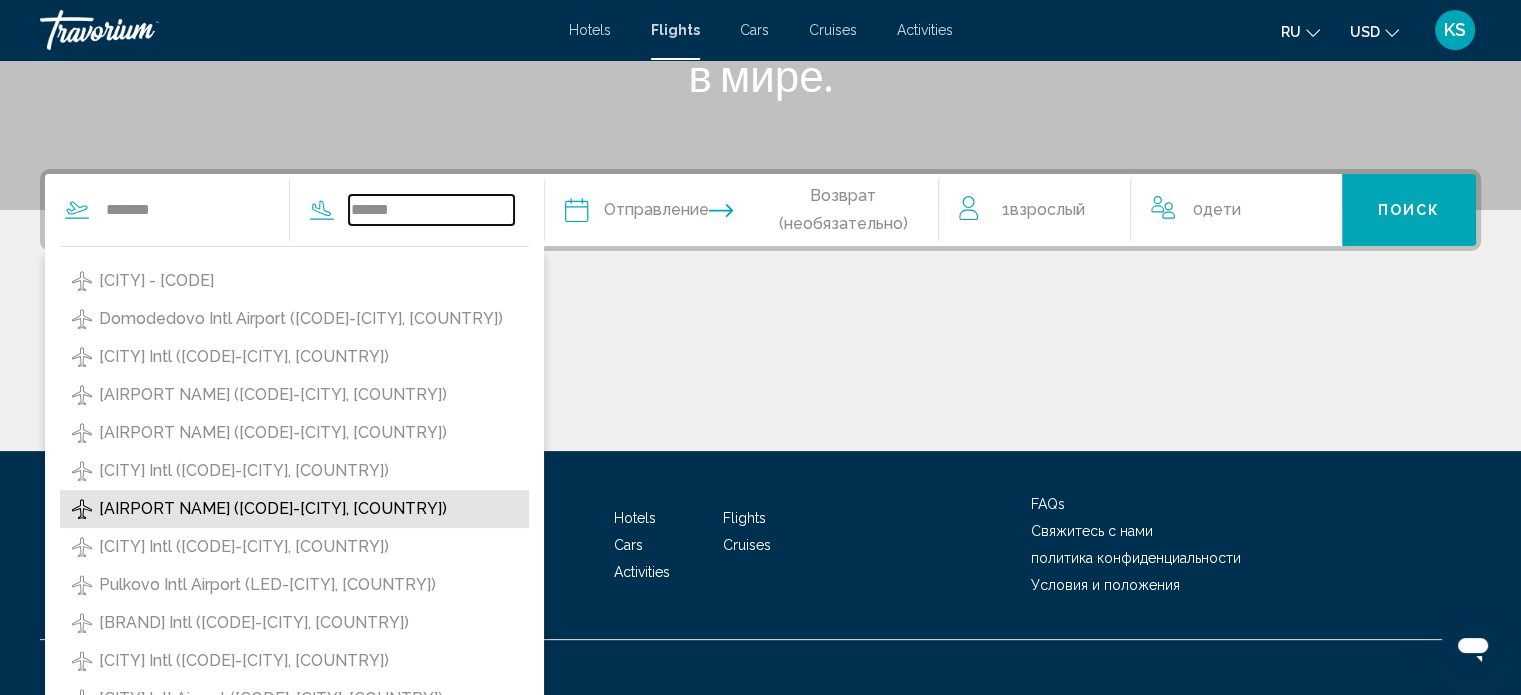 scroll, scrollTop: 531, scrollLeft: 0, axis: vertical 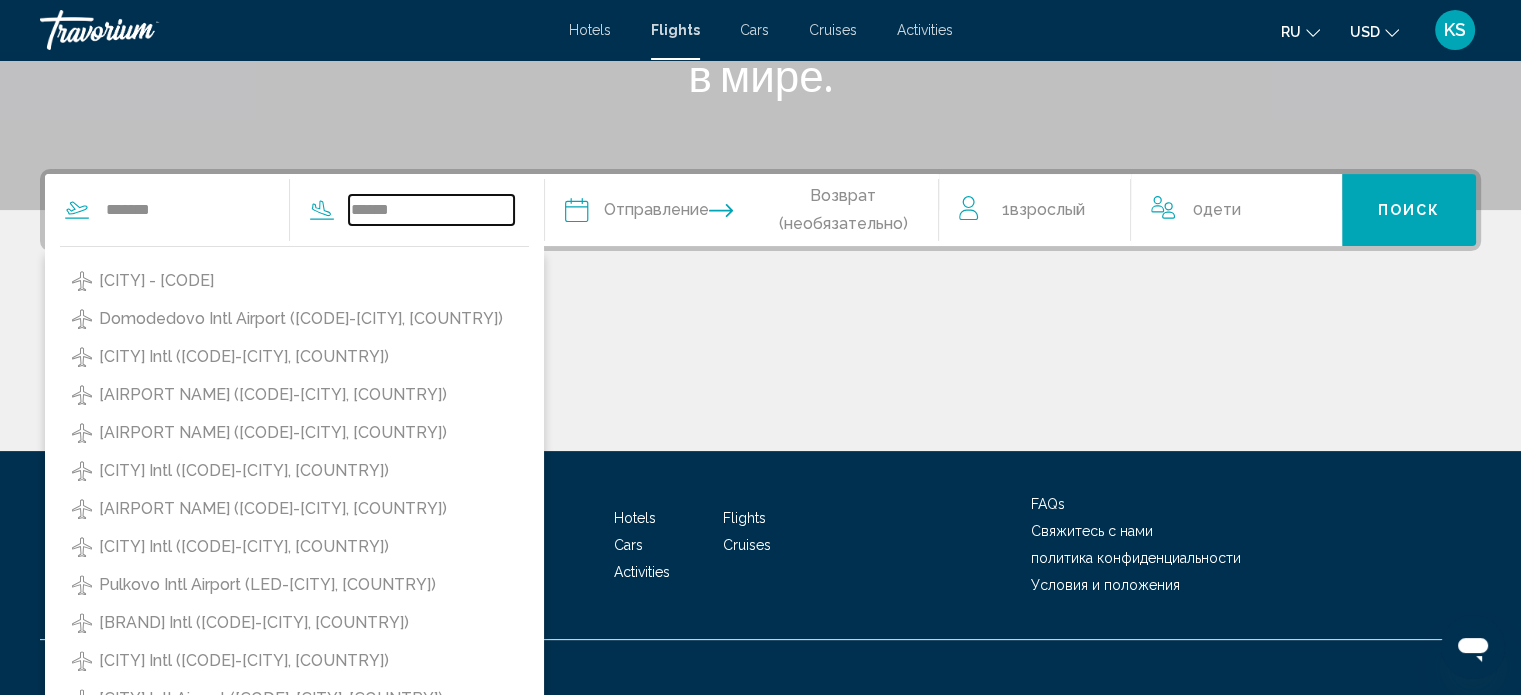 type on "******" 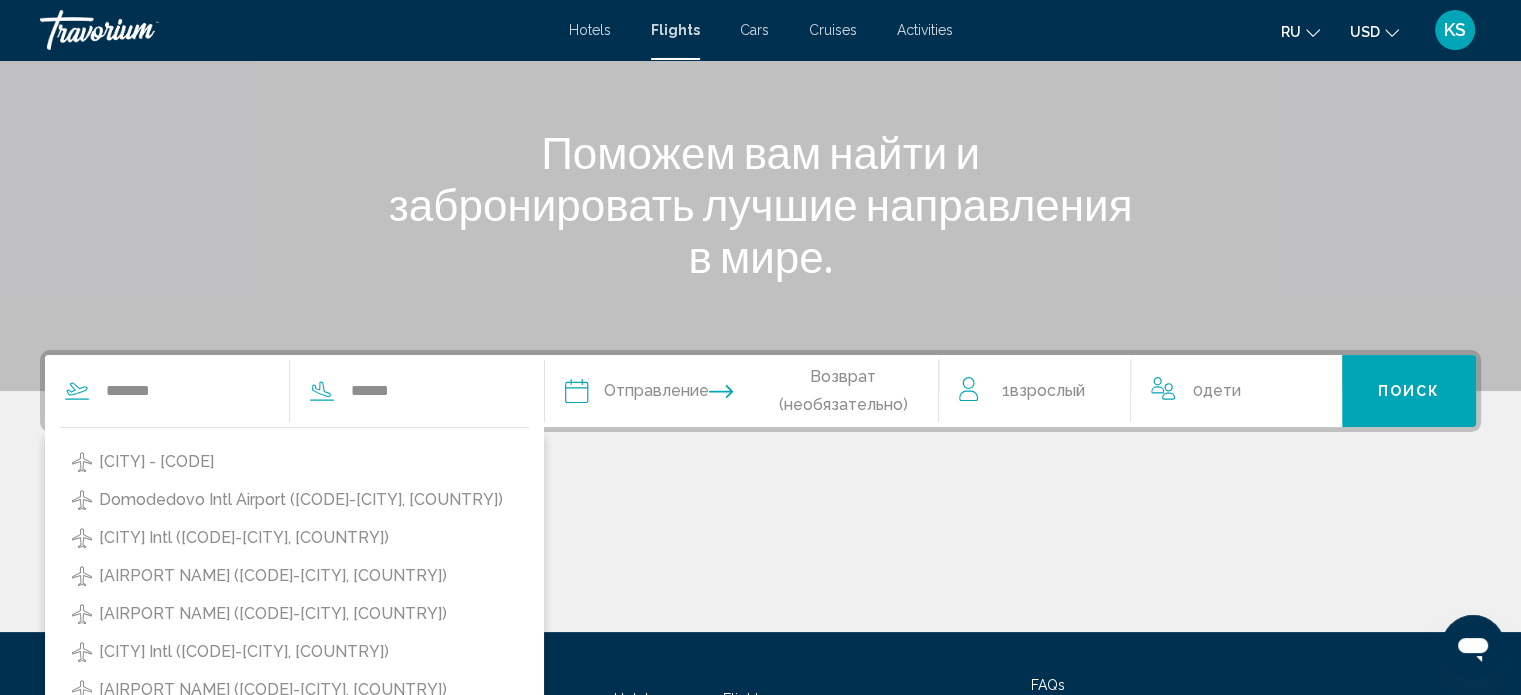 scroll, scrollTop: 208, scrollLeft: 0, axis: vertical 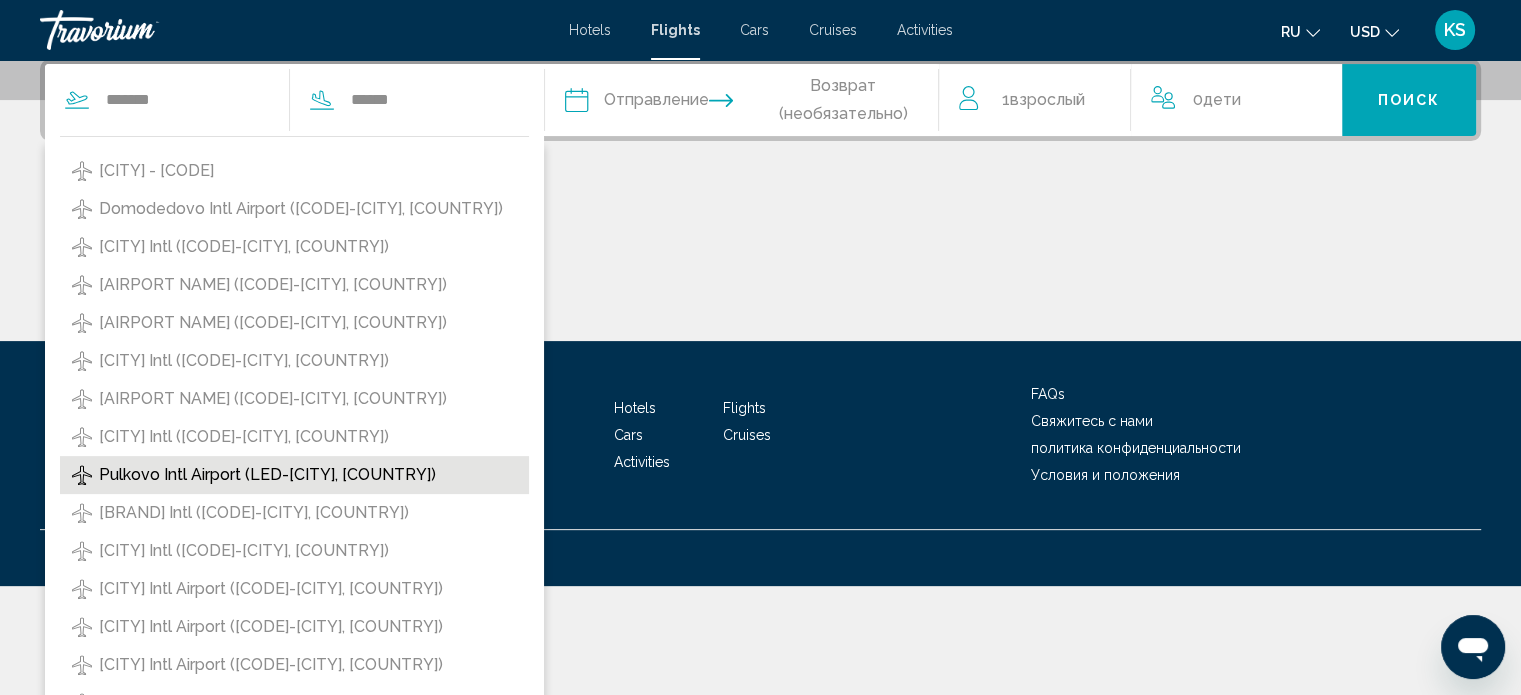 drag, startPoint x: 291, startPoint y: 631, endPoint x: 296, endPoint y: 510, distance: 121.103264 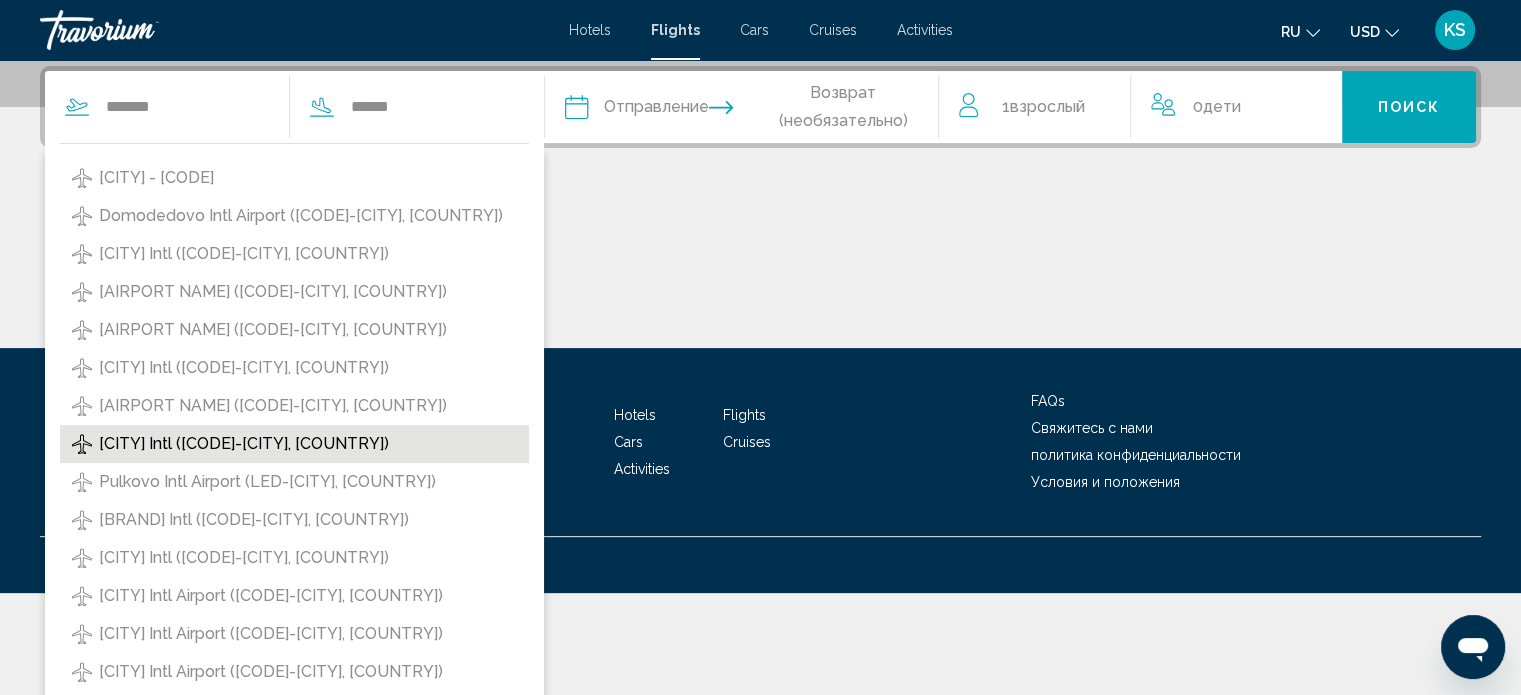 type 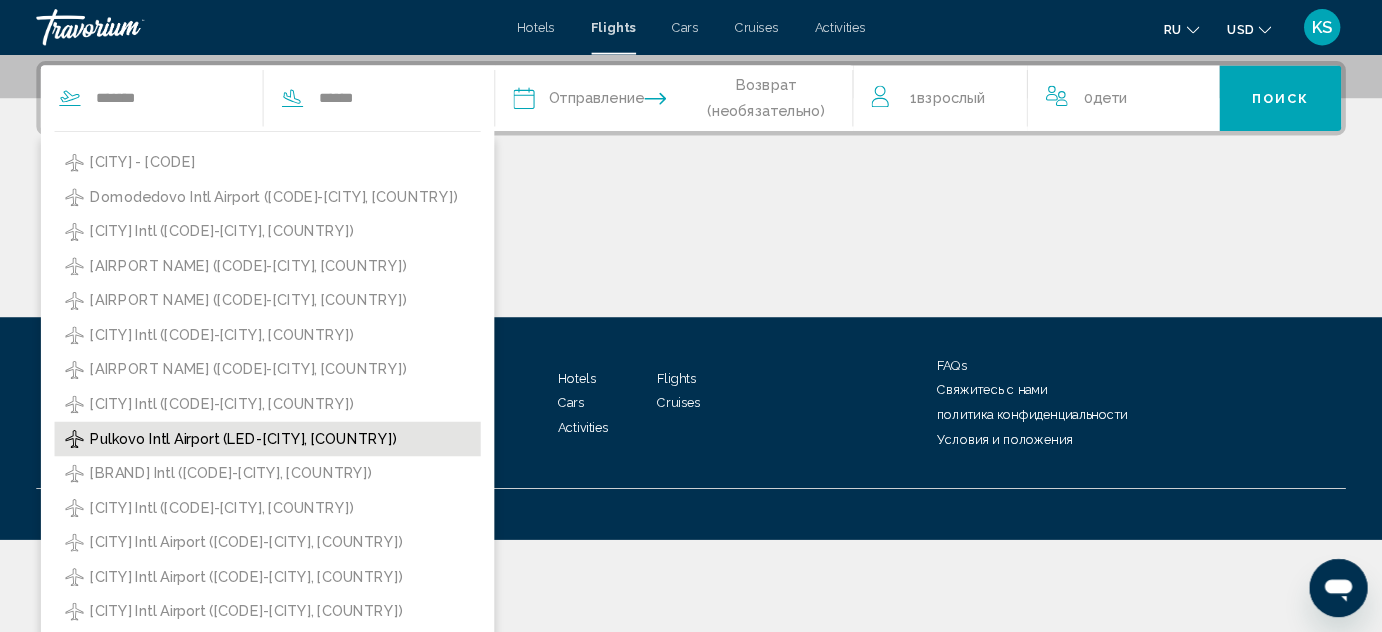 scroll, scrollTop: 493, scrollLeft: 0, axis: vertical 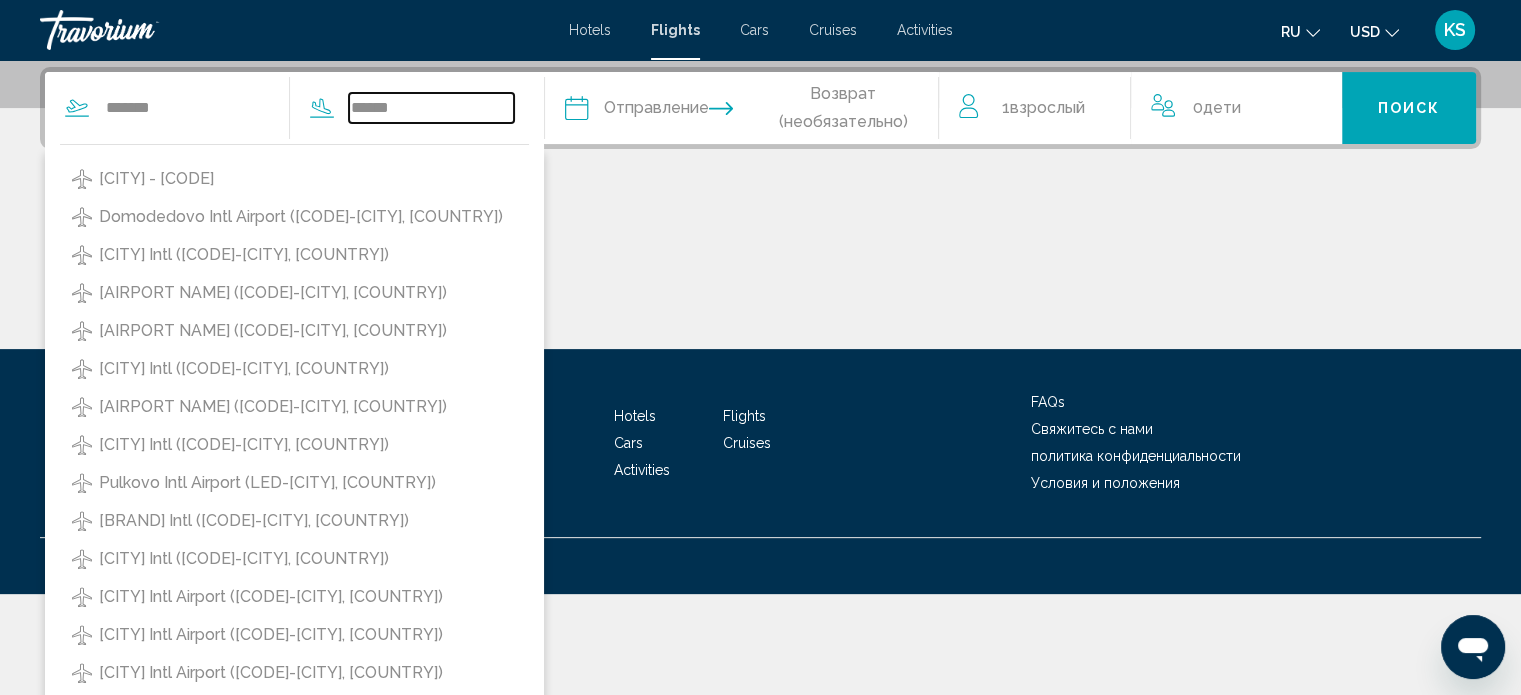click on "******" at bounding box center (431, 108) 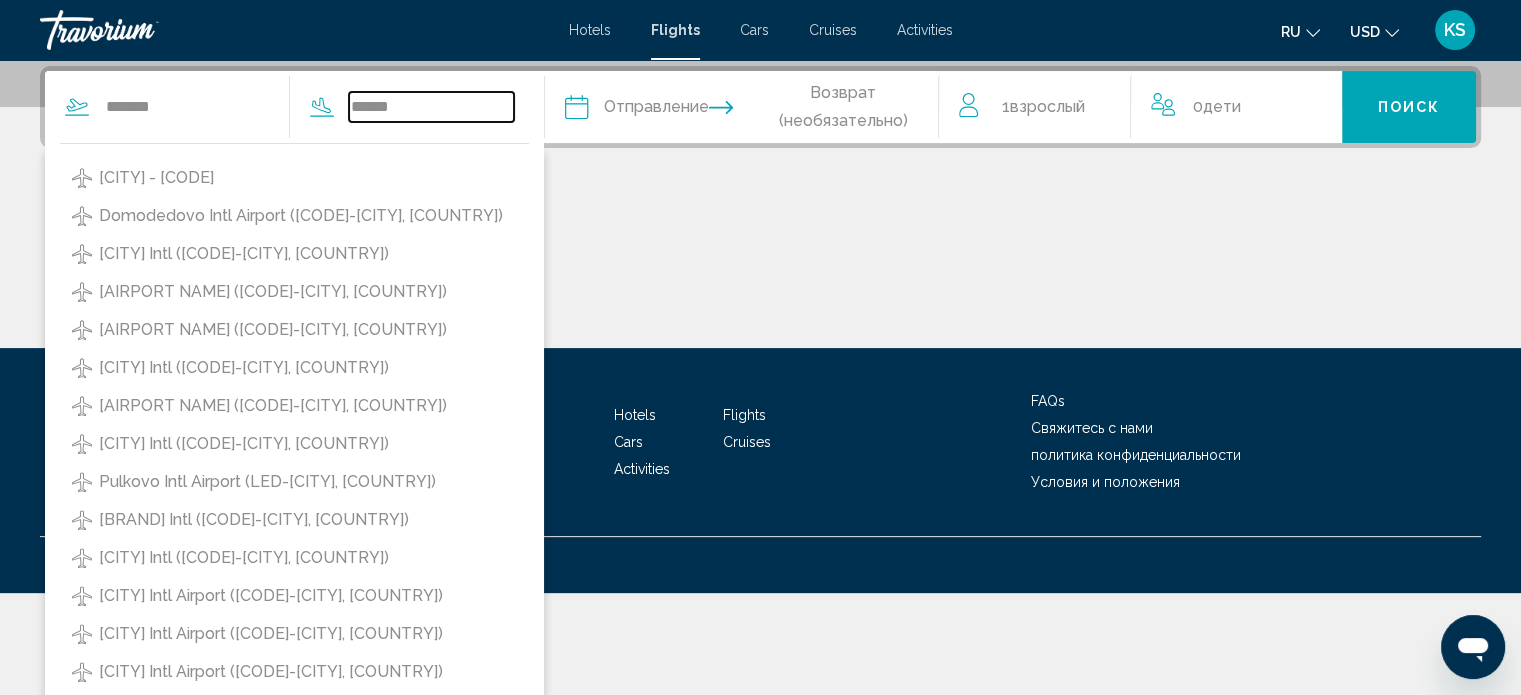 click on "******" at bounding box center [431, 107] 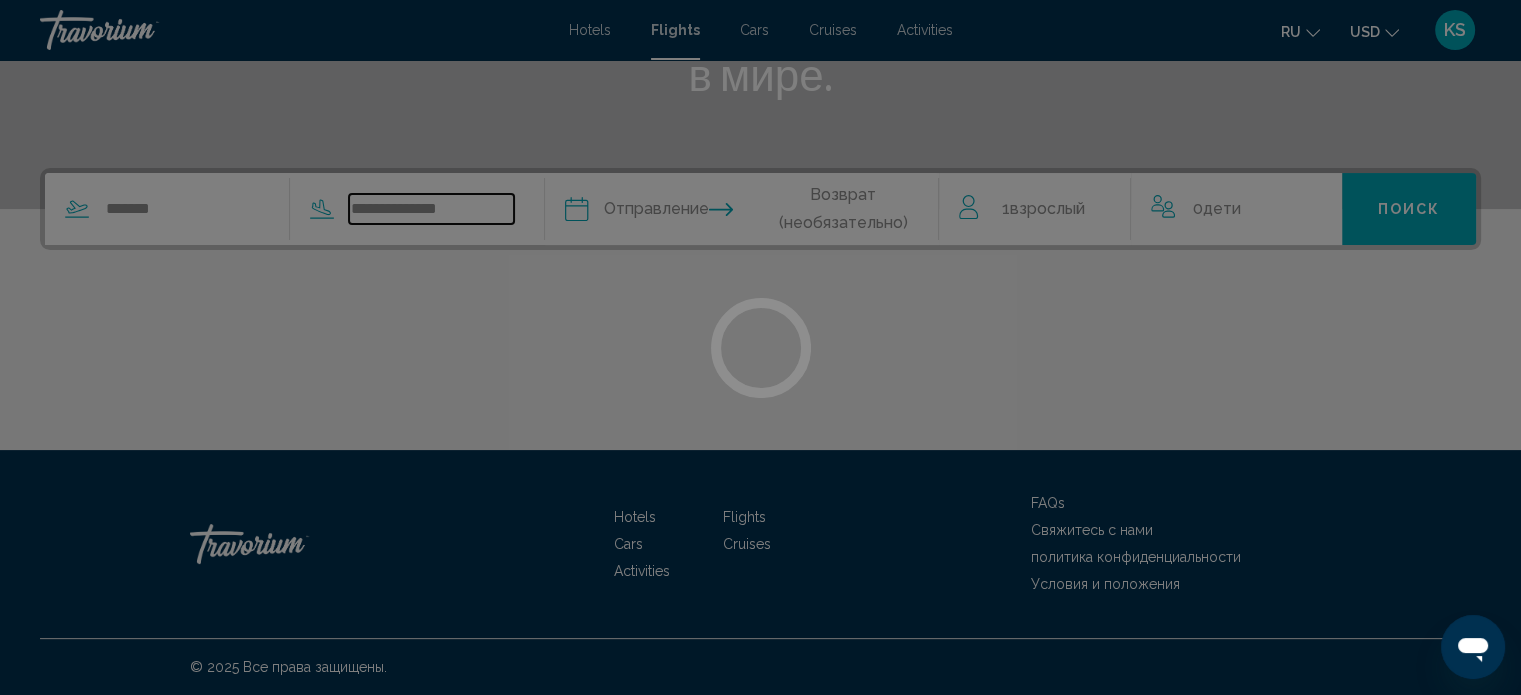 scroll, scrollTop: 390, scrollLeft: 0, axis: vertical 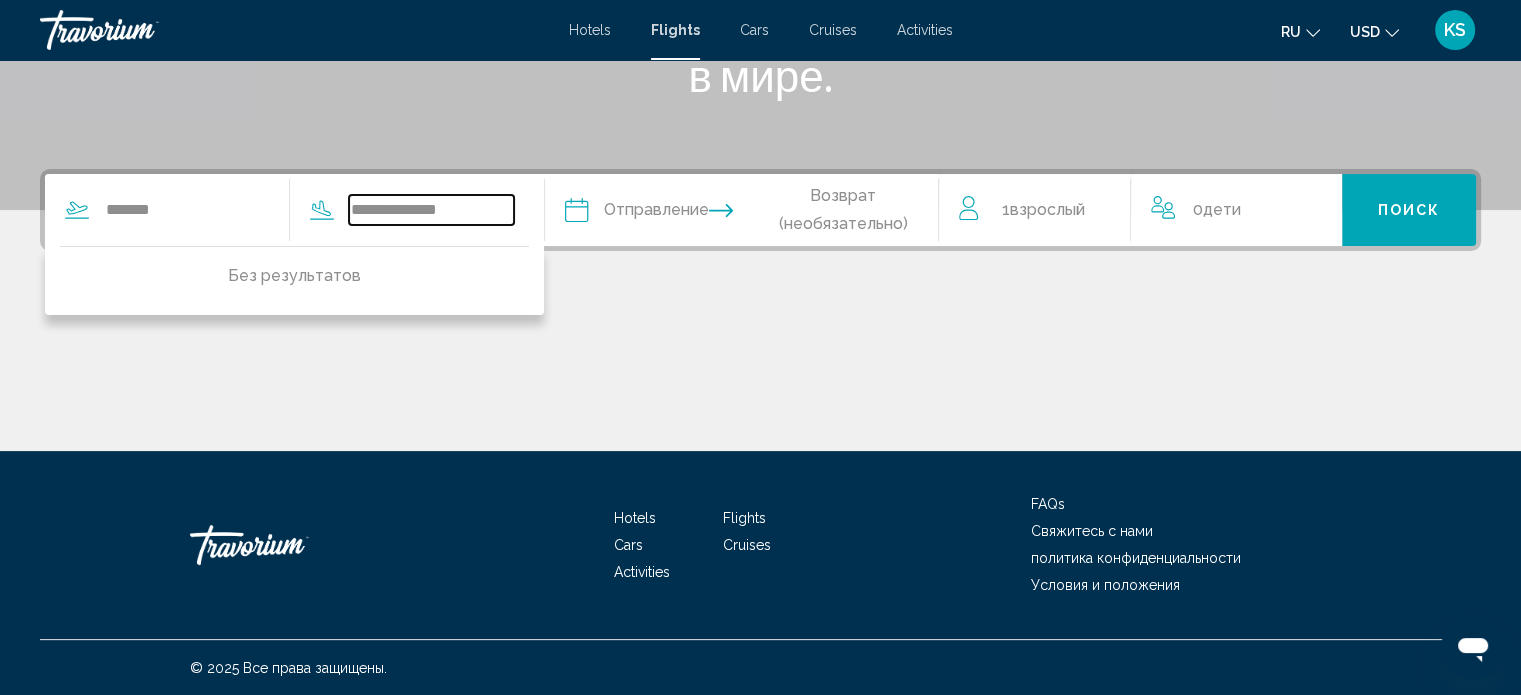 click on "**********" at bounding box center (431, 210) 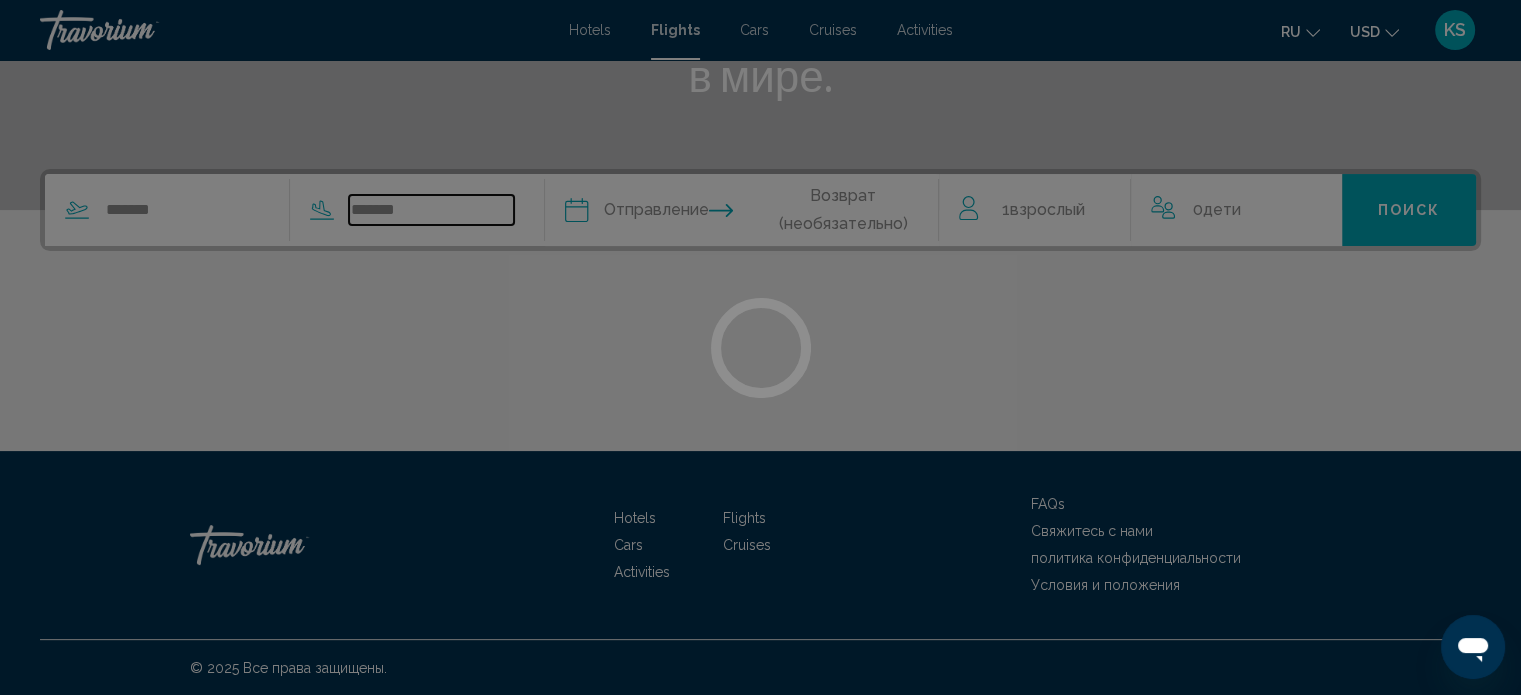 scroll, scrollTop: 493, scrollLeft: 0, axis: vertical 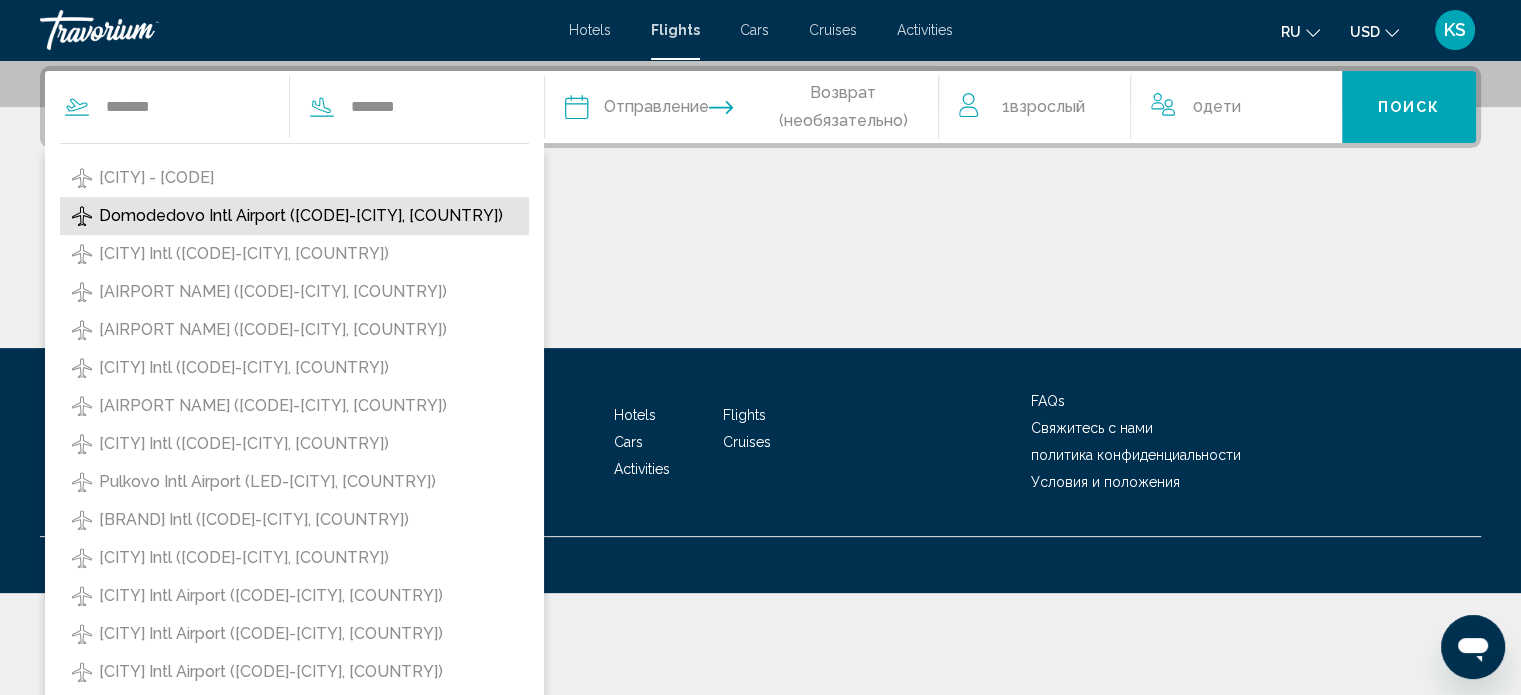 click on "Domodedovo Intl Airport ([CODE]-[CITY], [COUNTRY])" at bounding box center [301, 216] 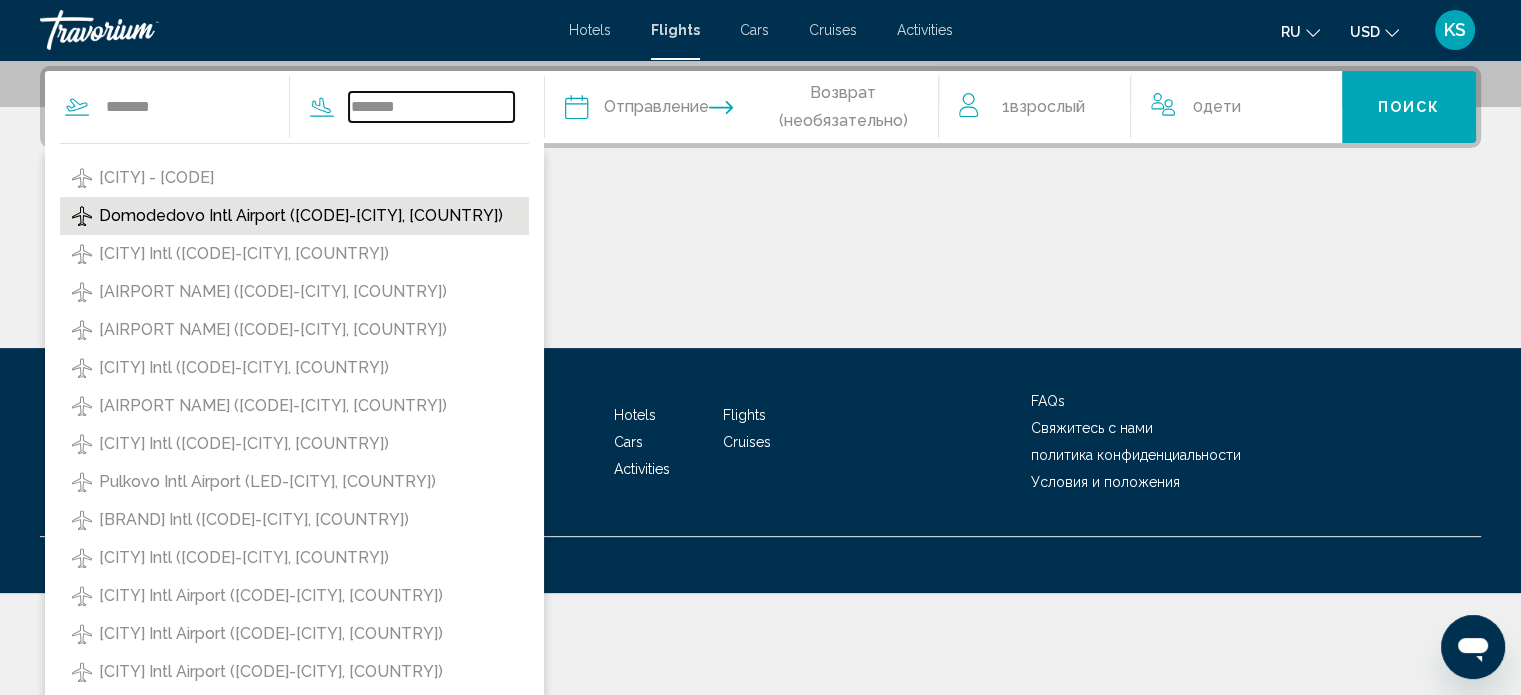 type on "**********" 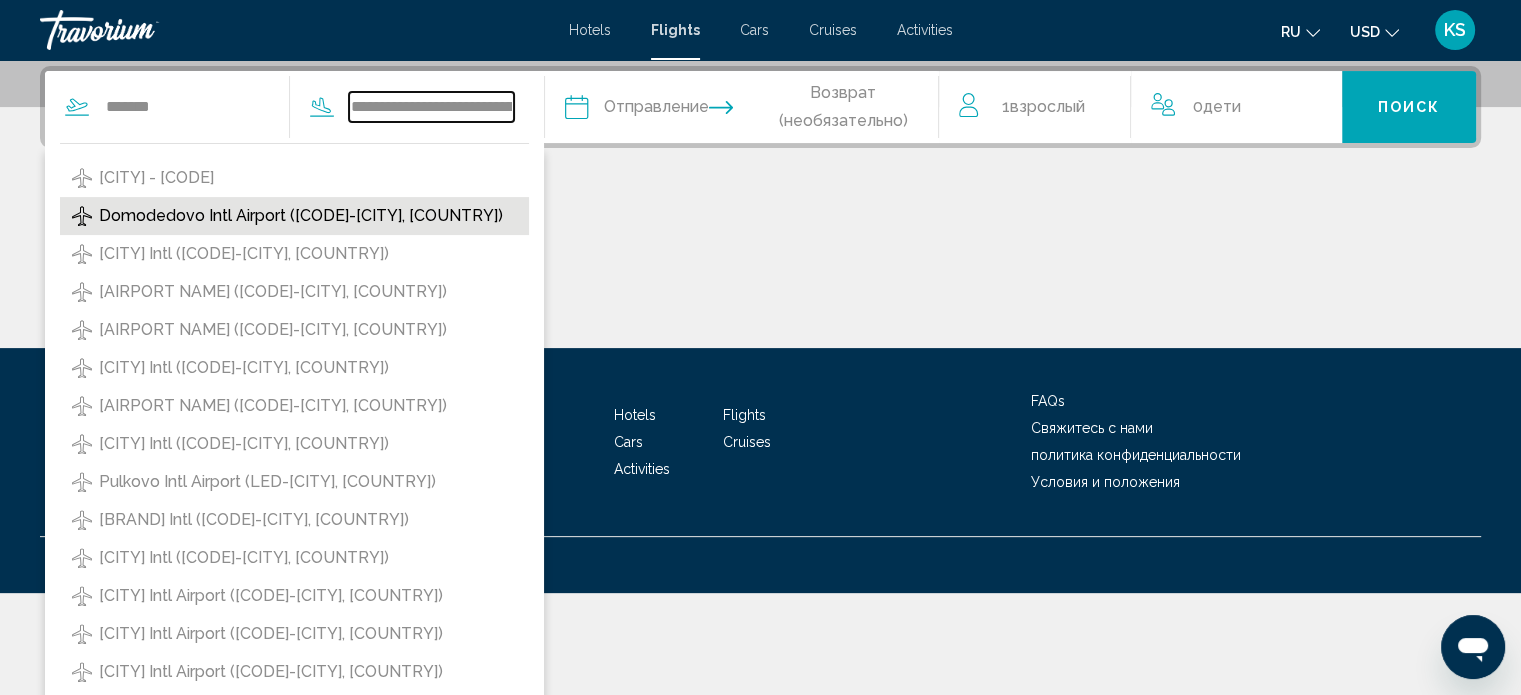 scroll, scrollTop: 390, scrollLeft: 0, axis: vertical 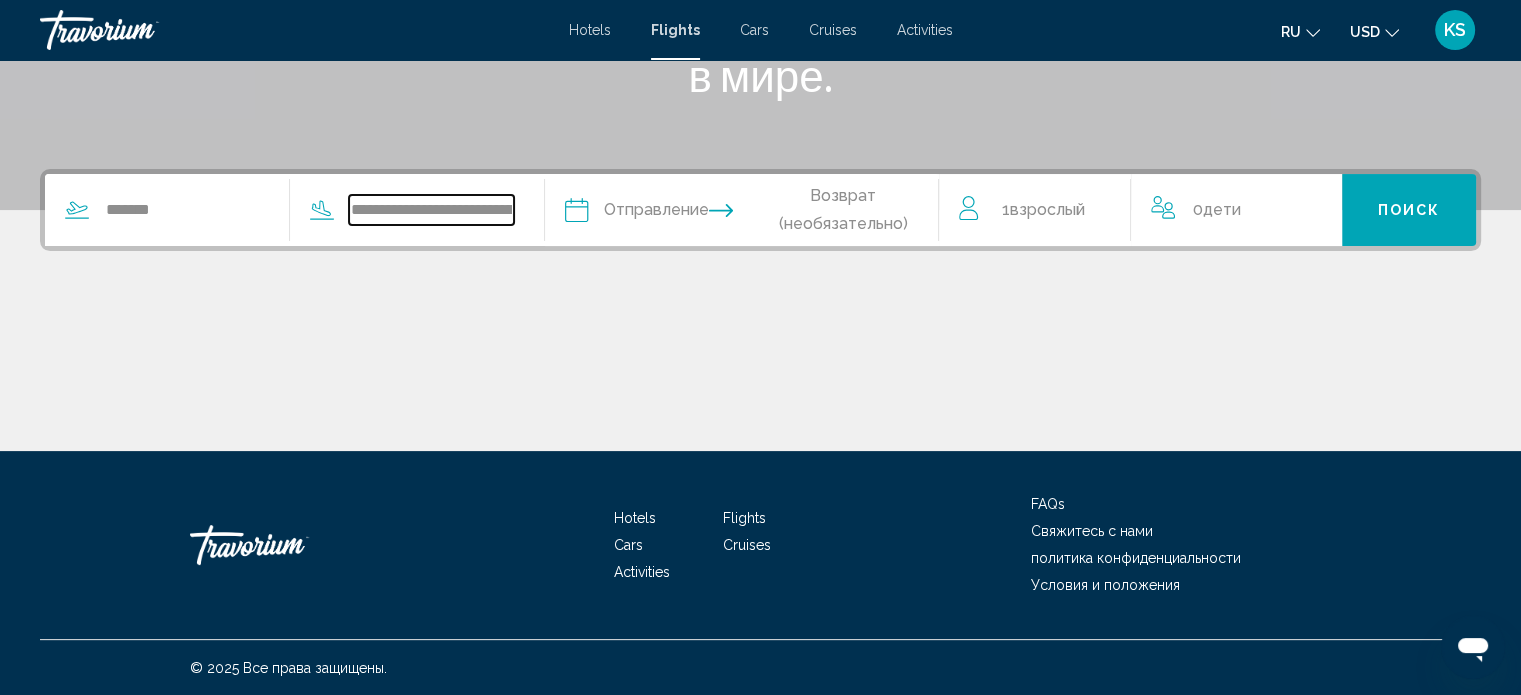 click on "**********" at bounding box center (431, 210) 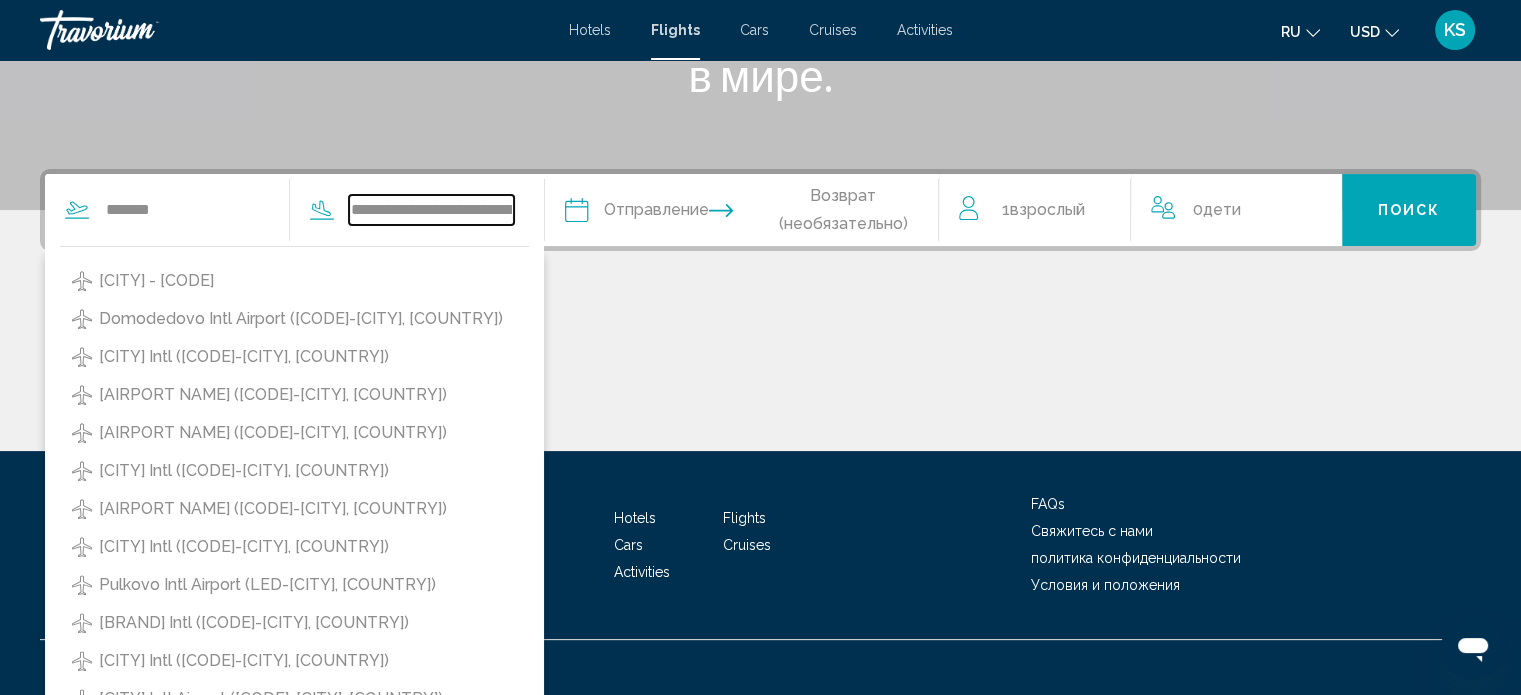 scroll, scrollTop: 493, scrollLeft: 0, axis: vertical 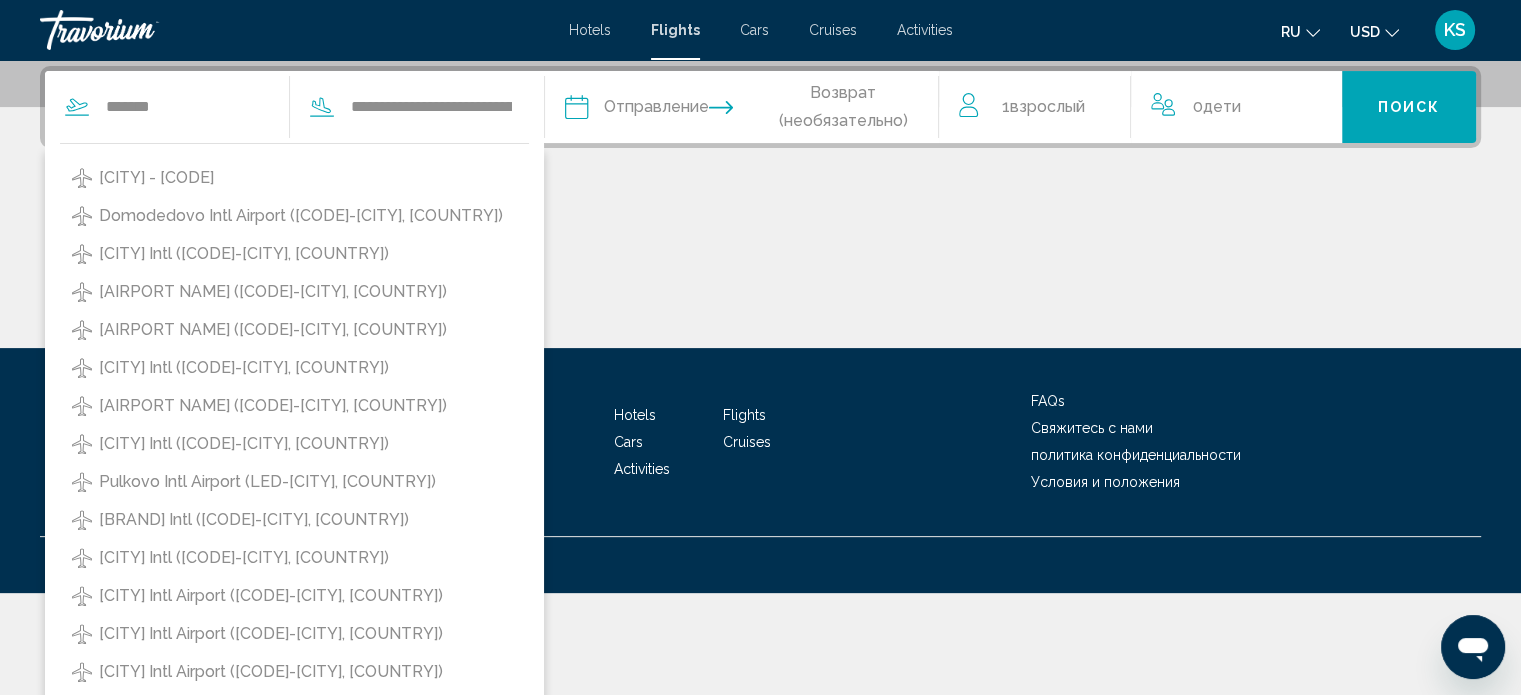 click on "Domodedovo Intl Airport ([CODE]-[CITY], [COUNTRY])" at bounding box center [301, 216] 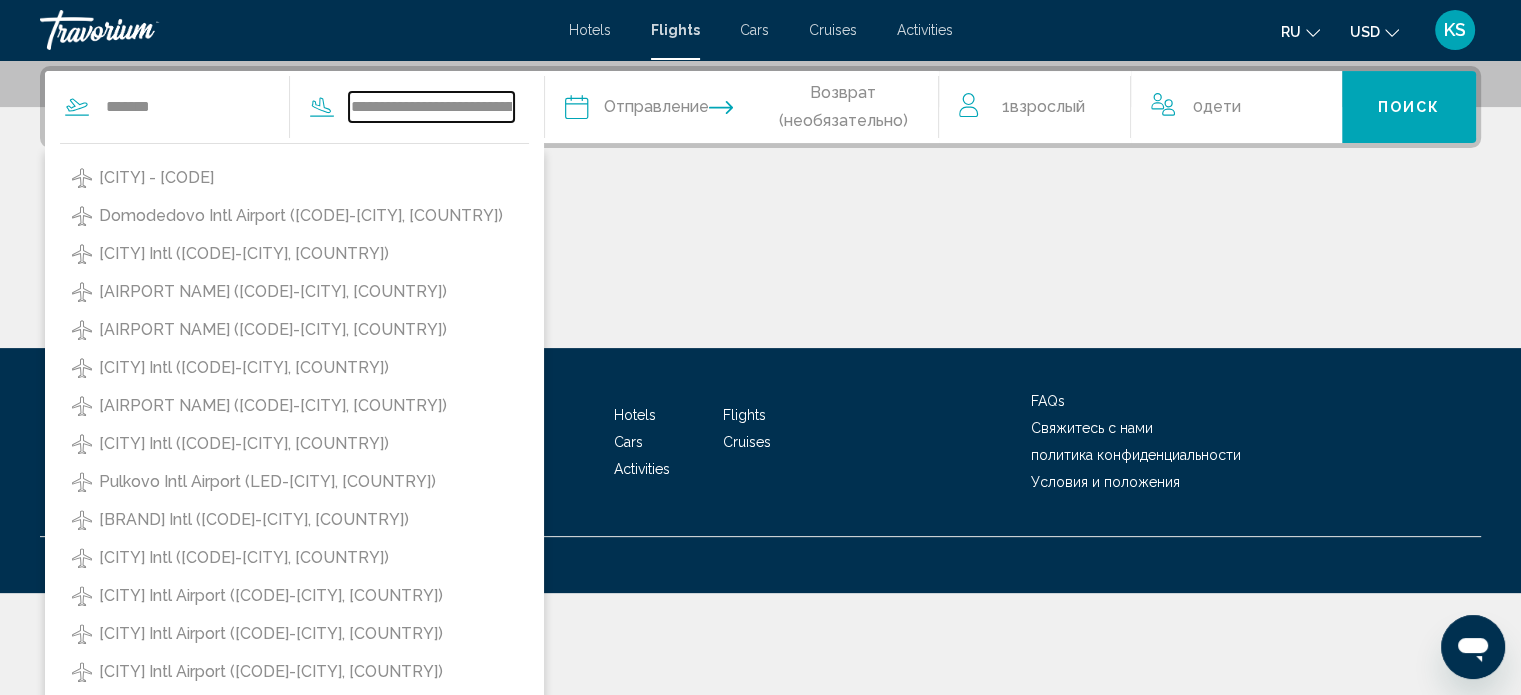 scroll, scrollTop: 390, scrollLeft: 0, axis: vertical 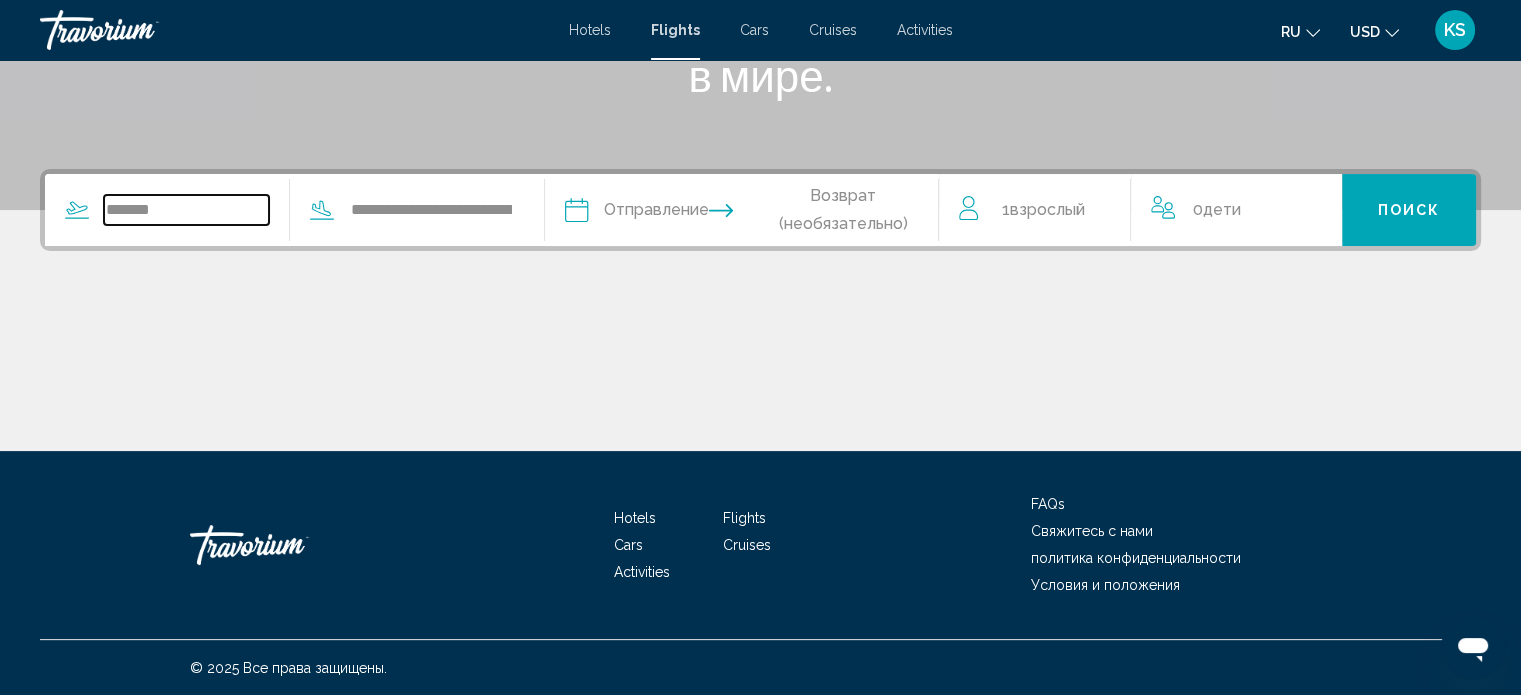 click on "*******" at bounding box center (186, 210) 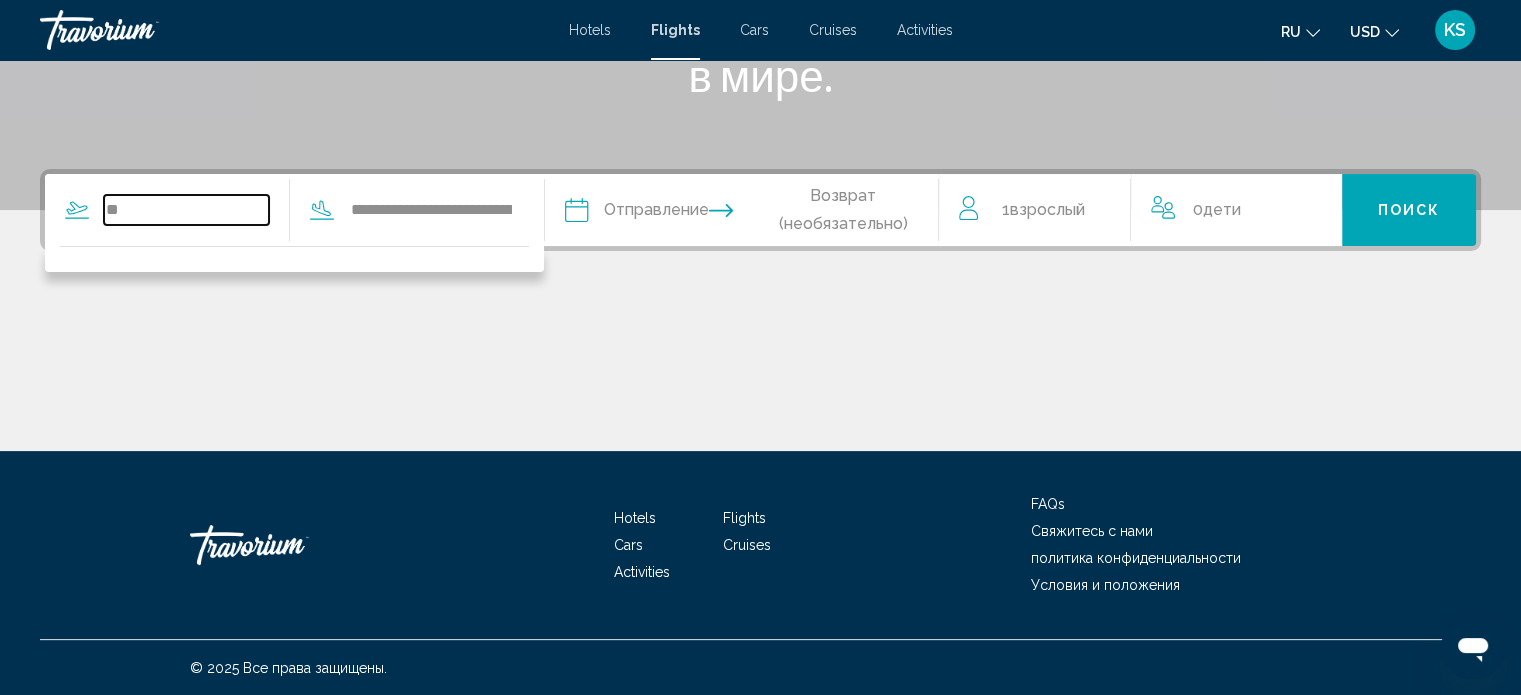 type on "*" 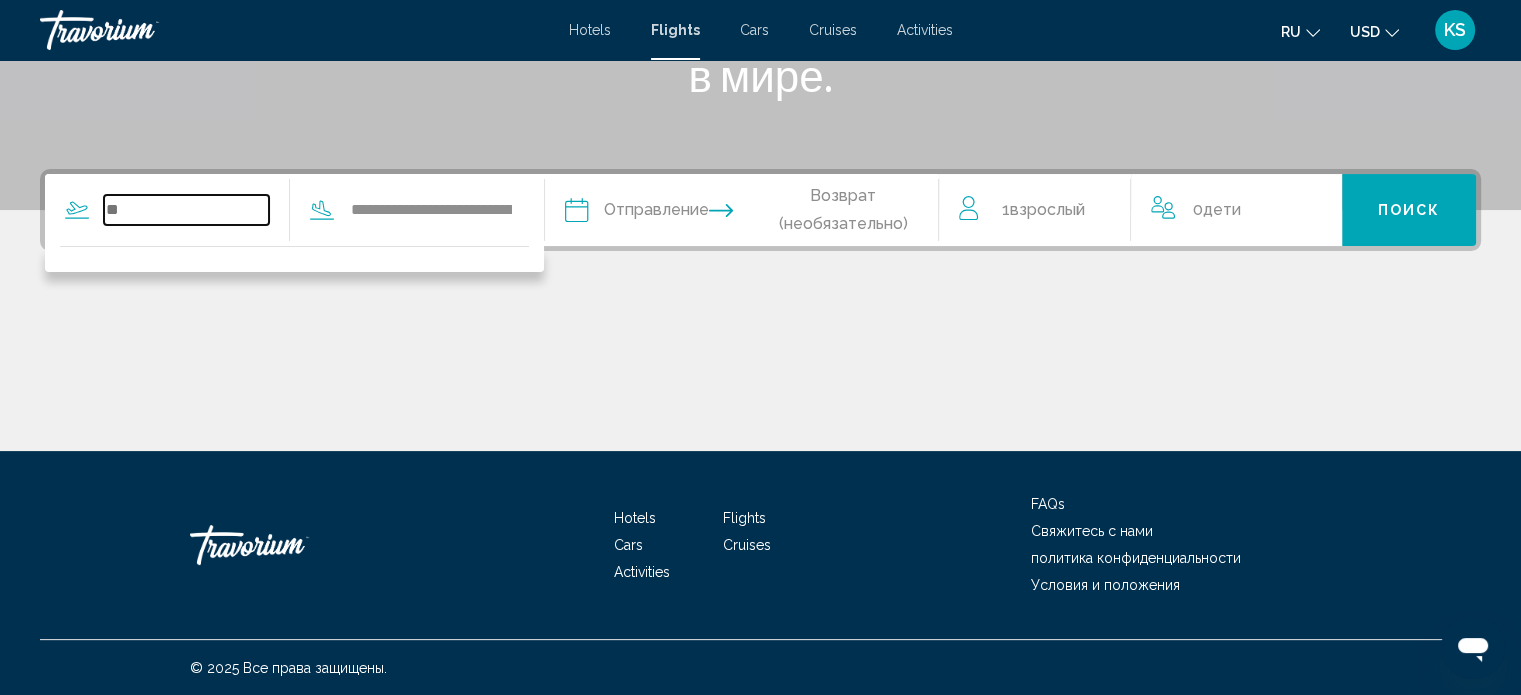 type on "*" 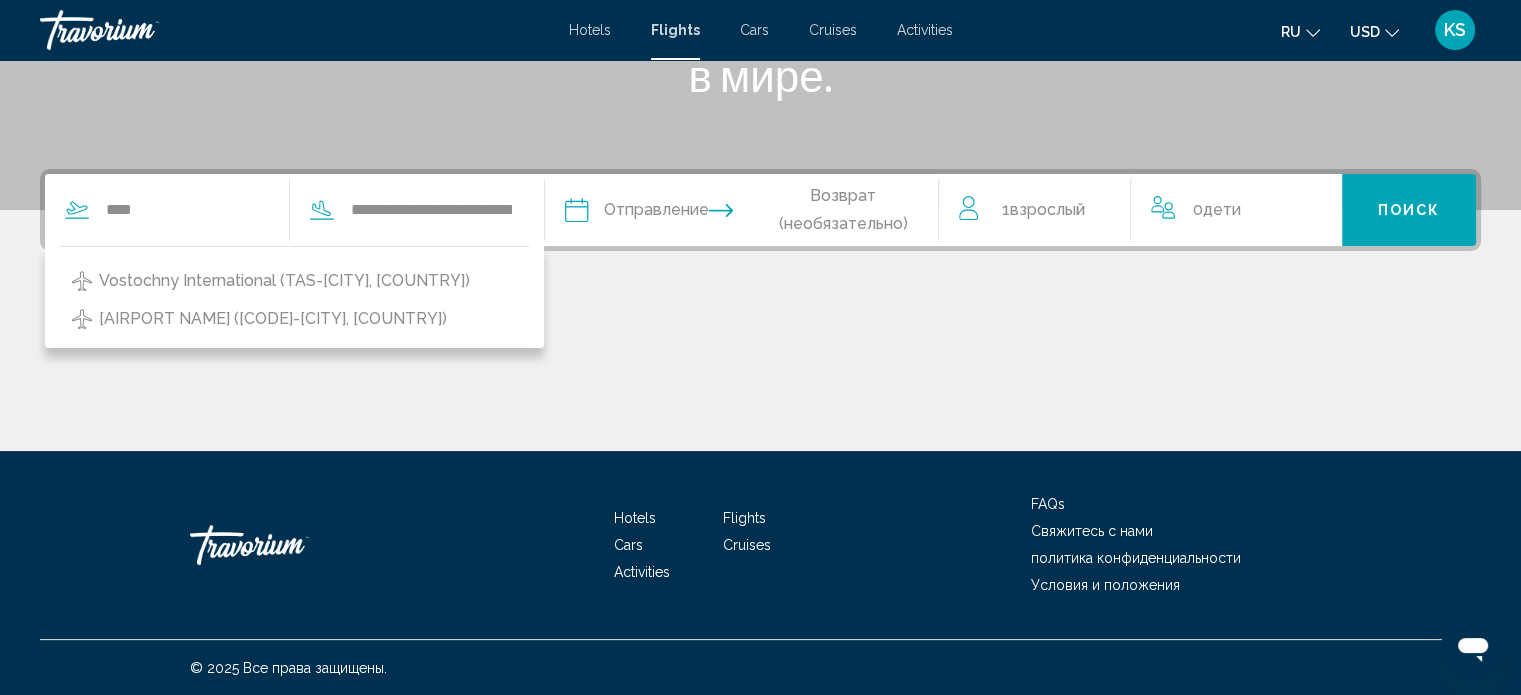 click on "[CITY] ([CODE]-[CITY], [COUNTRY])
[CITY] Airport ([CODE]-[CITY], [COUNTRY])" at bounding box center [294, 297] 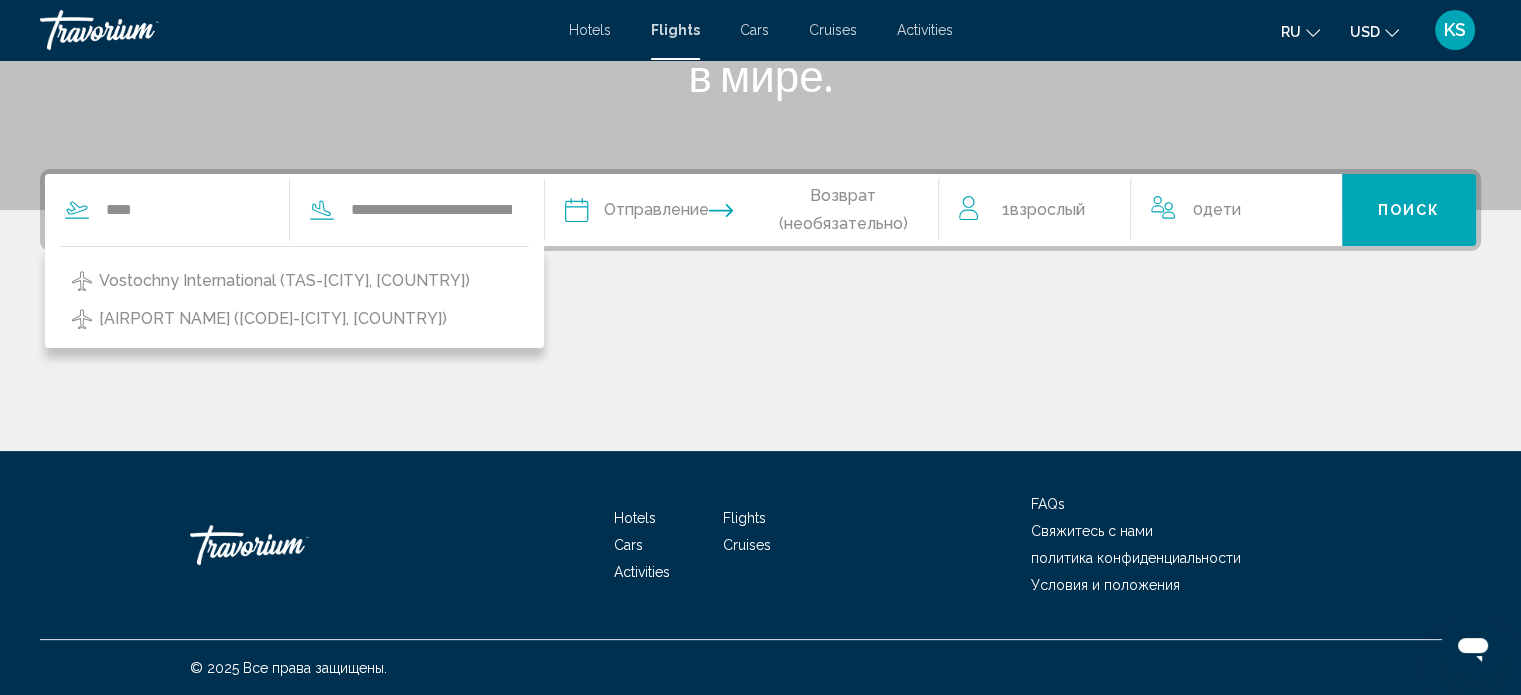 click on "Vostochny International (TAS-[CITY], [COUNTRY])" at bounding box center [284, 281] 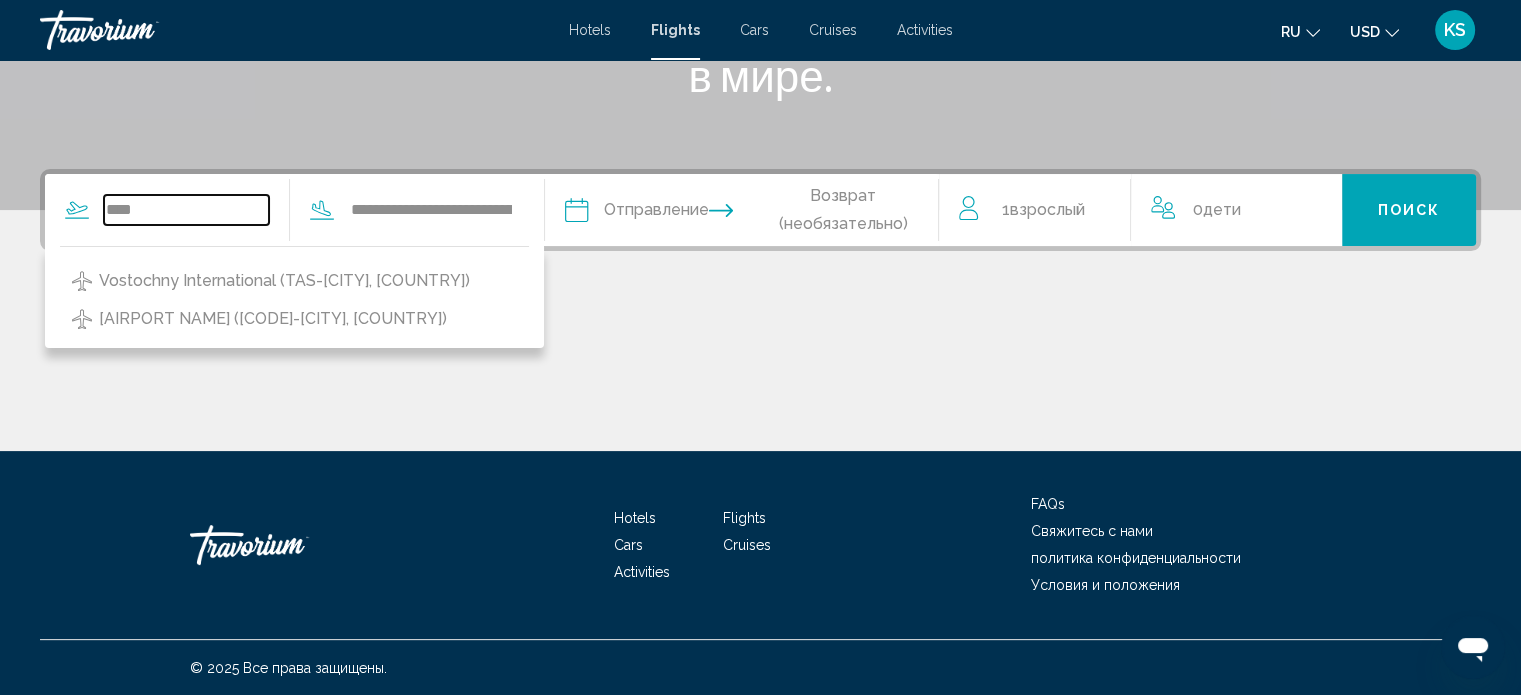type on "**********" 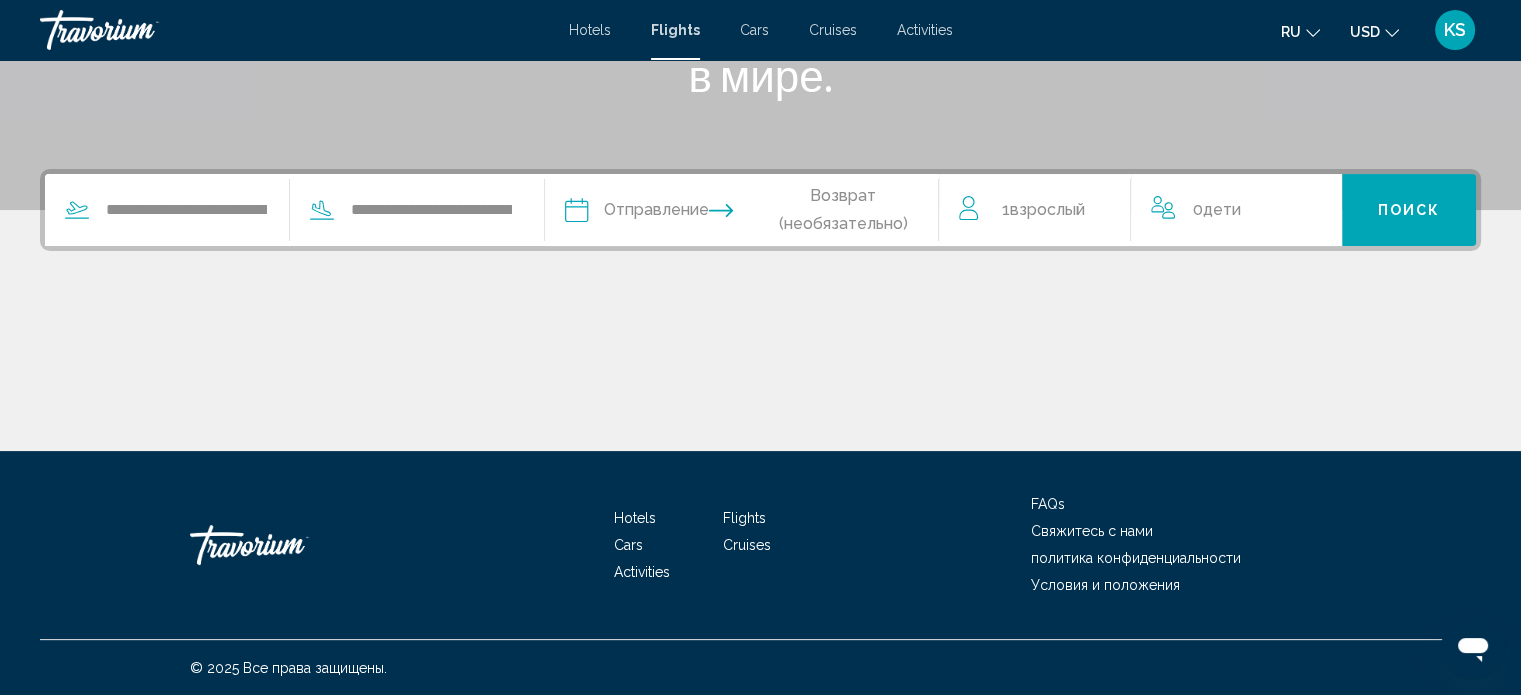 click at bounding box center [657, 213] 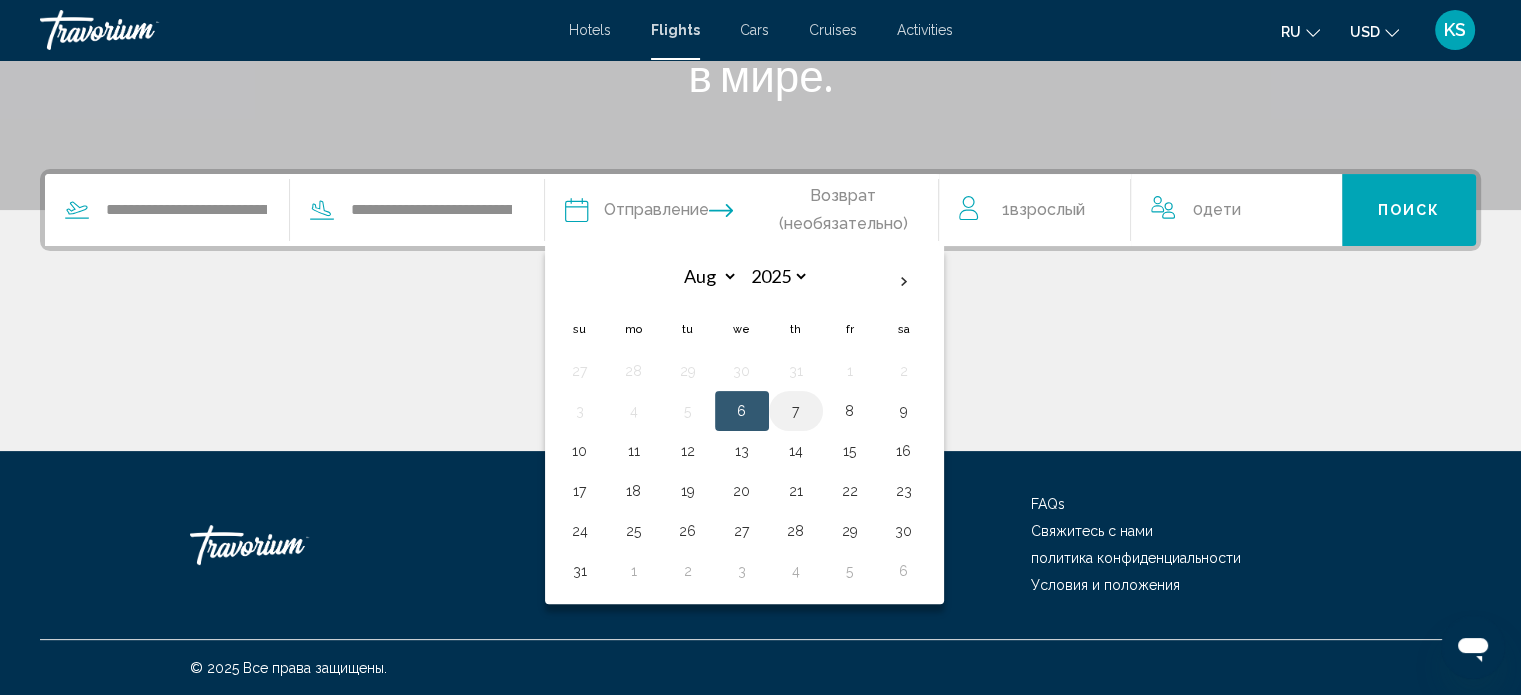 click on "7" at bounding box center (796, 411) 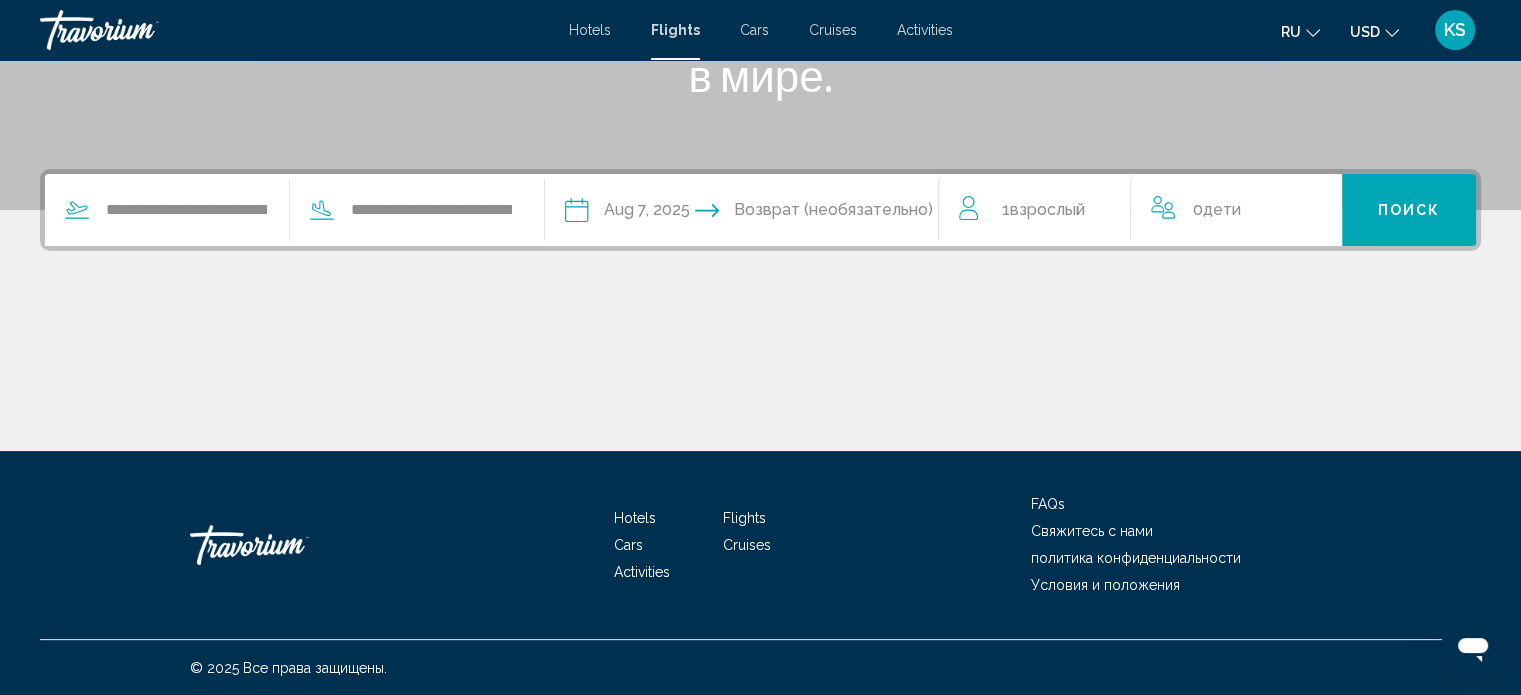 click at bounding box center [849, 213] 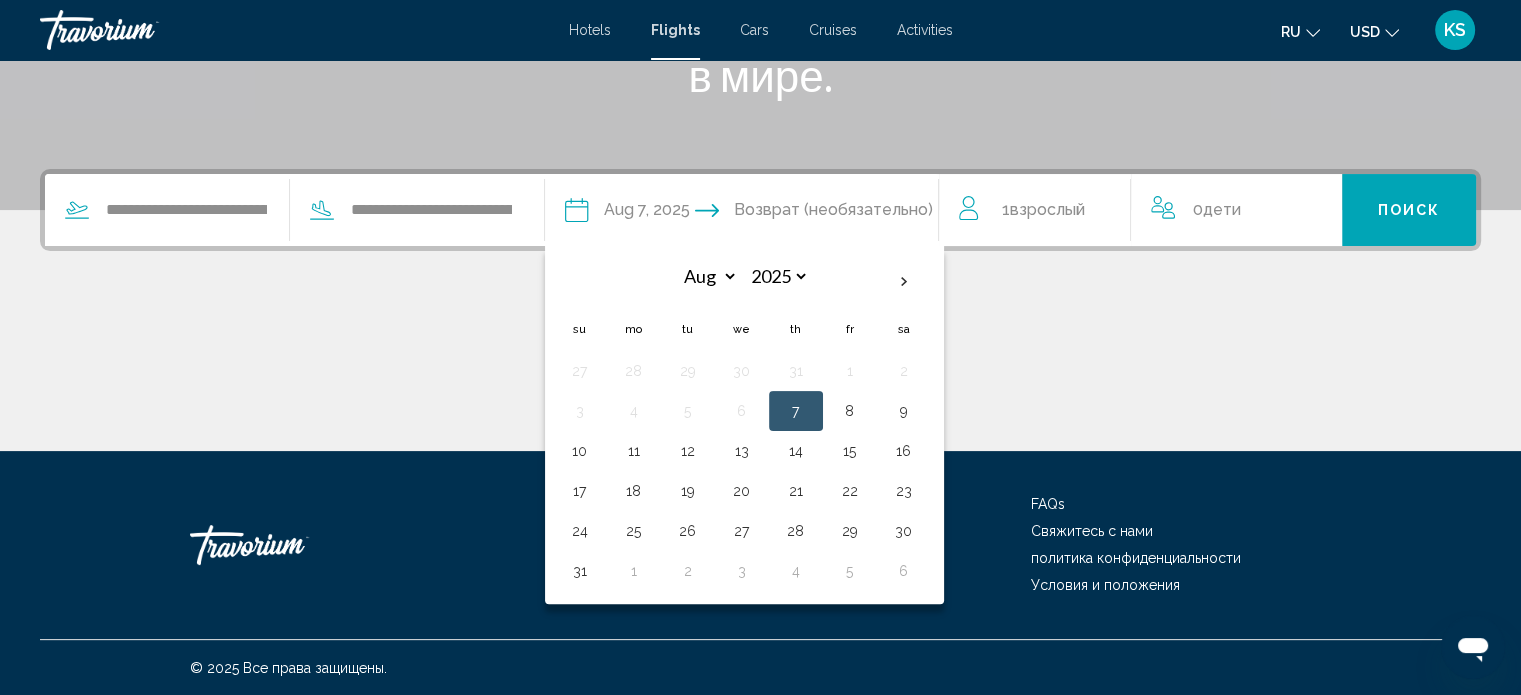 click at bounding box center (760, 376) 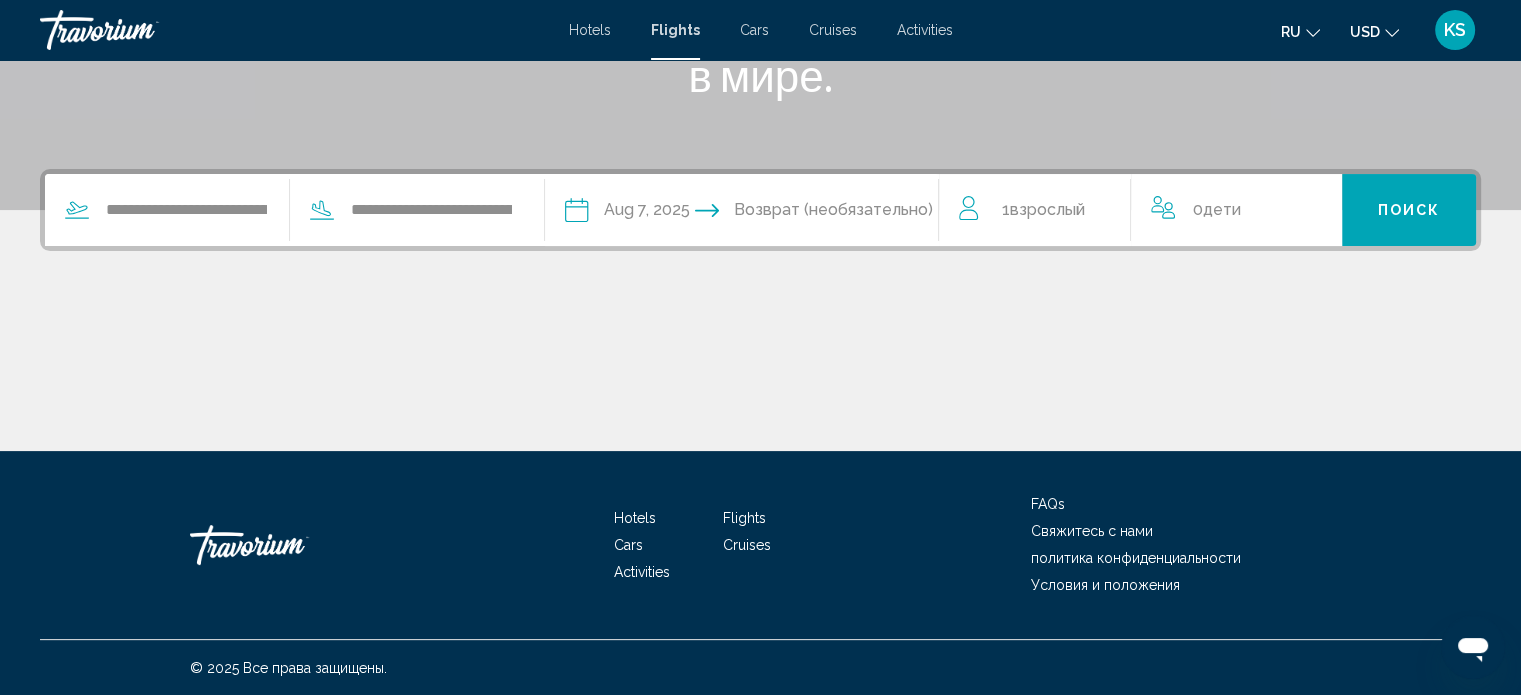 click at bounding box center [849, 213] 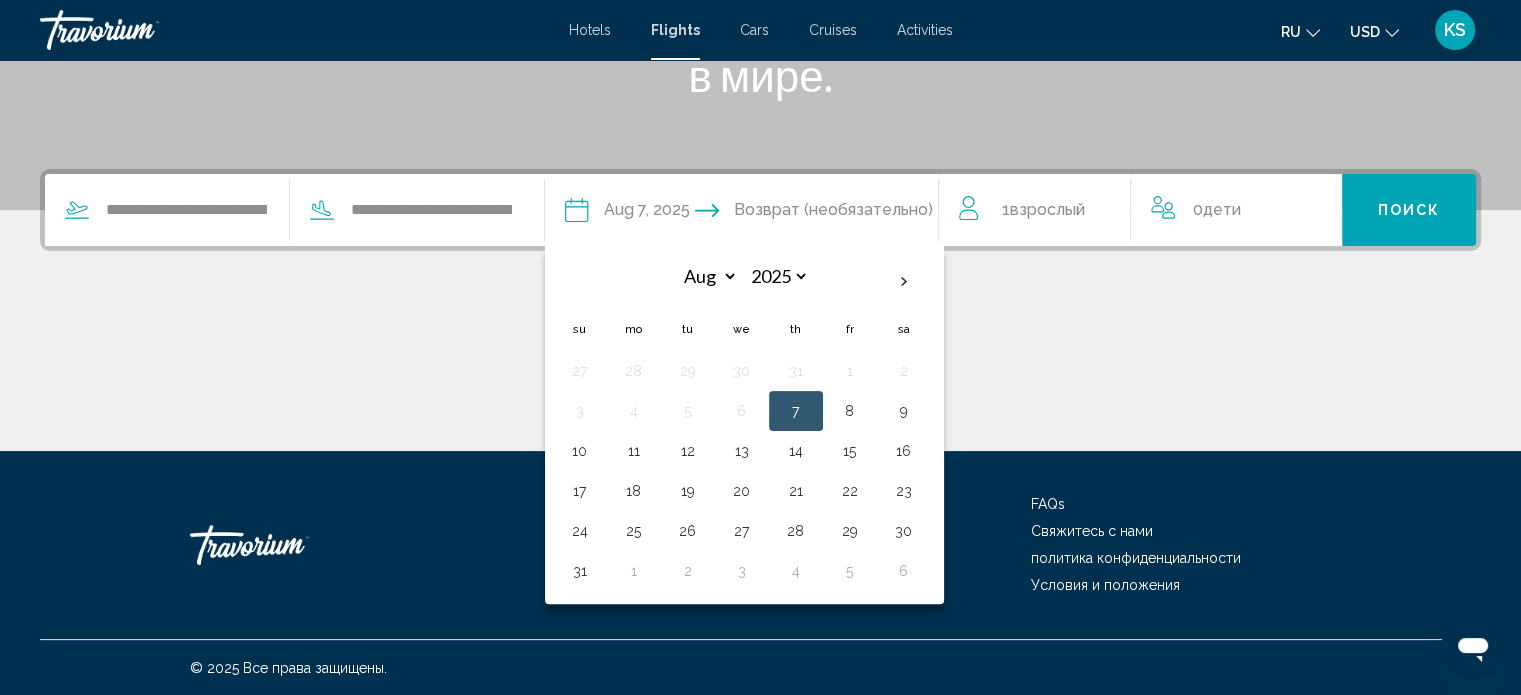 click at bounding box center [760, 376] 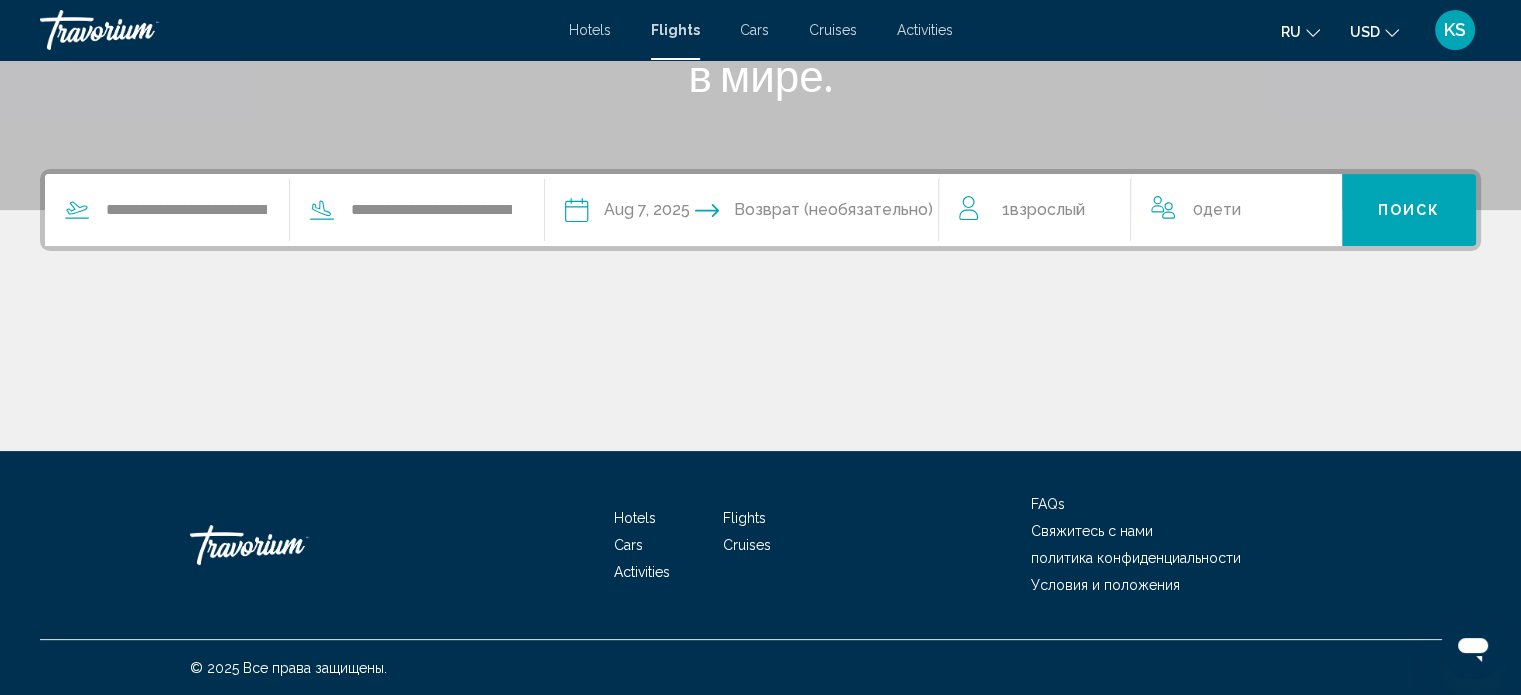 click on "Взрослый" at bounding box center (1046, 209) 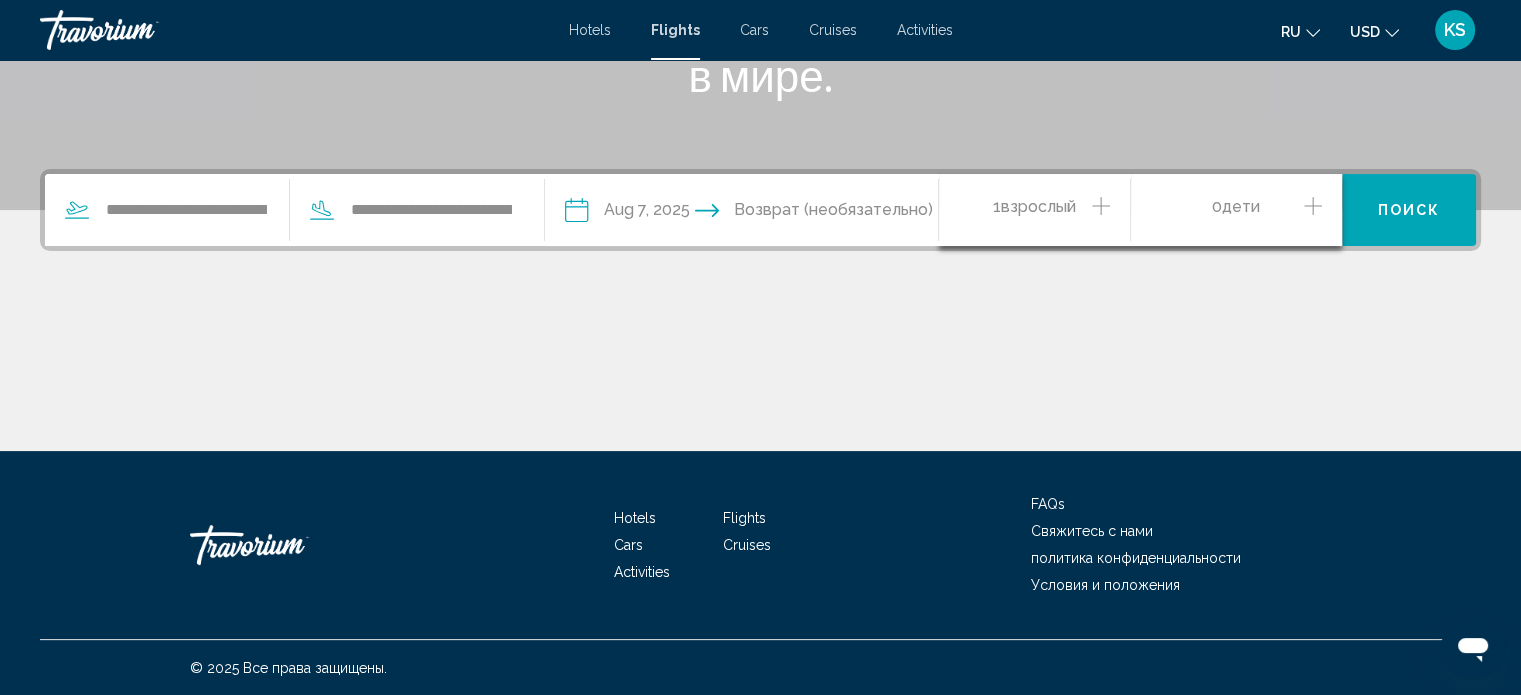 click at bounding box center [849, 213] 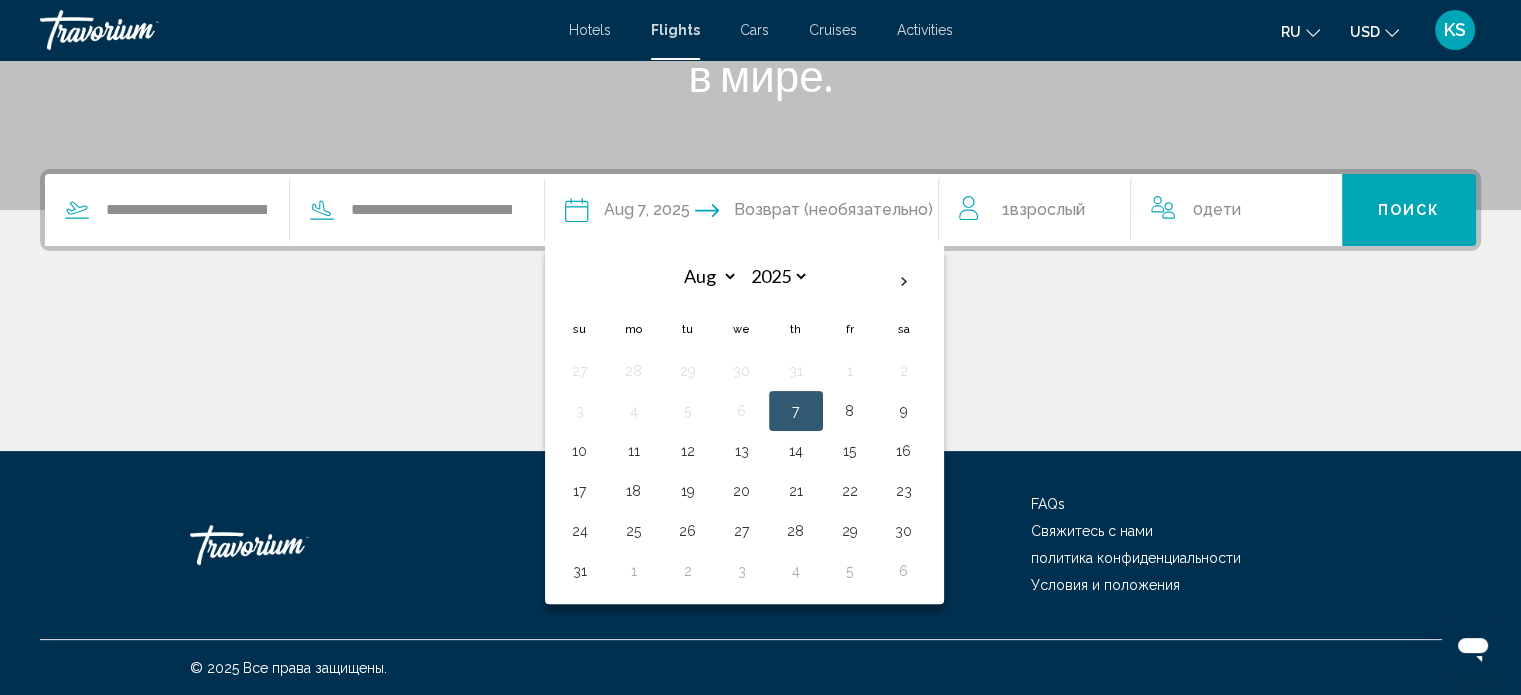click on "14" at bounding box center (796, 451) 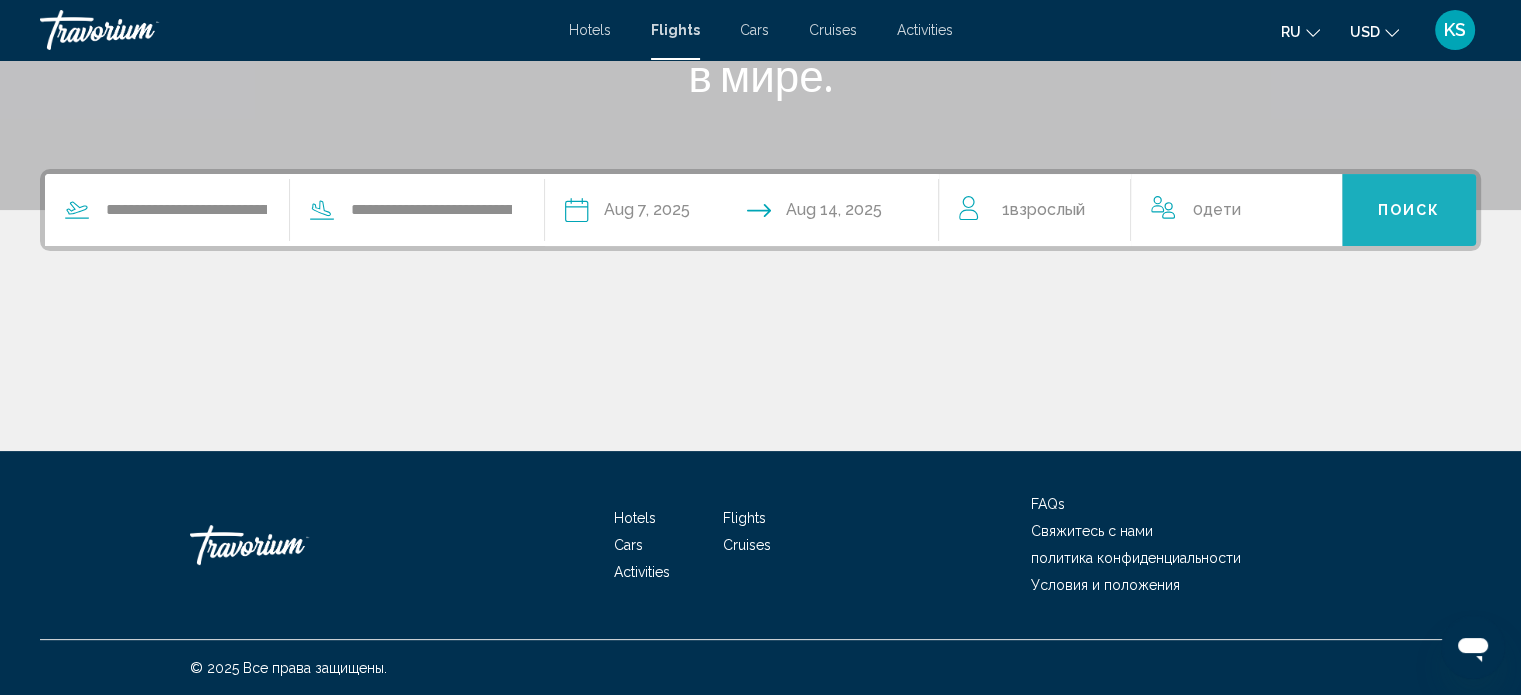 click on "Поиск" at bounding box center [1409, 210] 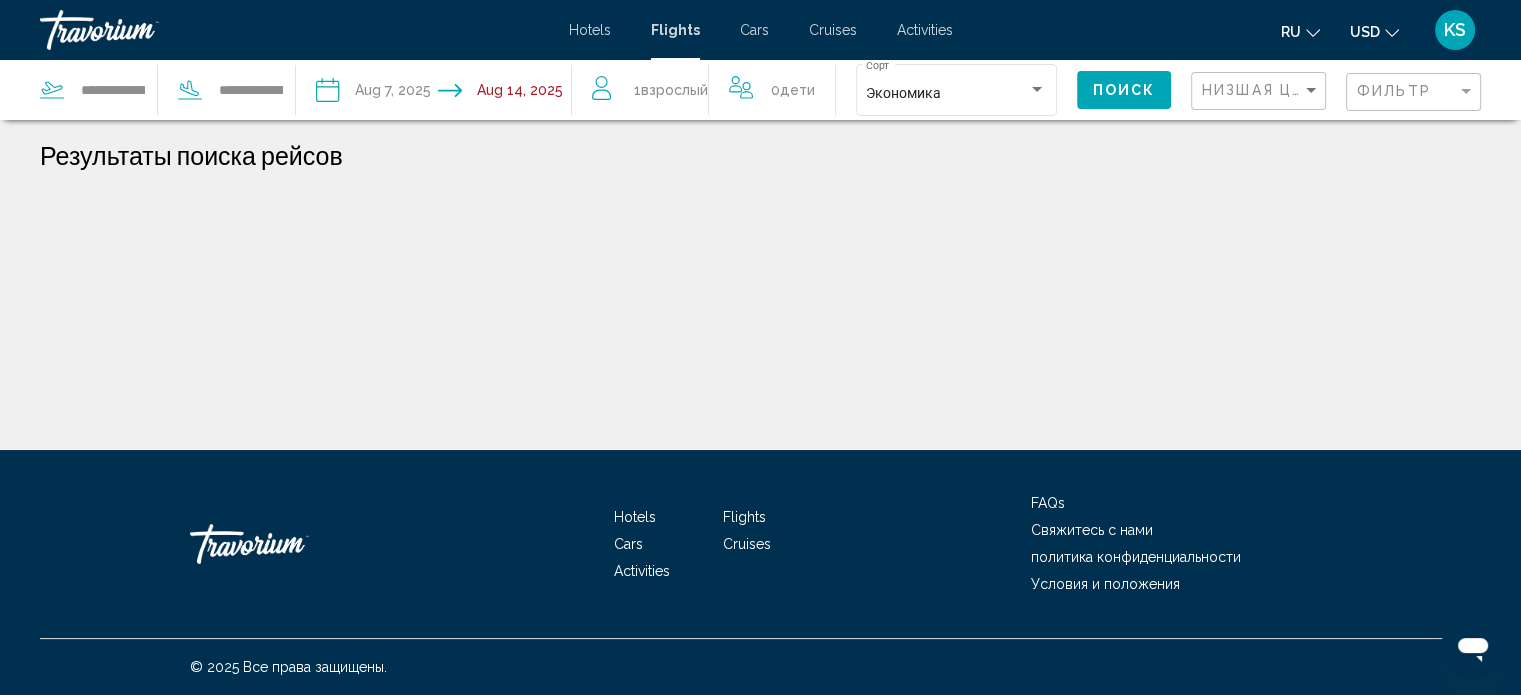 scroll, scrollTop: 0, scrollLeft: 0, axis: both 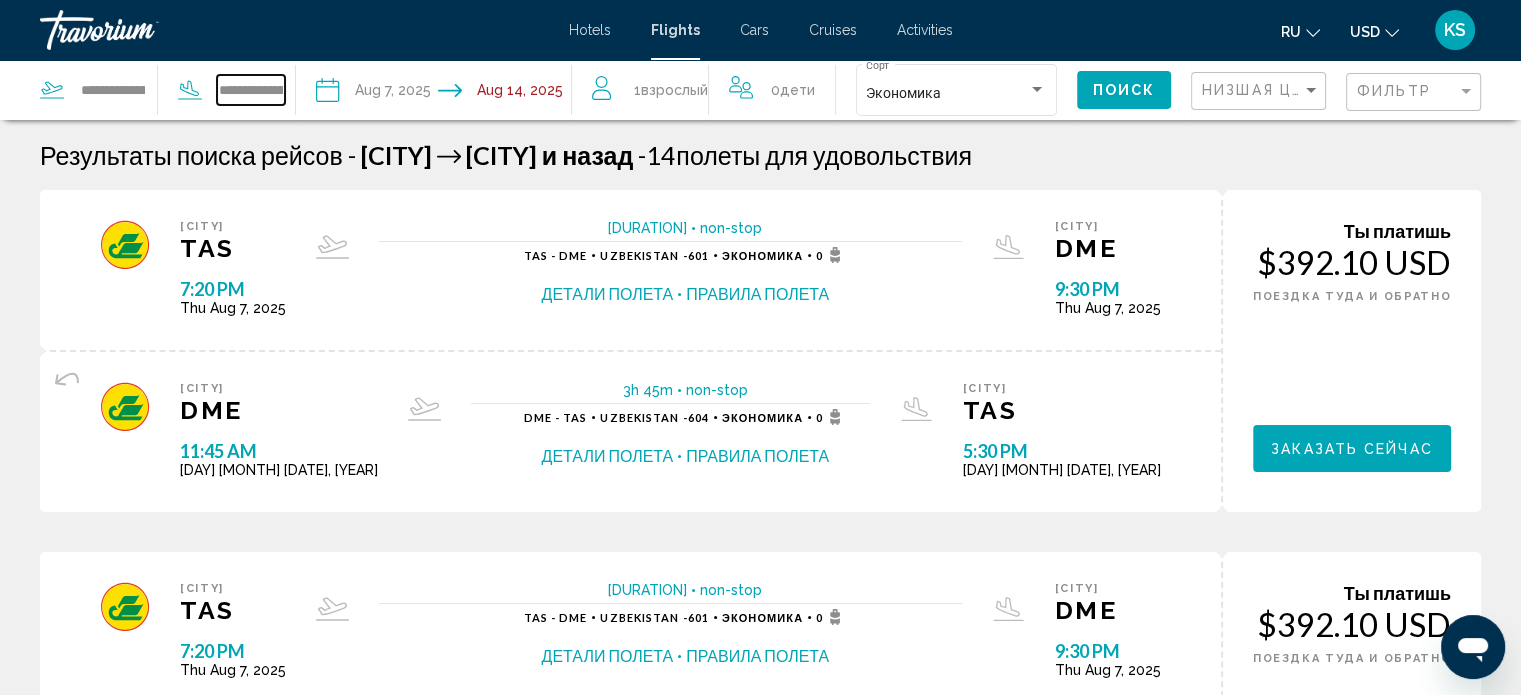 click on "**********" at bounding box center [251, 90] 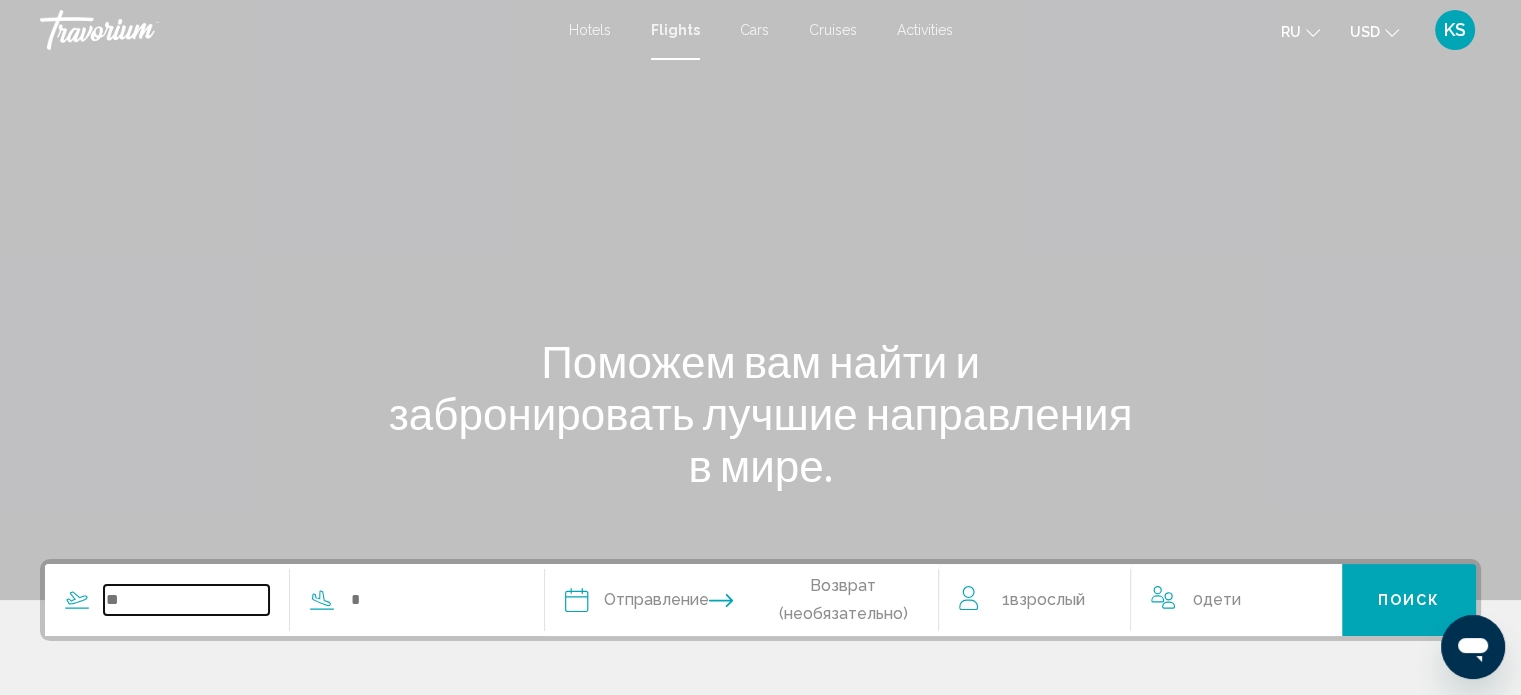 click at bounding box center [186, 600] 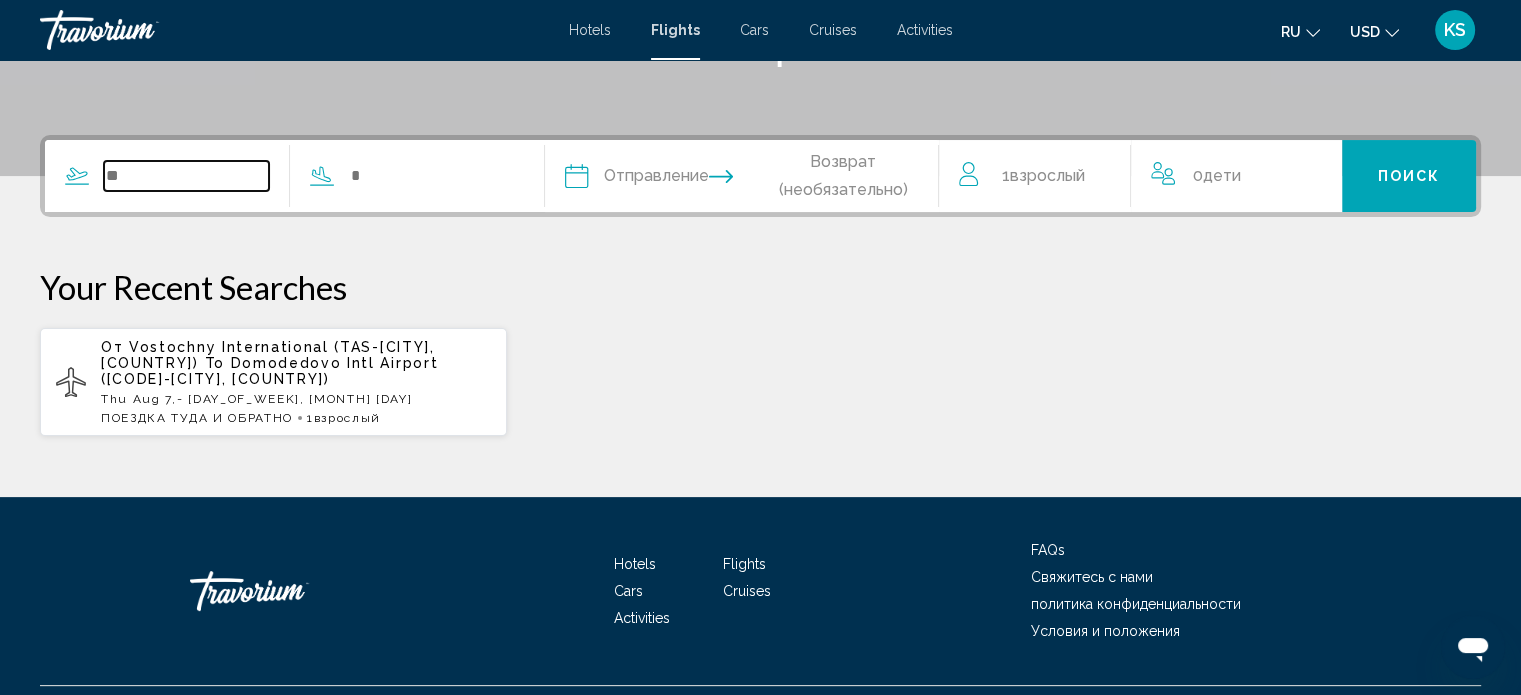 scroll, scrollTop: 469, scrollLeft: 0, axis: vertical 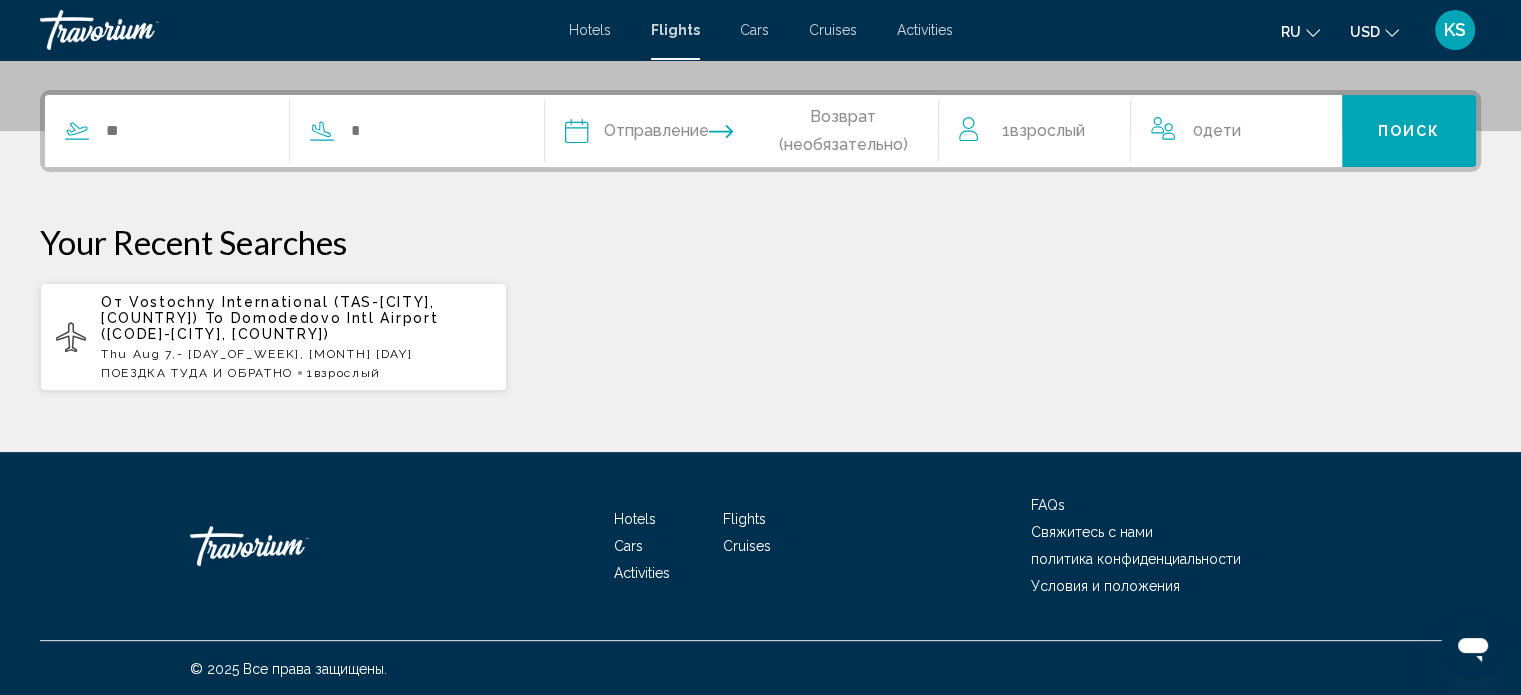 click on "От [AIRPORT] ([CODE]-[CITY], [COUNTRY])    To [AIRPORT] ([CODE]-[CITY], [COUNTRY]) [DATE]  - [DATE] ПОЕЗДКА ТУДА И ОБРАТНО 1  Взрослый Взрослые" at bounding box center [296, 337] 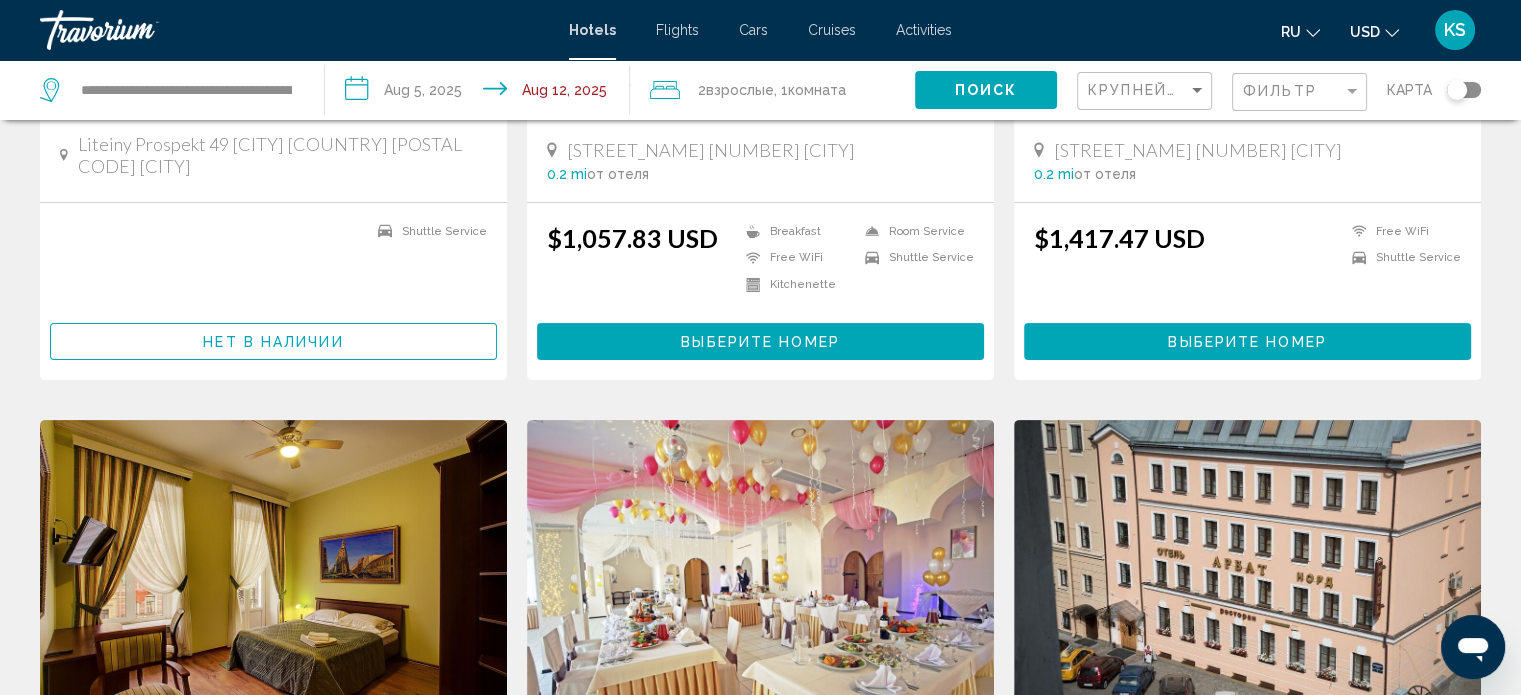 scroll, scrollTop: 0, scrollLeft: 0, axis: both 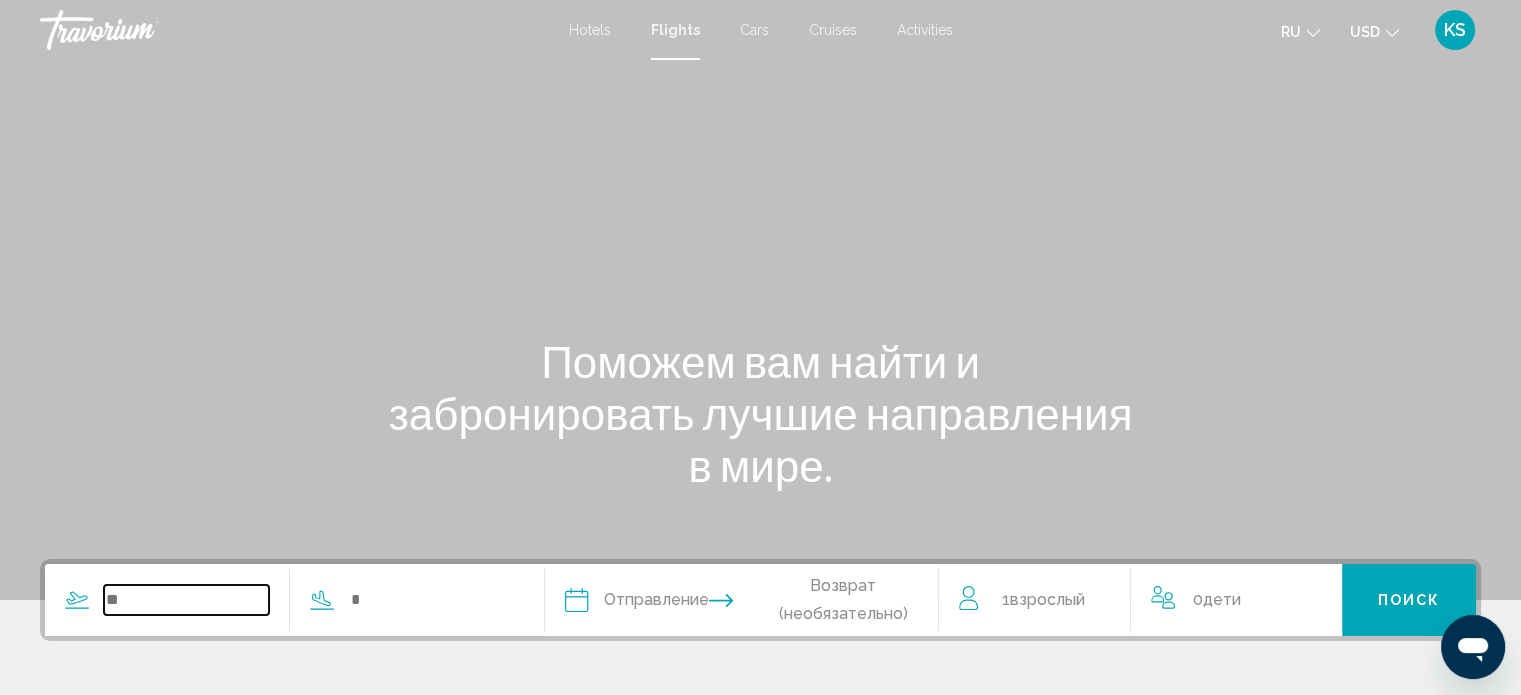 click at bounding box center (186, 600) 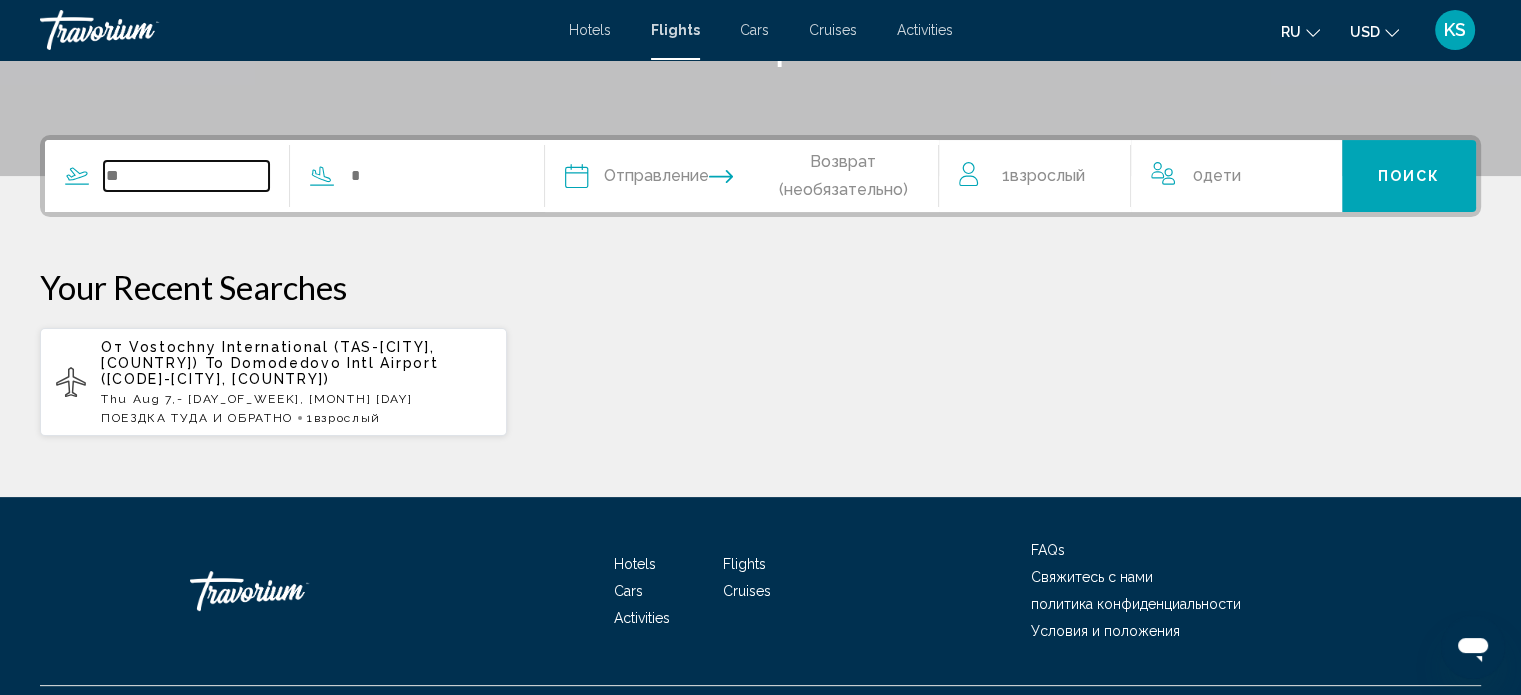 scroll, scrollTop: 469, scrollLeft: 0, axis: vertical 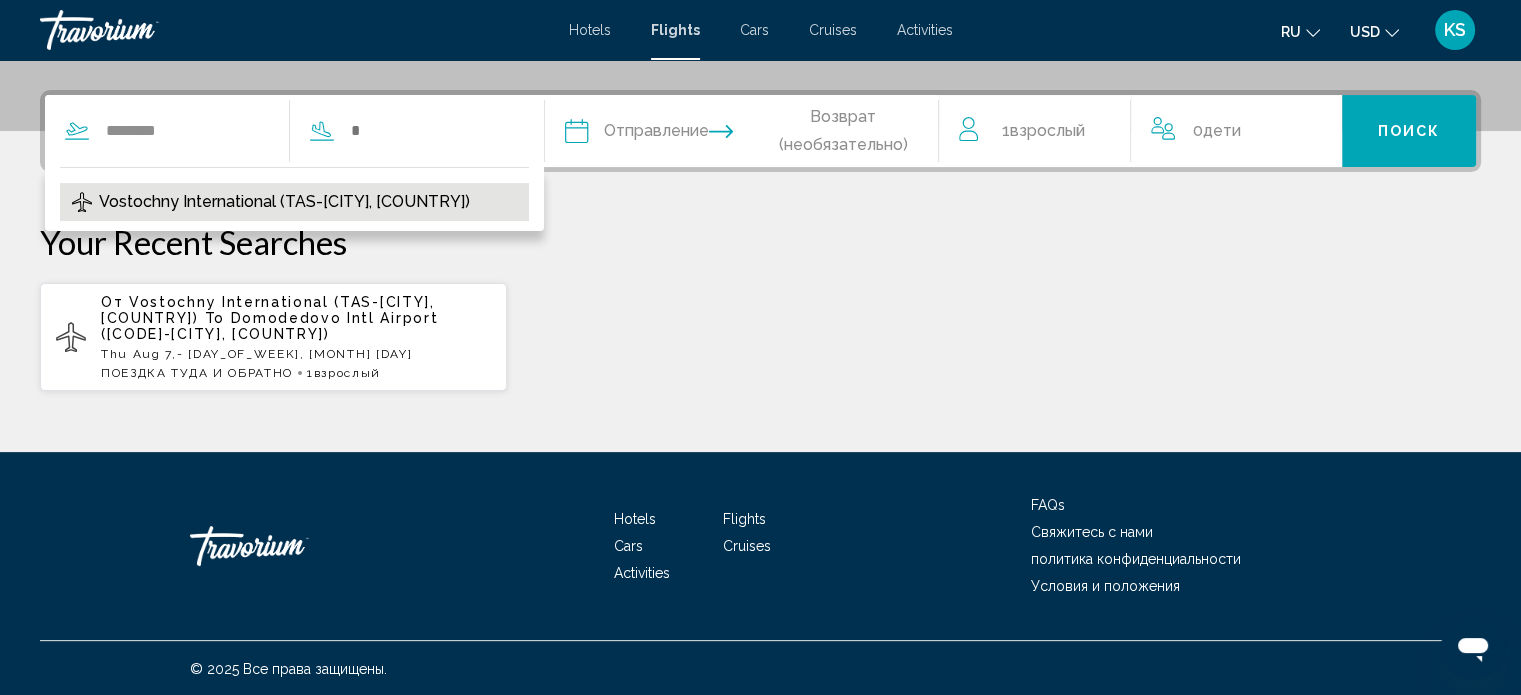 click on "Vostochny International (TAS-[CITY], [COUNTRY])" at bounding box center (284, 202) 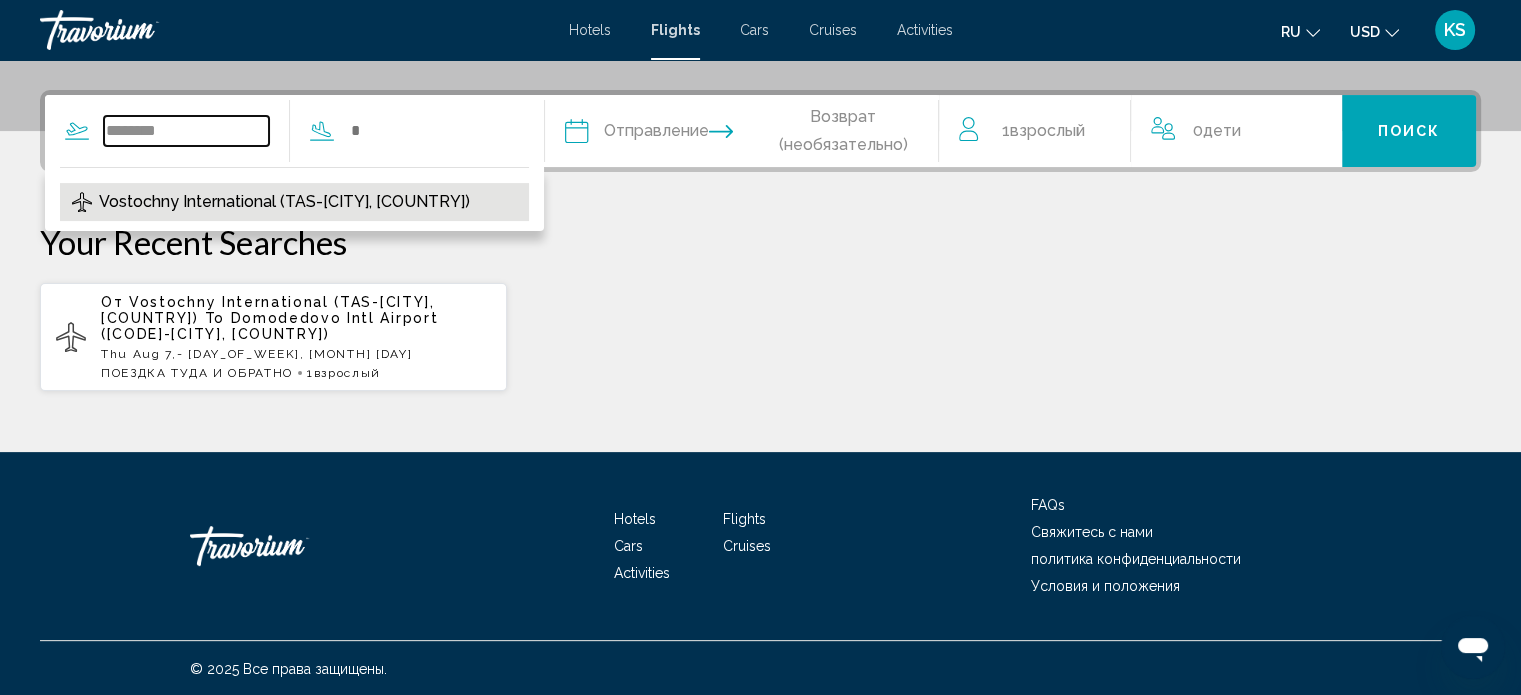 type on "**********" 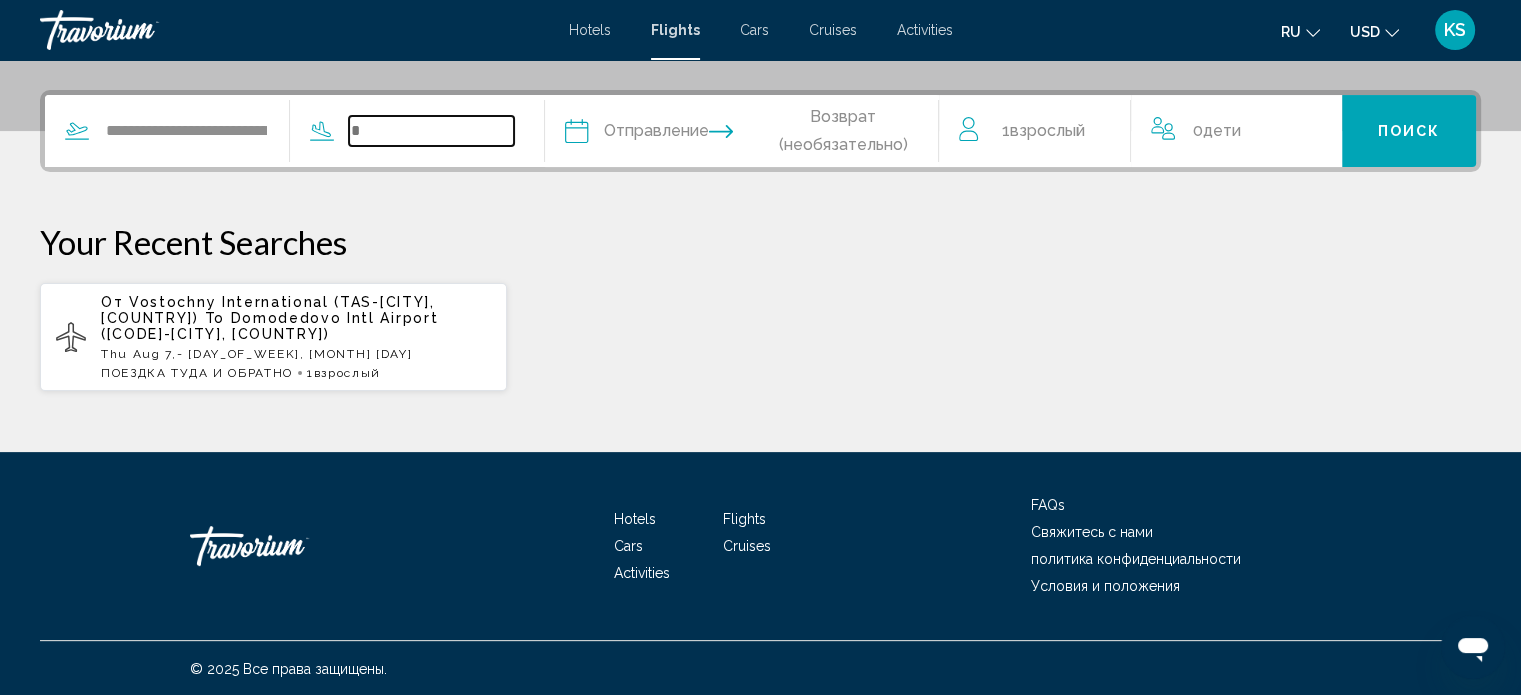 click at bounding box center [431, 131] 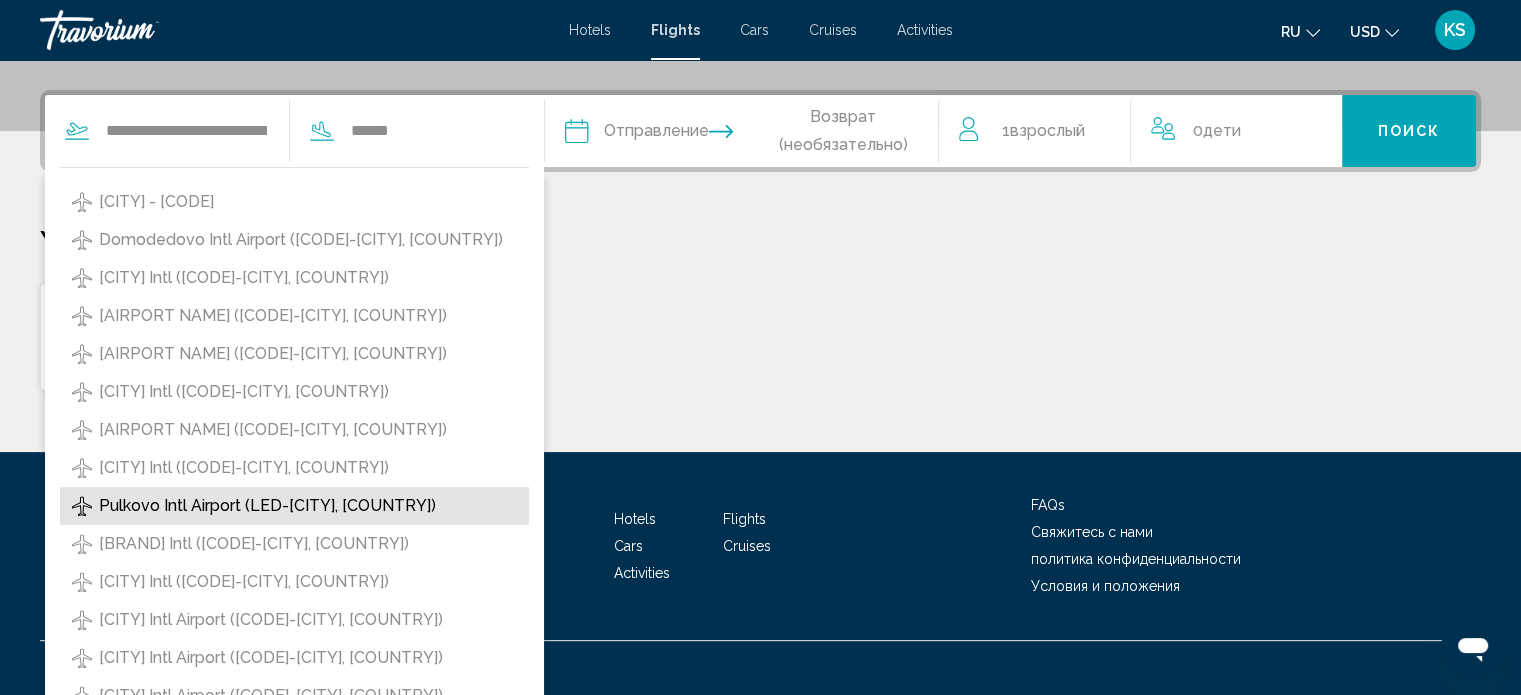 click on "Pulkovo Intl Airport (LED-[CITY], [COUNTRY])" at bounding box center [267, 506] 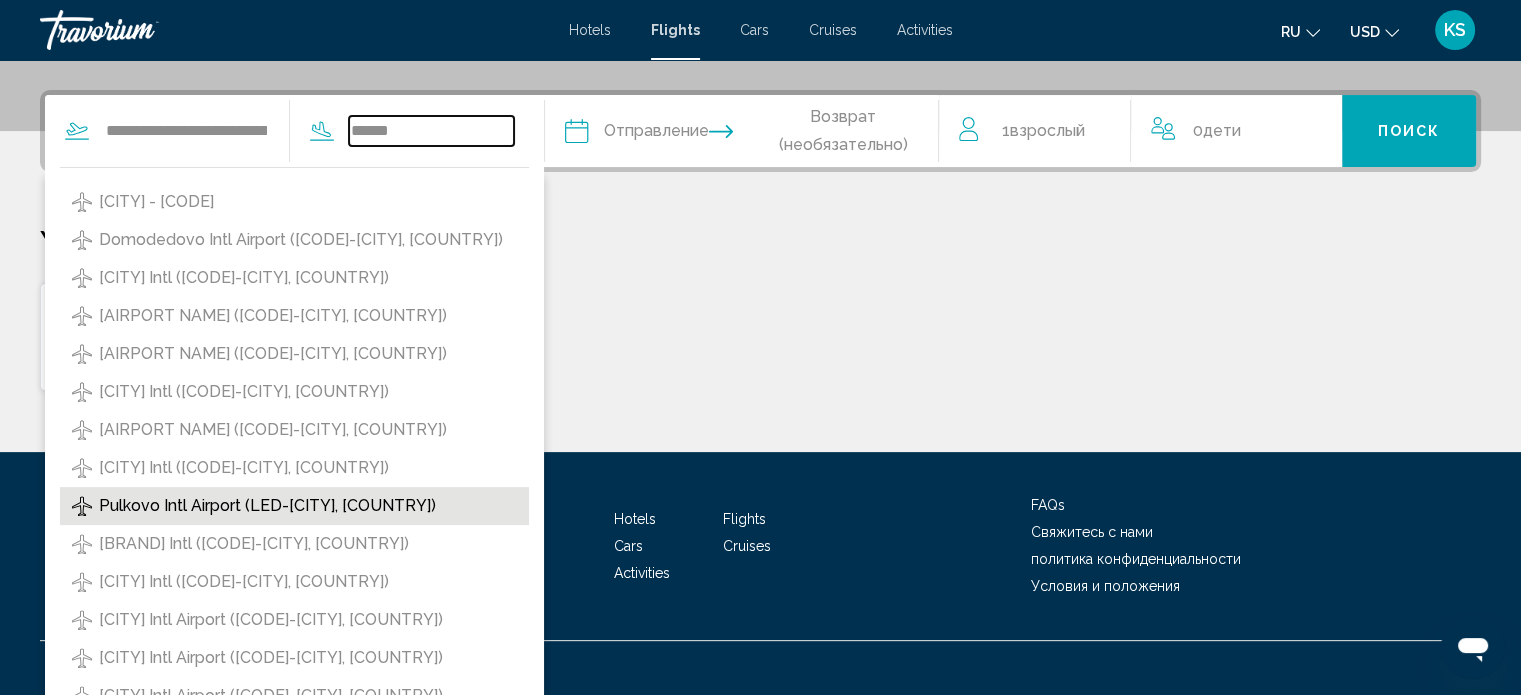 type on "**********" 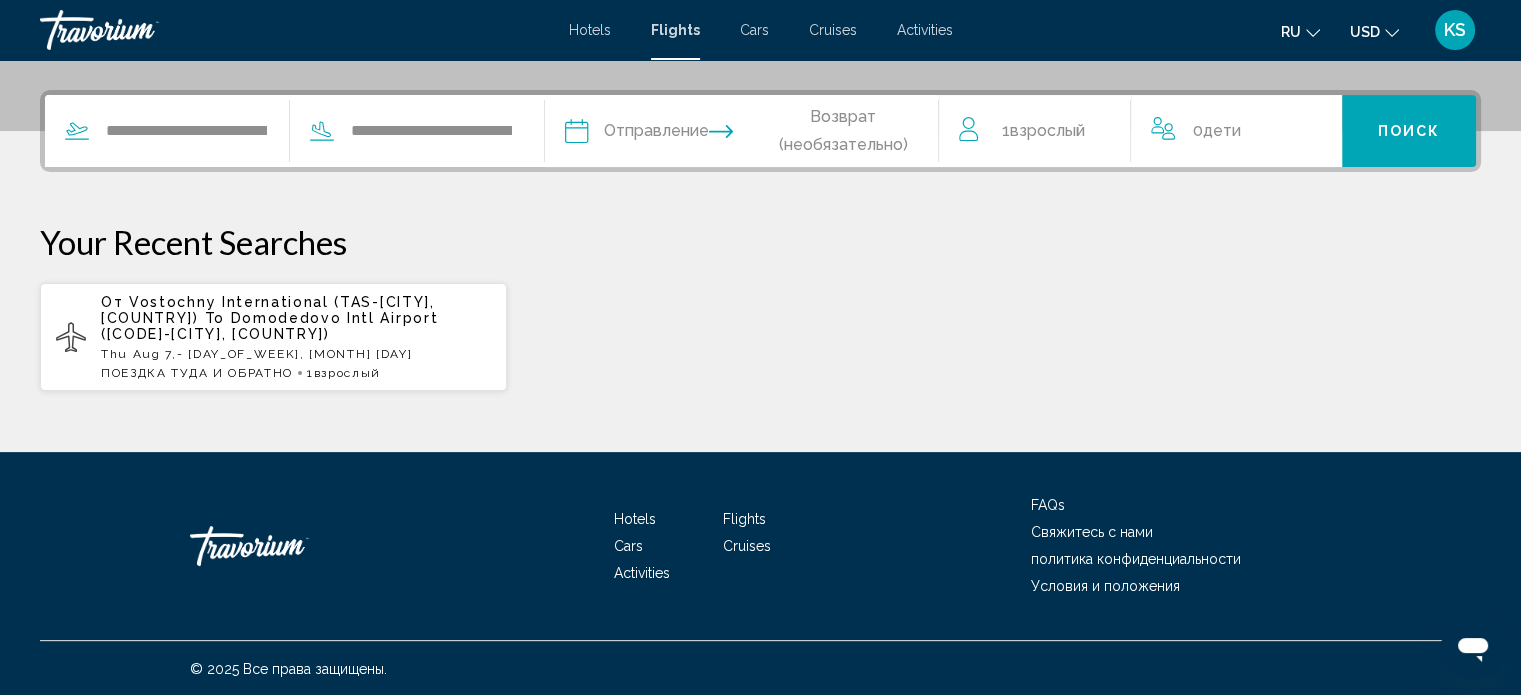 click at bounding box center (657, 134) 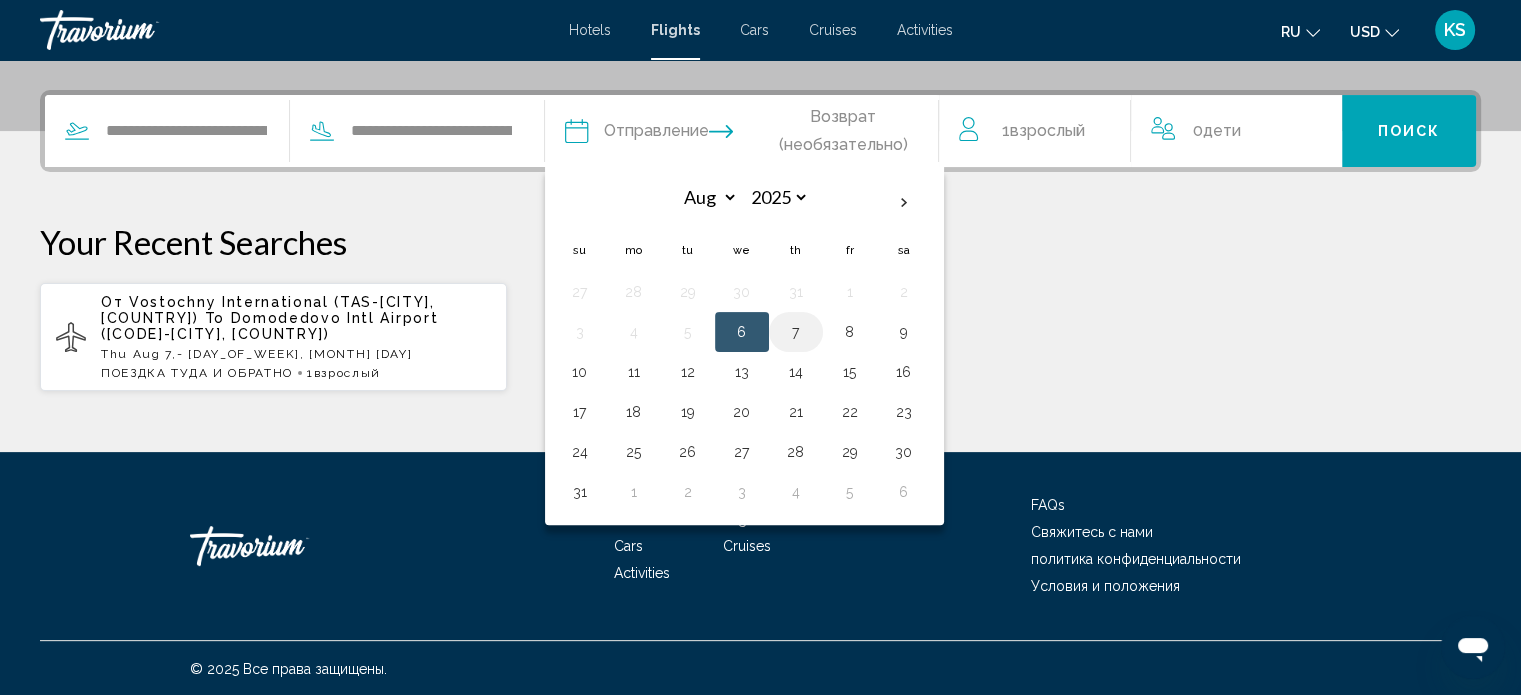 click on "7" at bounding box center [796, 332] 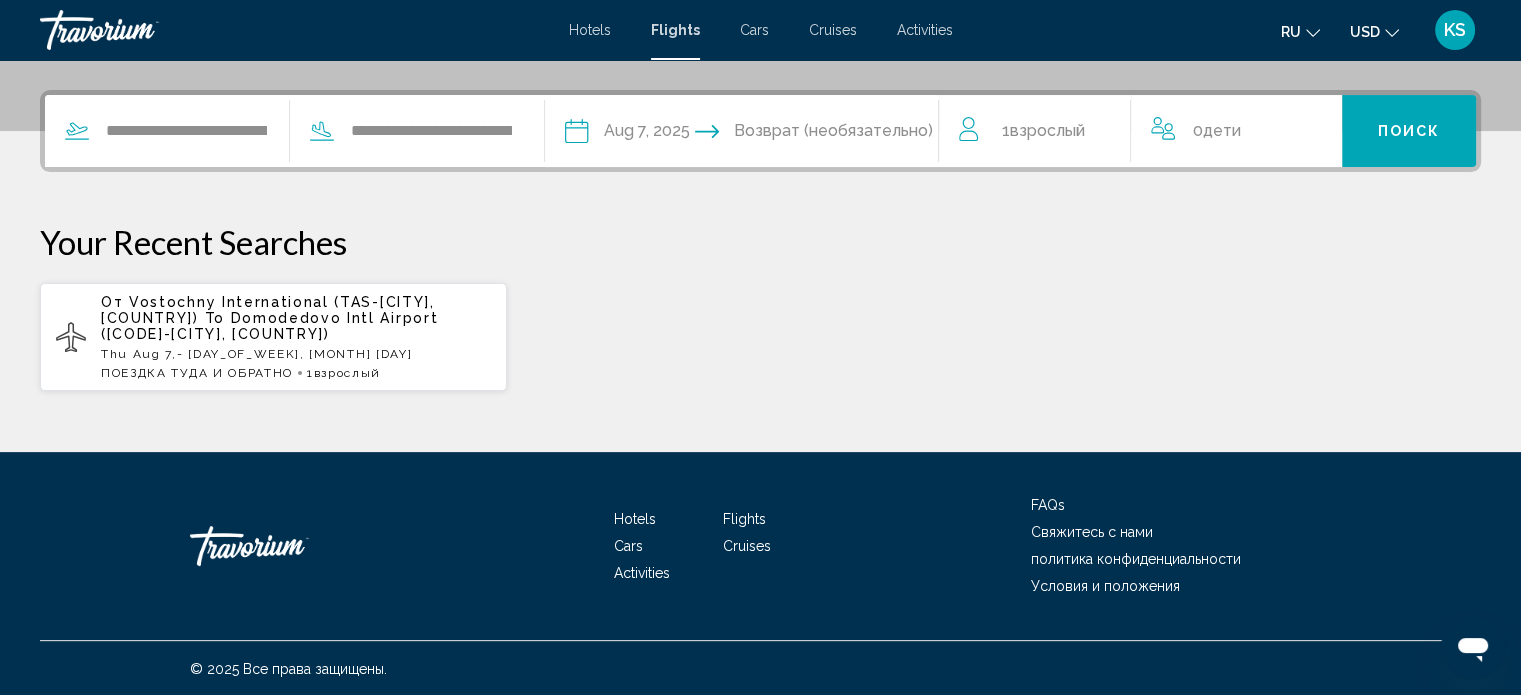 click at bounding box center (849, 134) 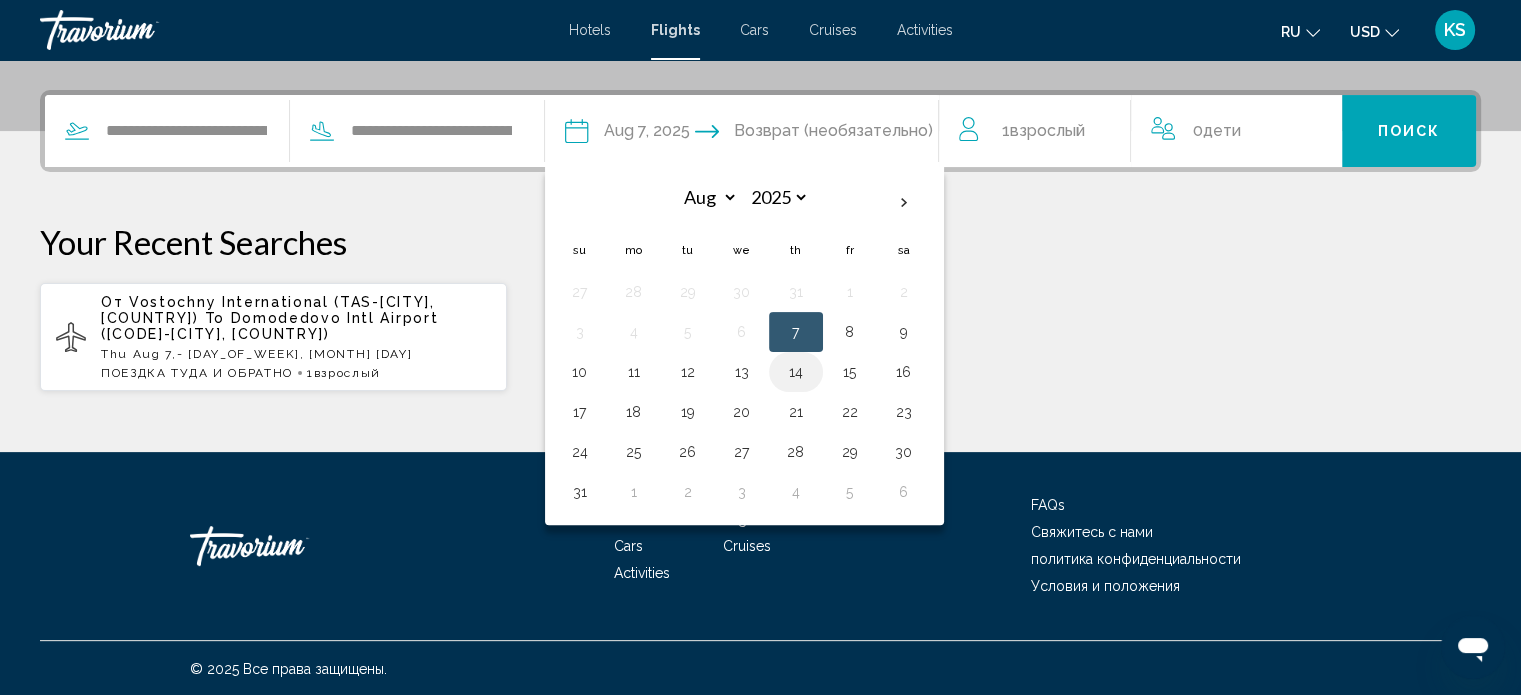 click on "14" at bounding box center (796, 372) 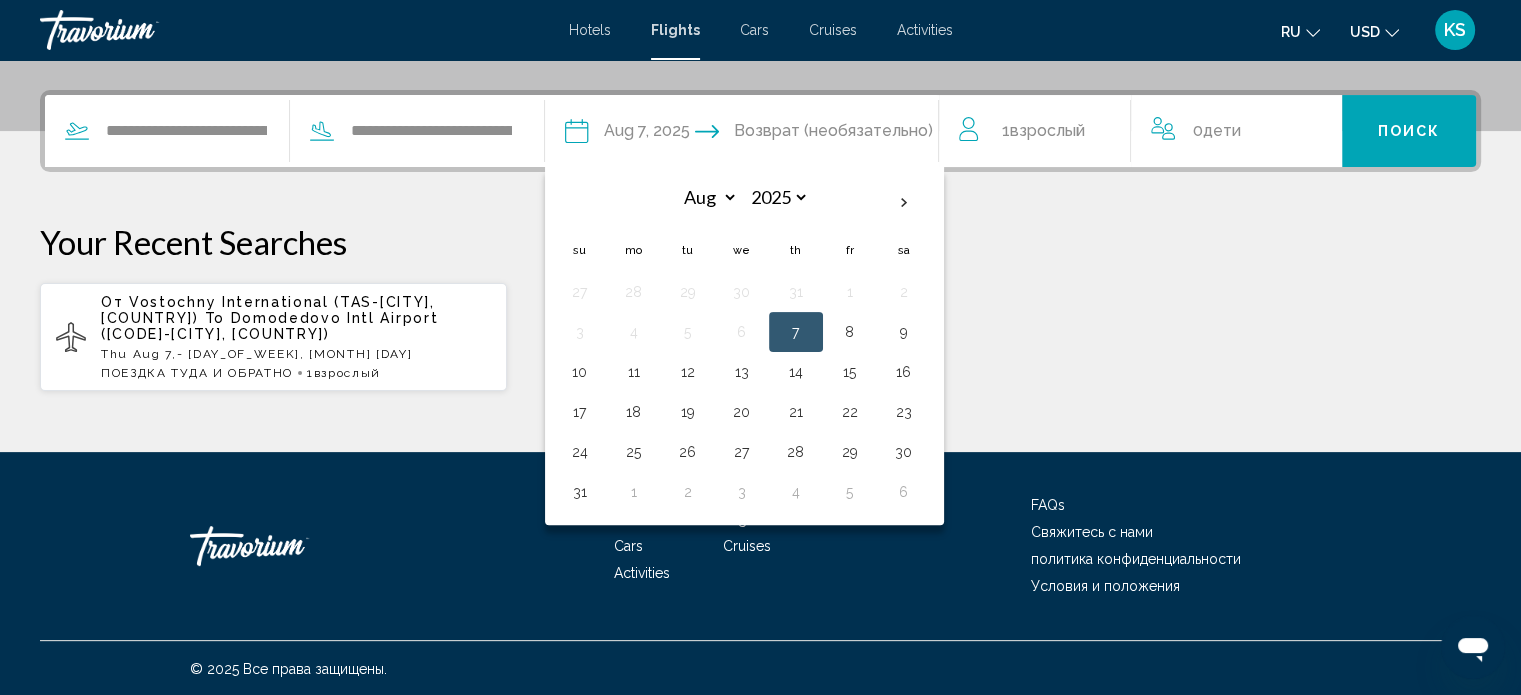 click on "От [AIRPORT] ([CODE]-[CITY], [COUNTRY])    To [AIRPORT] ([CODE]-[CITY], [COUNTRY]) [DATE]  - [DATE] ПОЕЗДКА ТУДА И ОБРАТНО 1  Взрослый Взрослые" at bounding box center [760, 337] 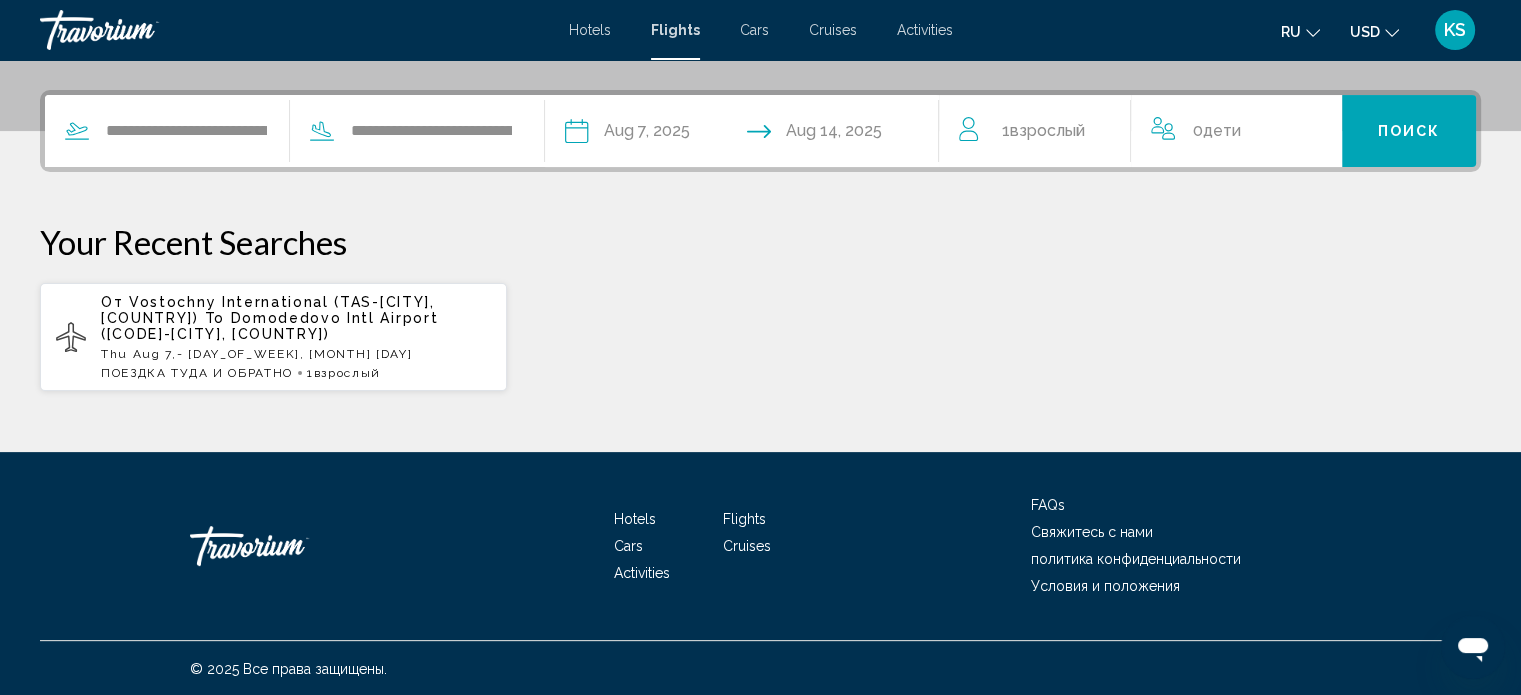 click on "Взрослый" at bounding box center (1046, 130) 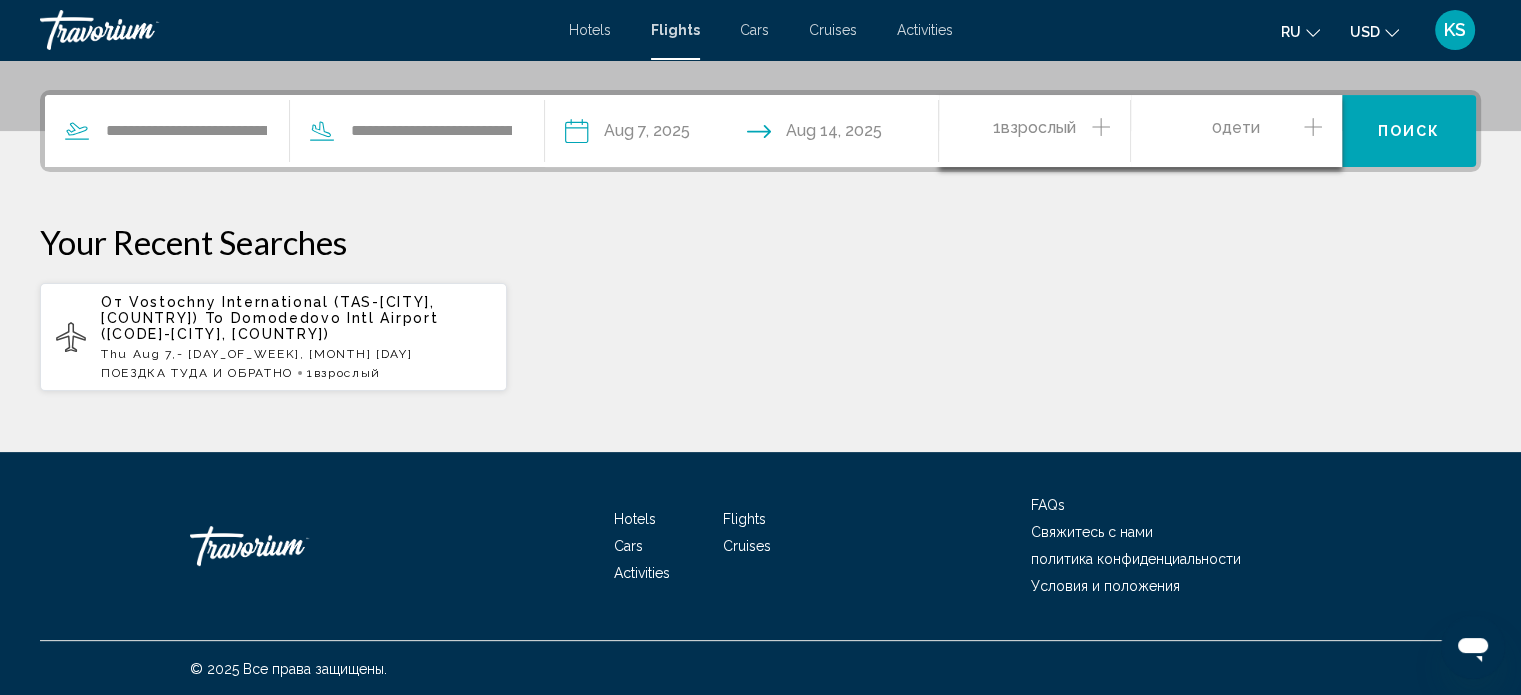 click on "1  Взрослый Взрослые" at bounding box center (1044, 131) 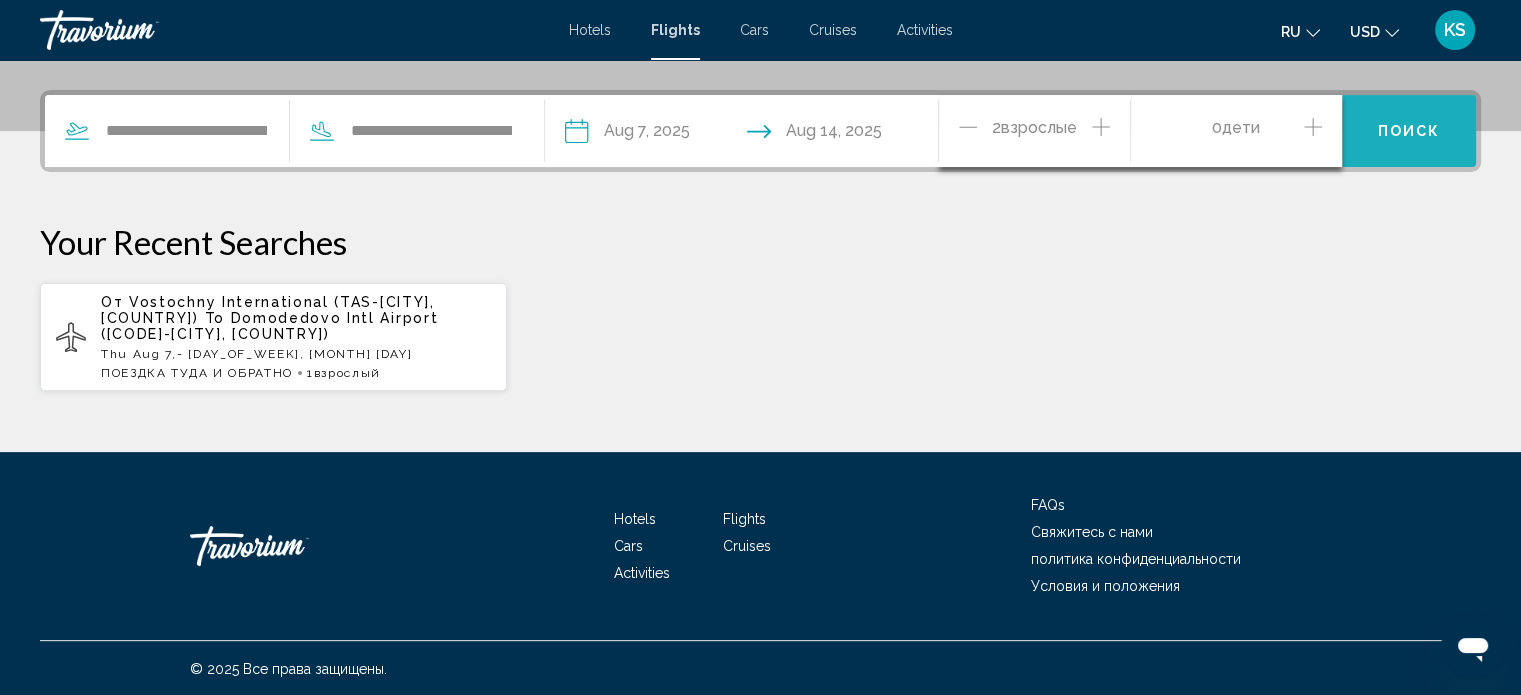 click on "Поиск" at bounding box center [1409, 131] 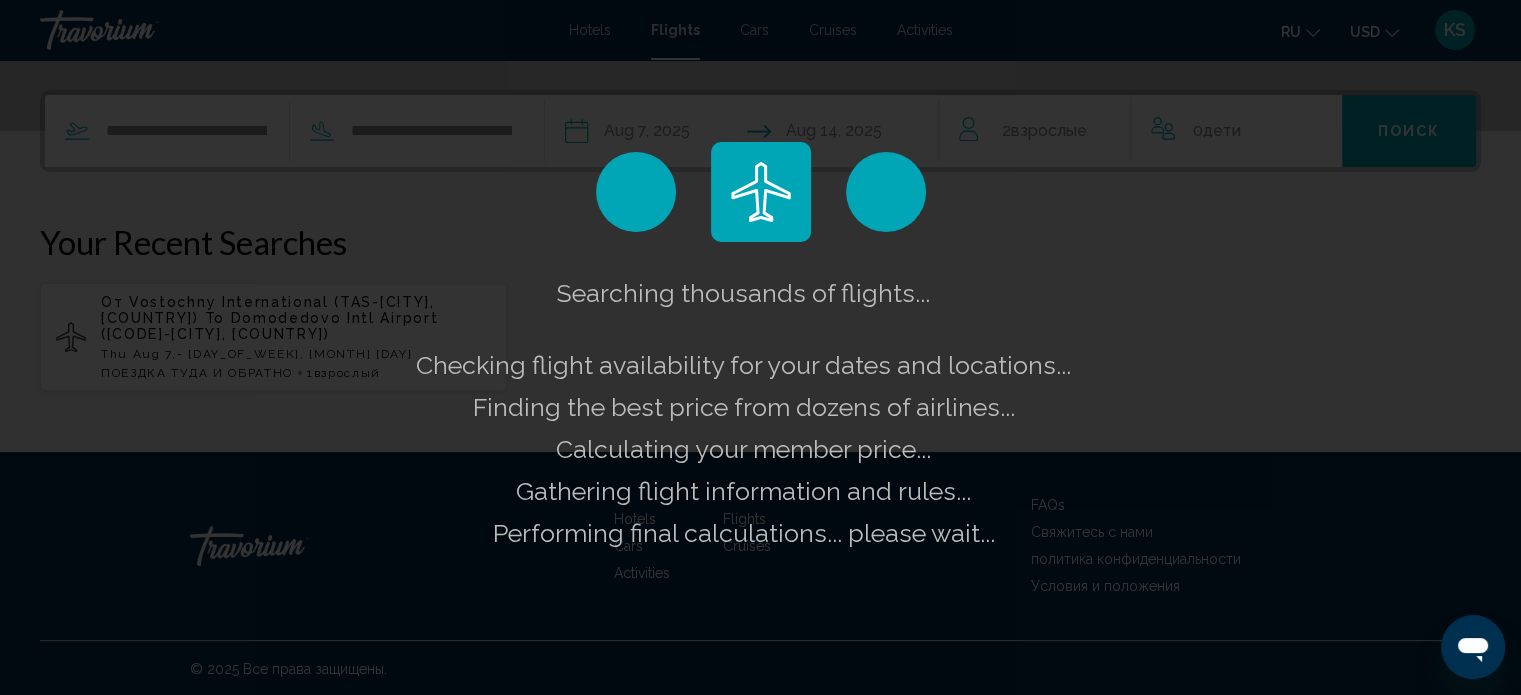 click on "Checking flight availability for your dates and locations..." 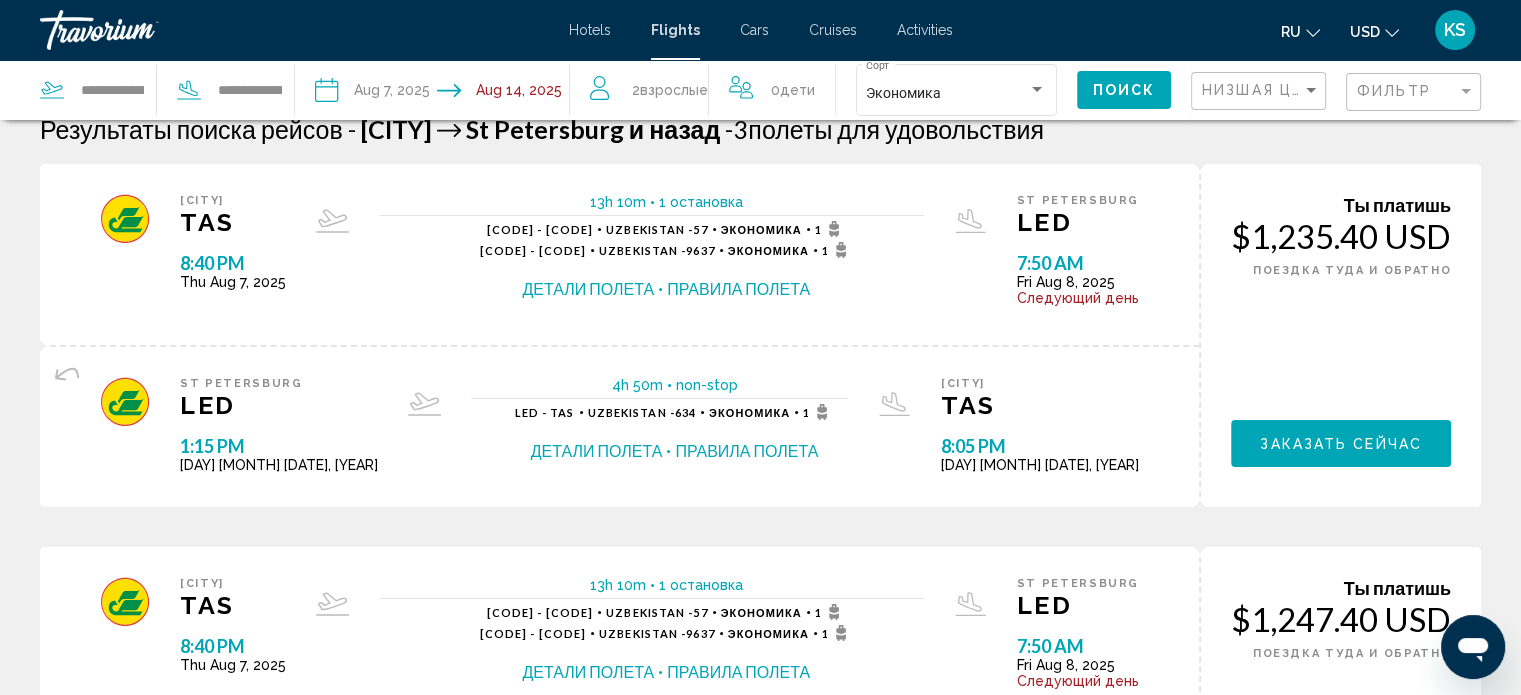 scroll, scrollTop: 0, scrollLeft: 0, axis: both 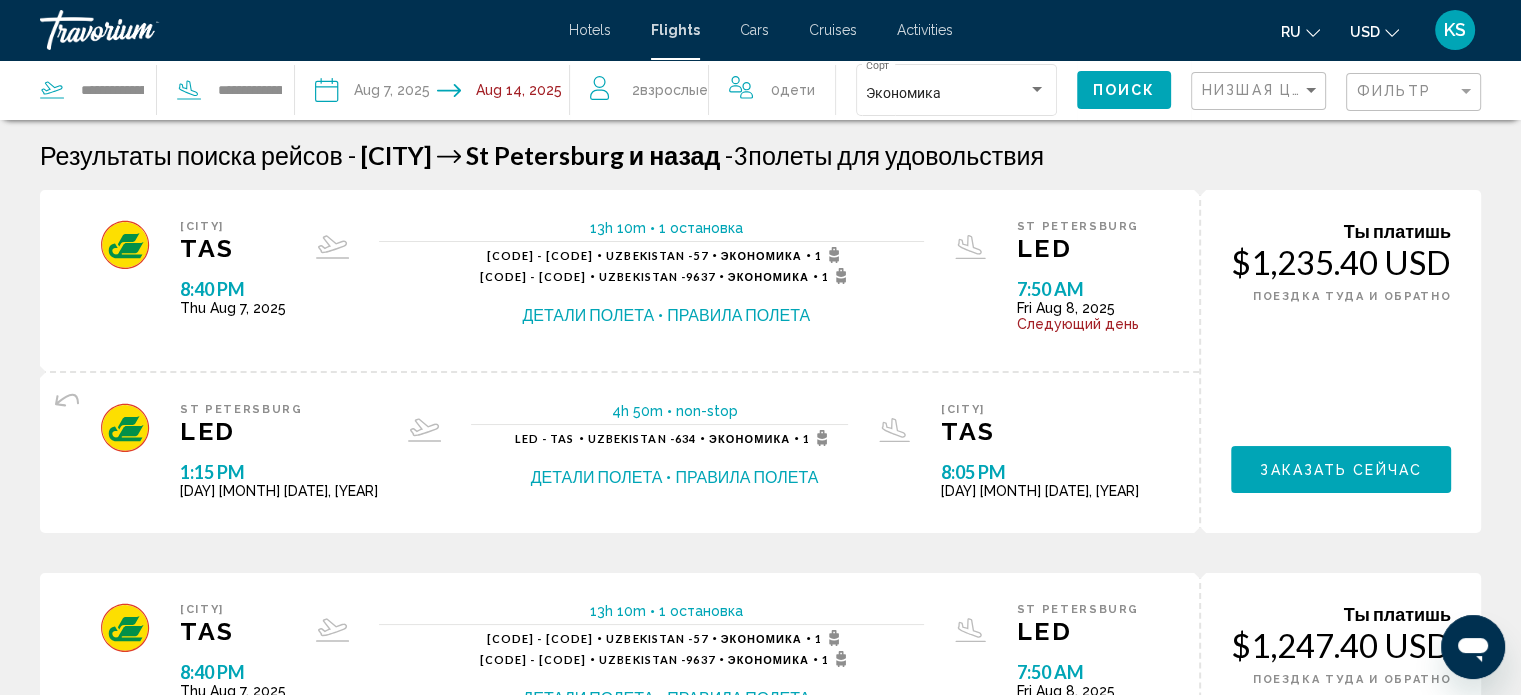 click on "Детали полета" at bounding box center [597, 477] 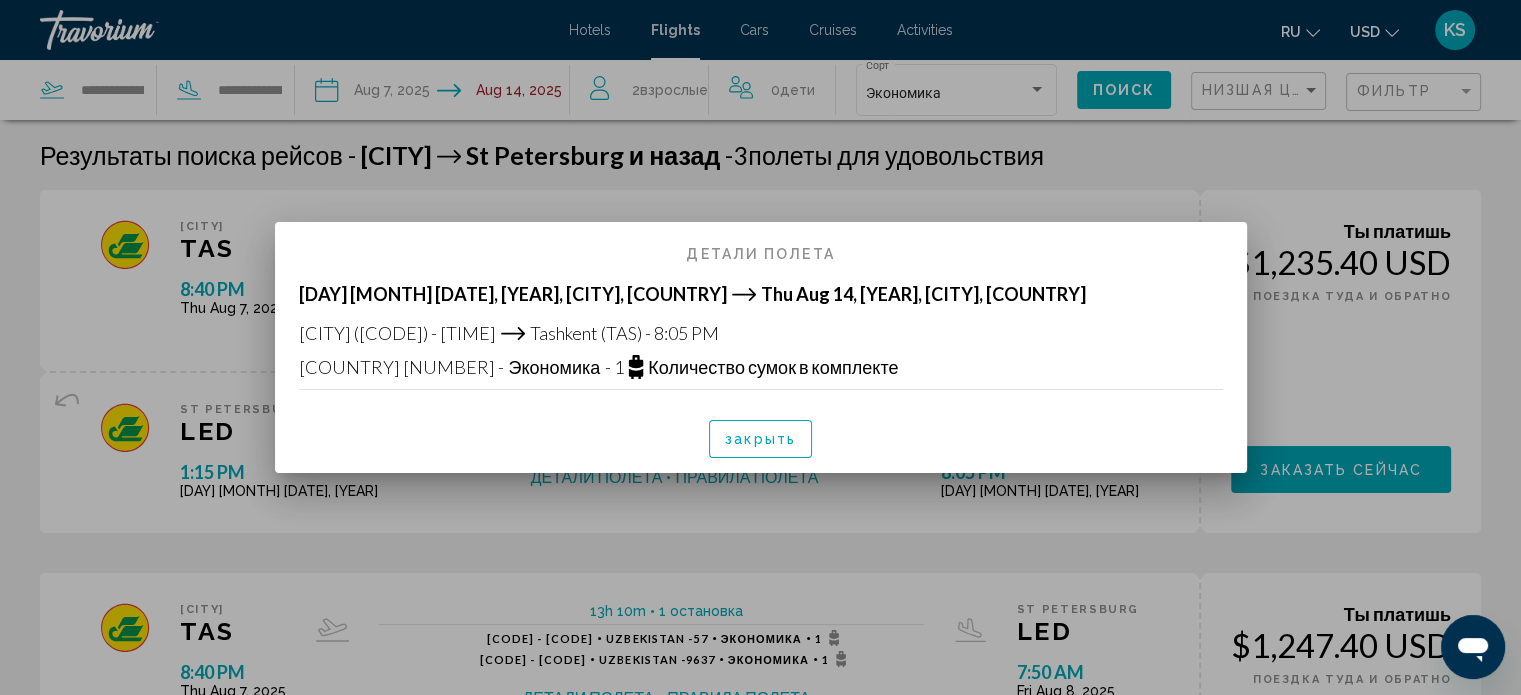click on "закрыть" at bounding box center [760, 440] 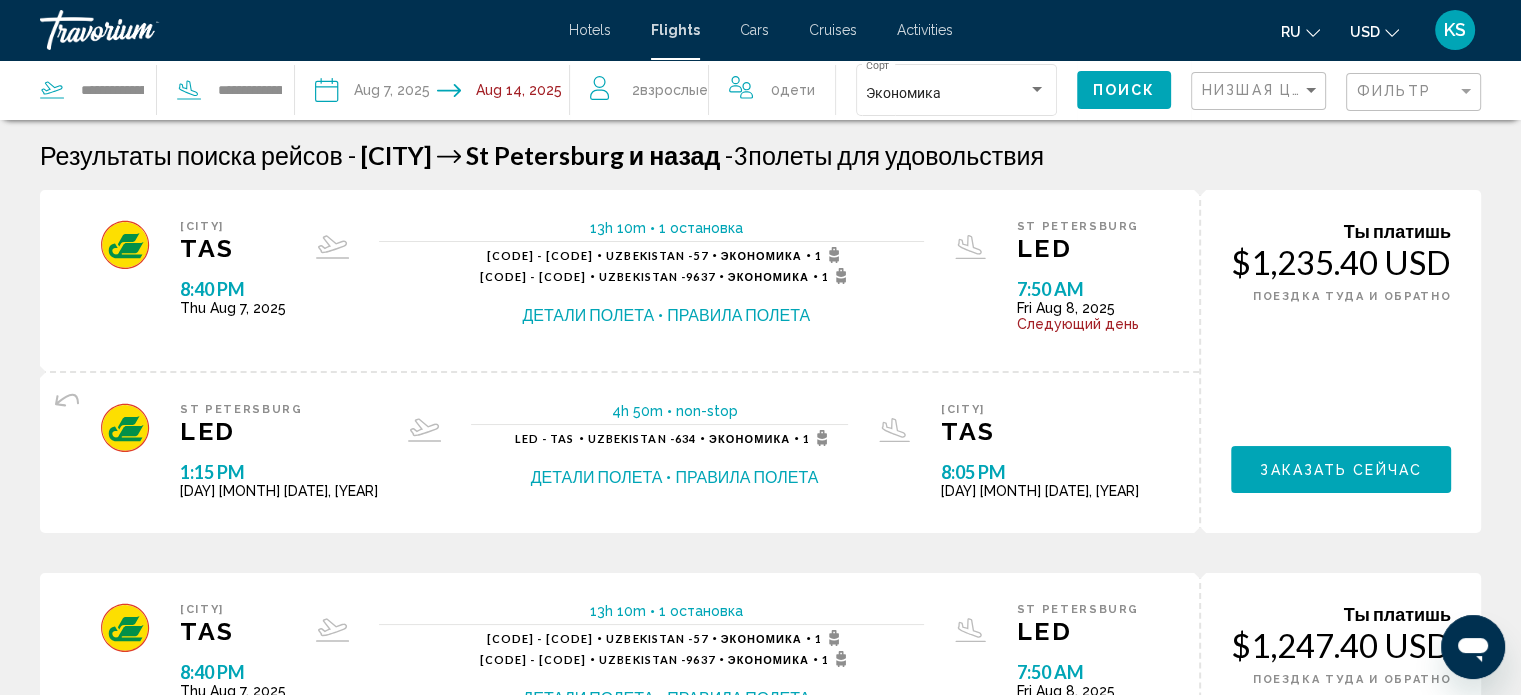 click on "Детали полета" at bounding box center (588, 315) 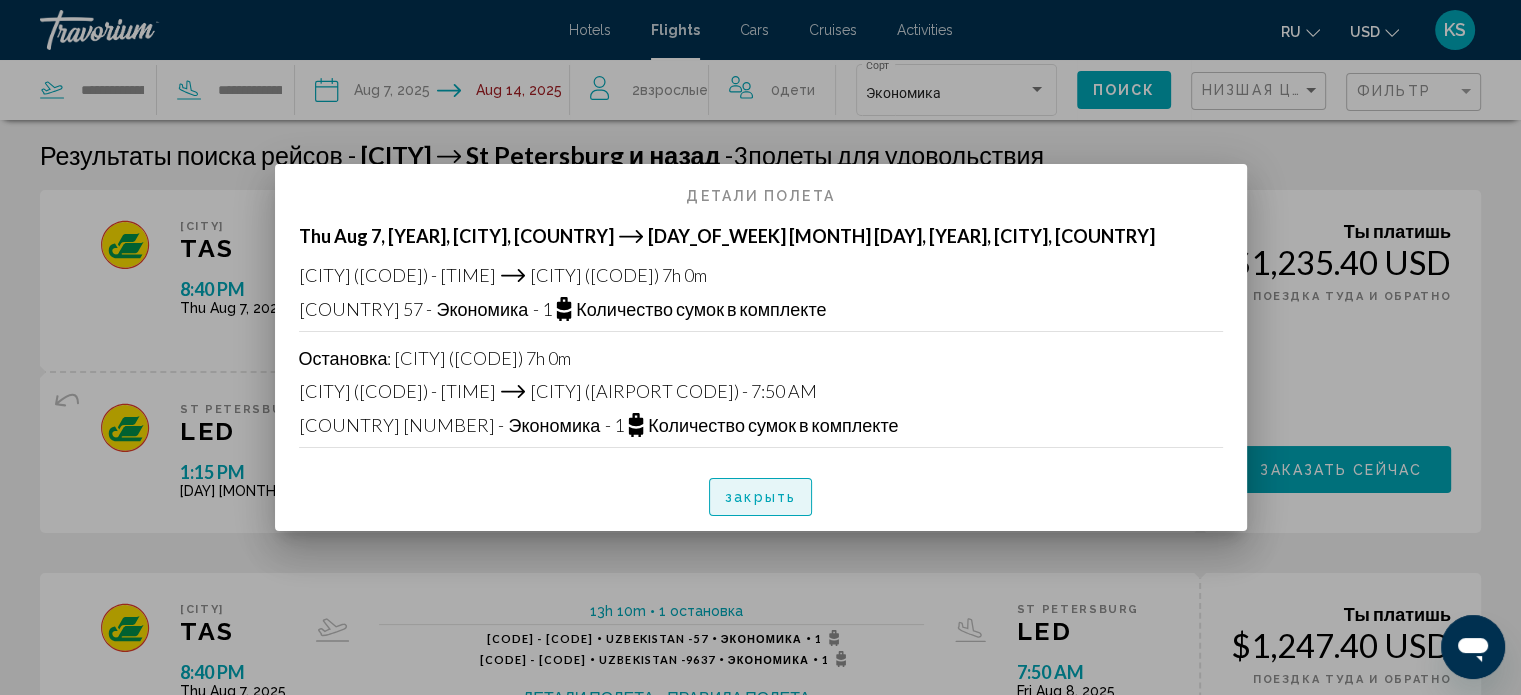 click on "закрыть" at bounding box center (760, 498) 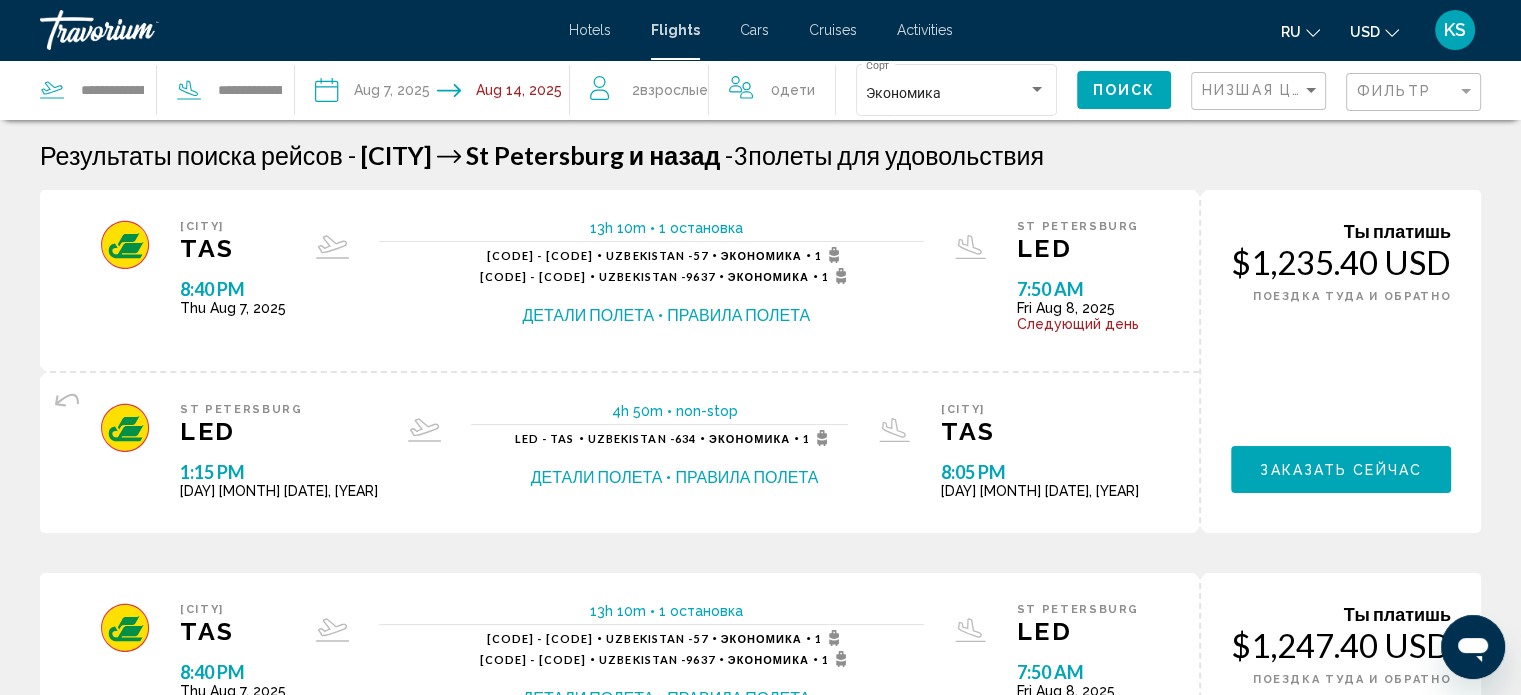 click on "LED - TAS [COUNTRY] -  634 Экономика  1
Детали полета Правила полета" at bounding box center (675, 459) 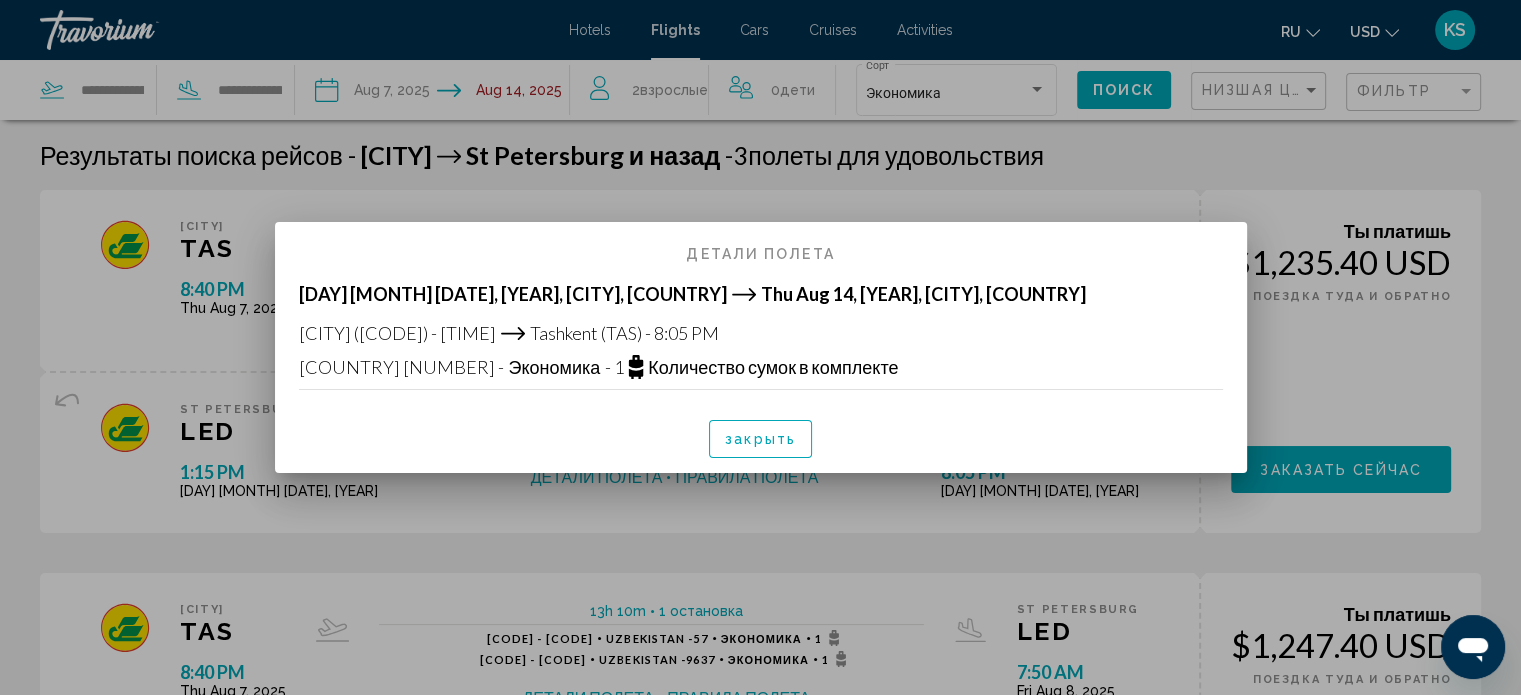 click on "закрыть" at bounding box center [760, 440] 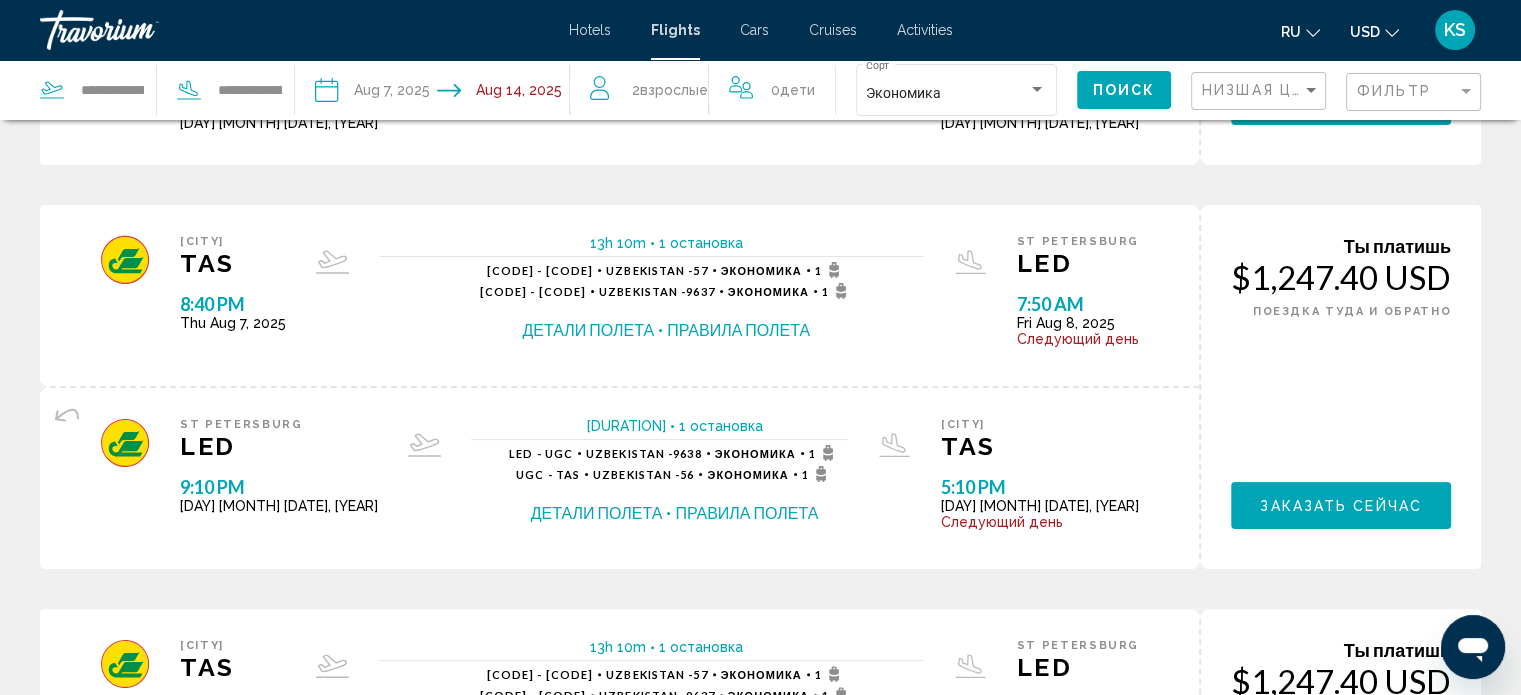 scroll, scrollTop: 466, scrollLeft: 0, axis: vertical 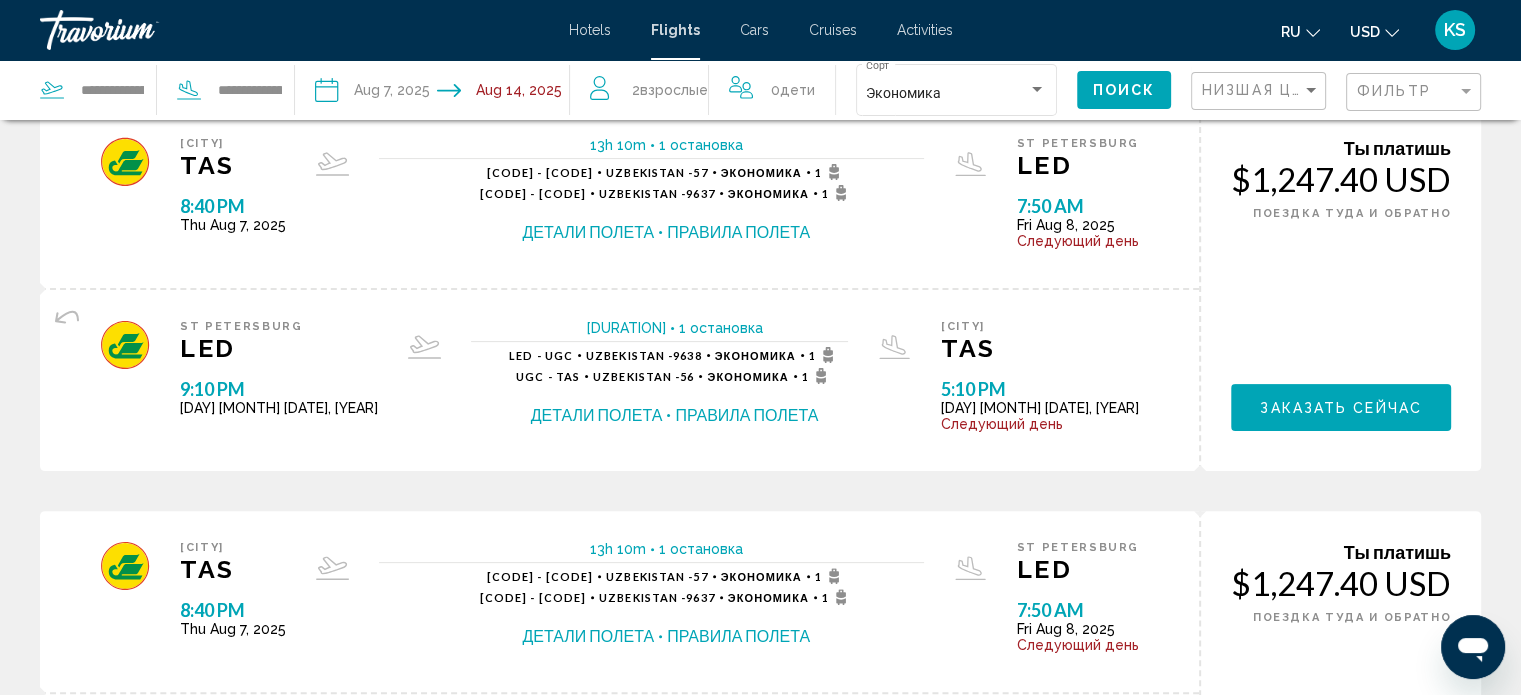 click on "2  Взрослый Взрослые" 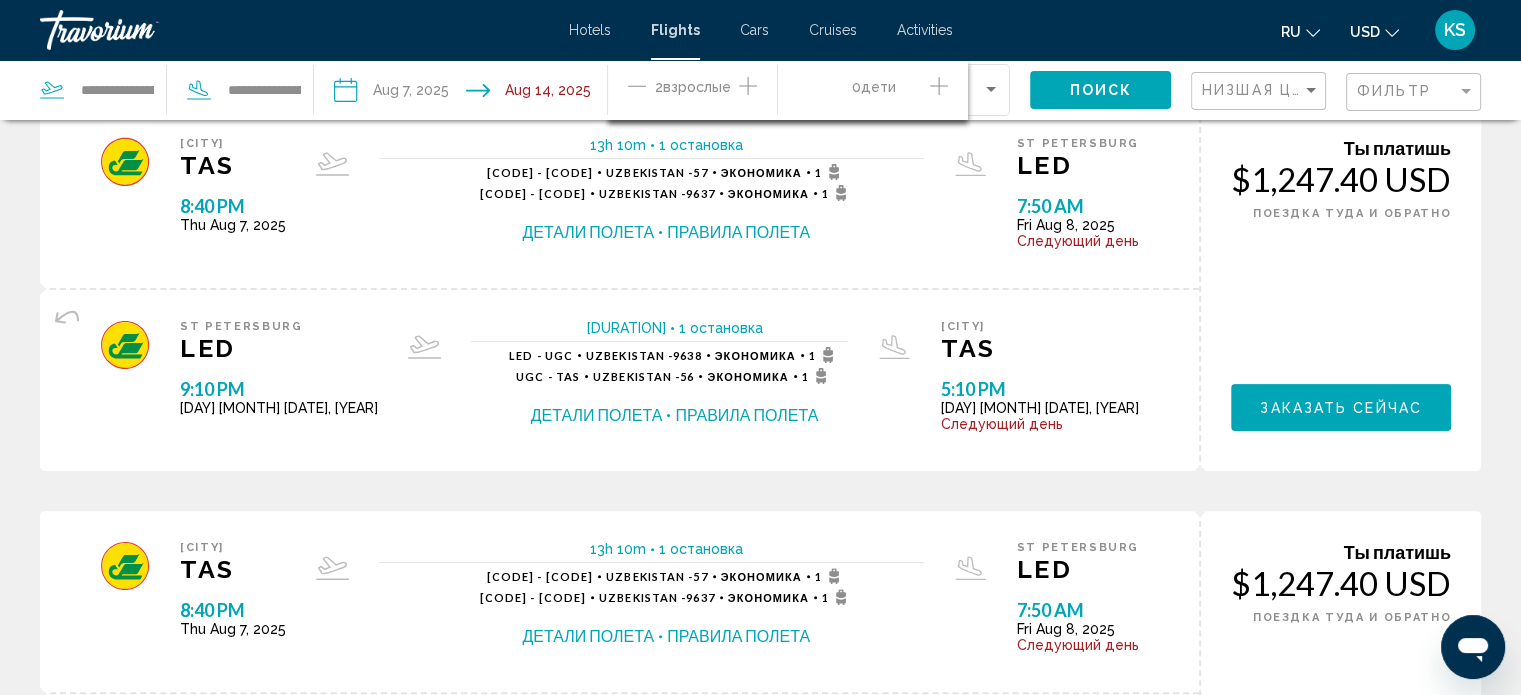 click 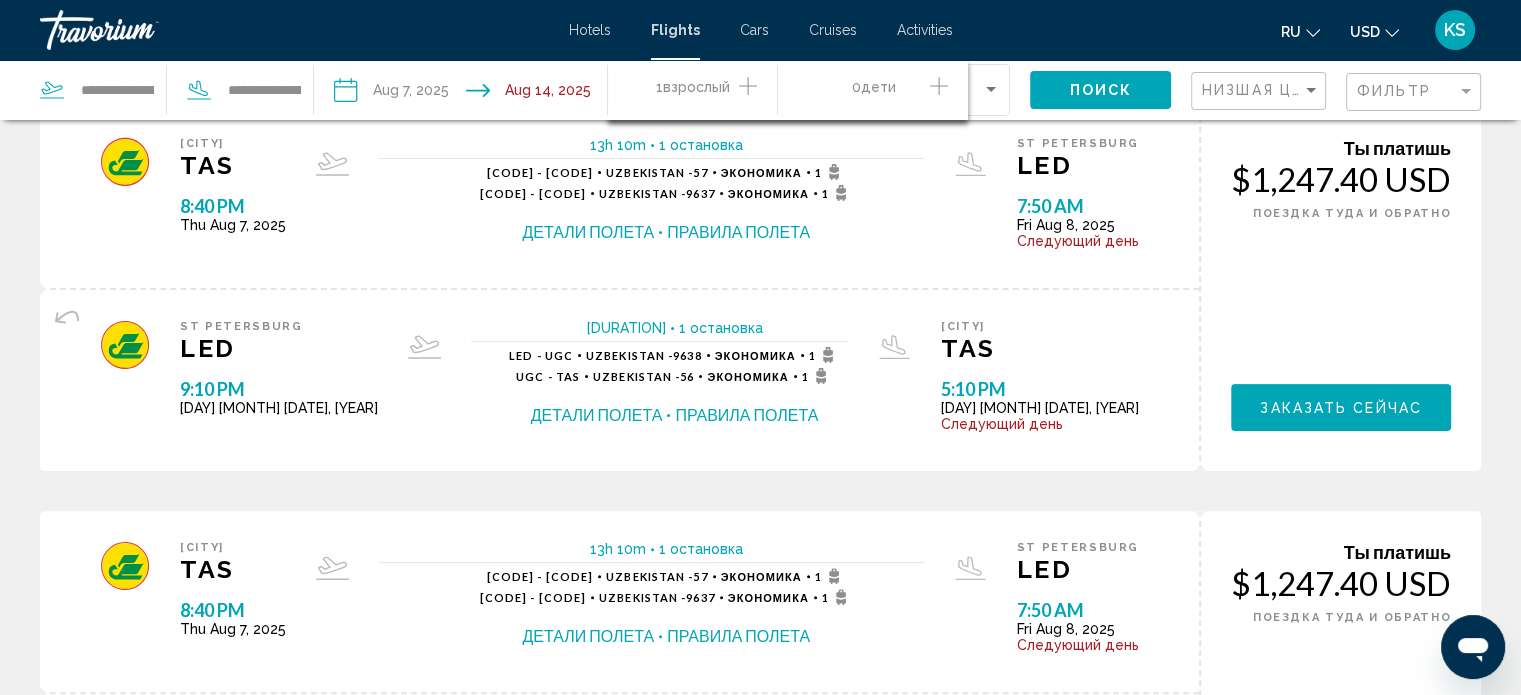 click on "Поиск" 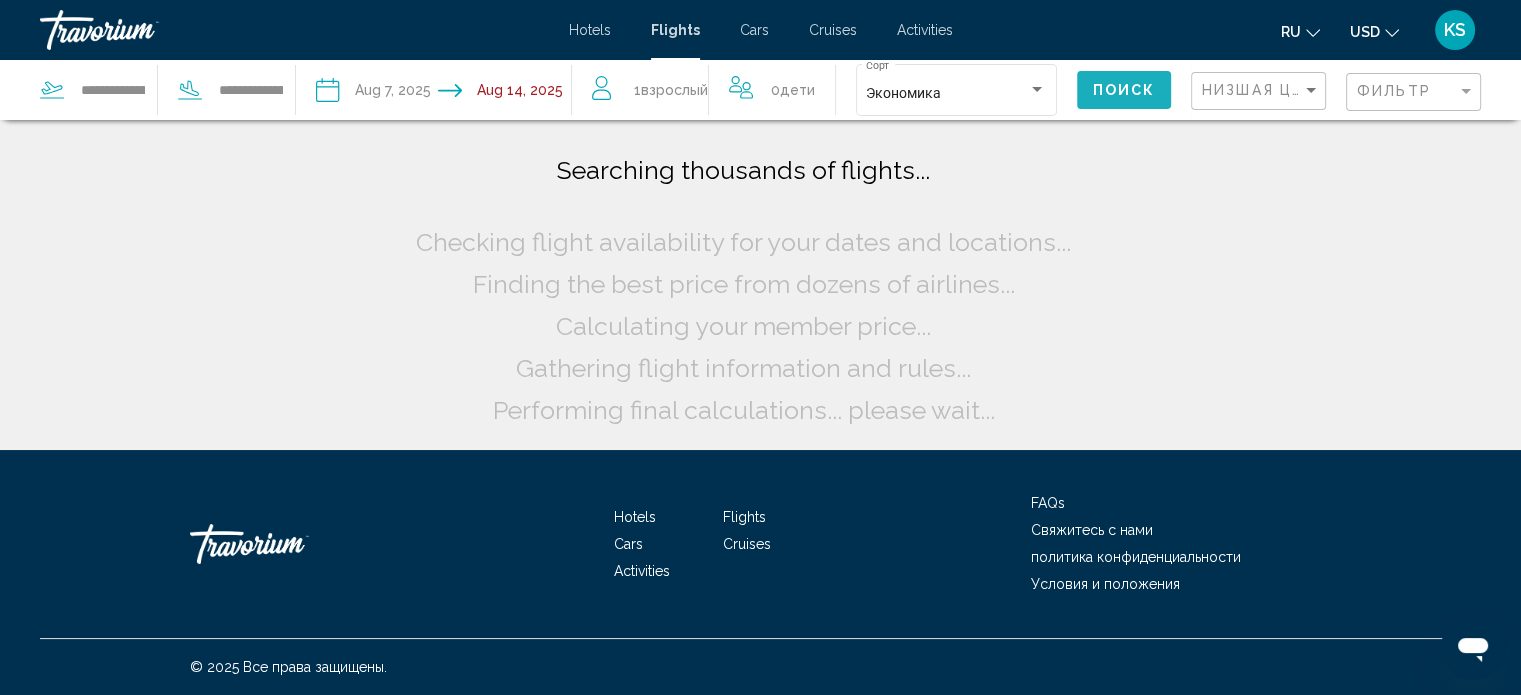 scroll, scrollTop: 0, scrollLeft: 0, axis: both 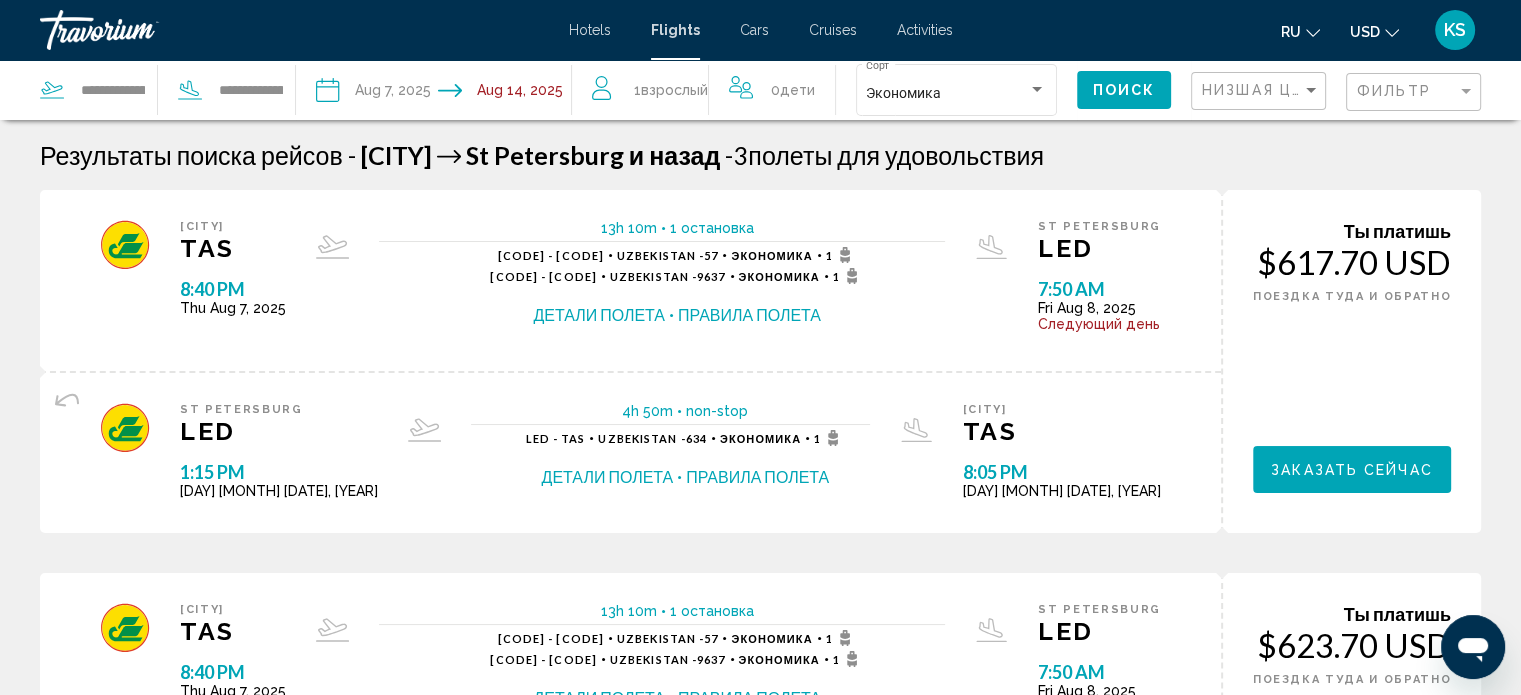 click on "[CITY] [AIRPORT CODE] 1:15 PM Thu Aug 14, [YEAR]
4h 50m non-stop
non-stop [AIRPORT CODE] - [CITY] -  634 Экономика  1
Детали полета Правила полета
[CITY] [AIRPORT CODE] 8:05 PM Thu Aug 14, [YEAR] Следующий день Детали полета Правила полета" at bounding box center [630, 453] 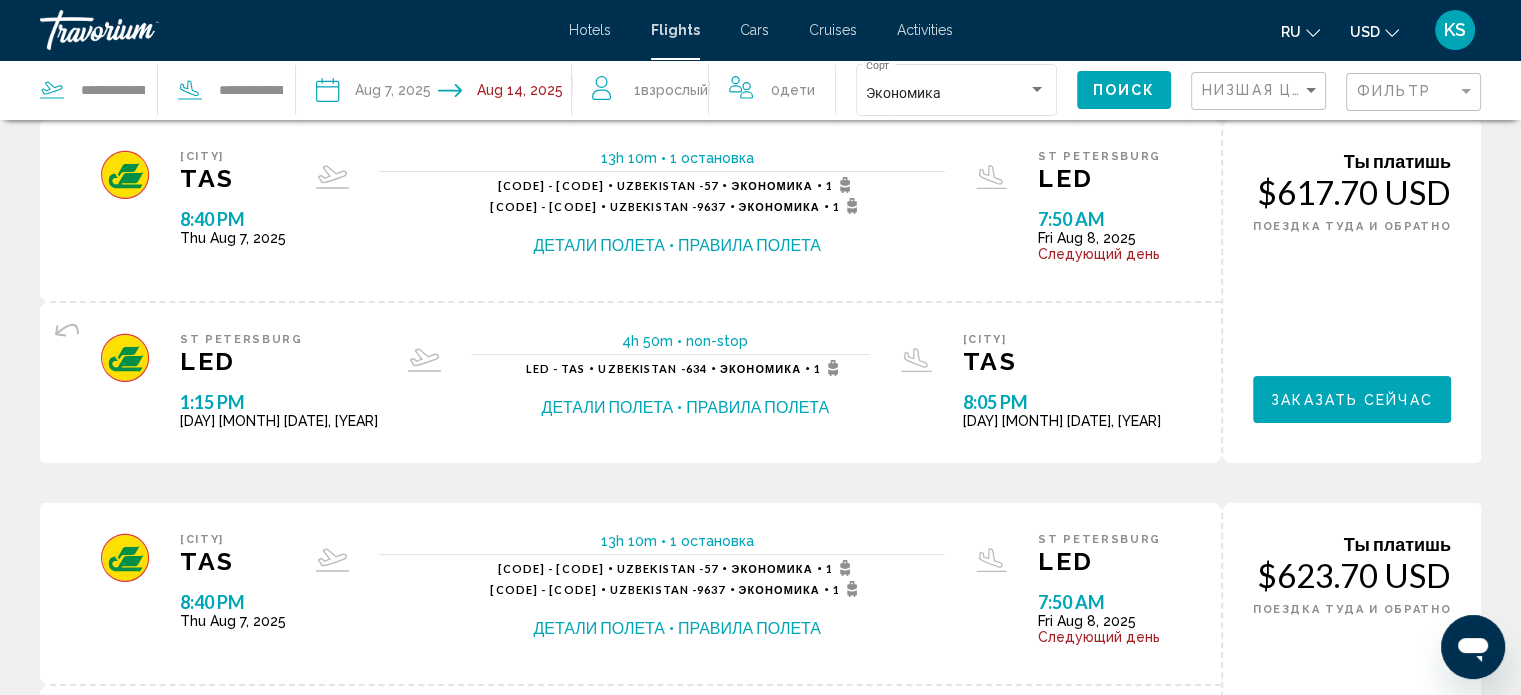 scroll, scrollTop: 0, scrollLeft: 0, axis: both 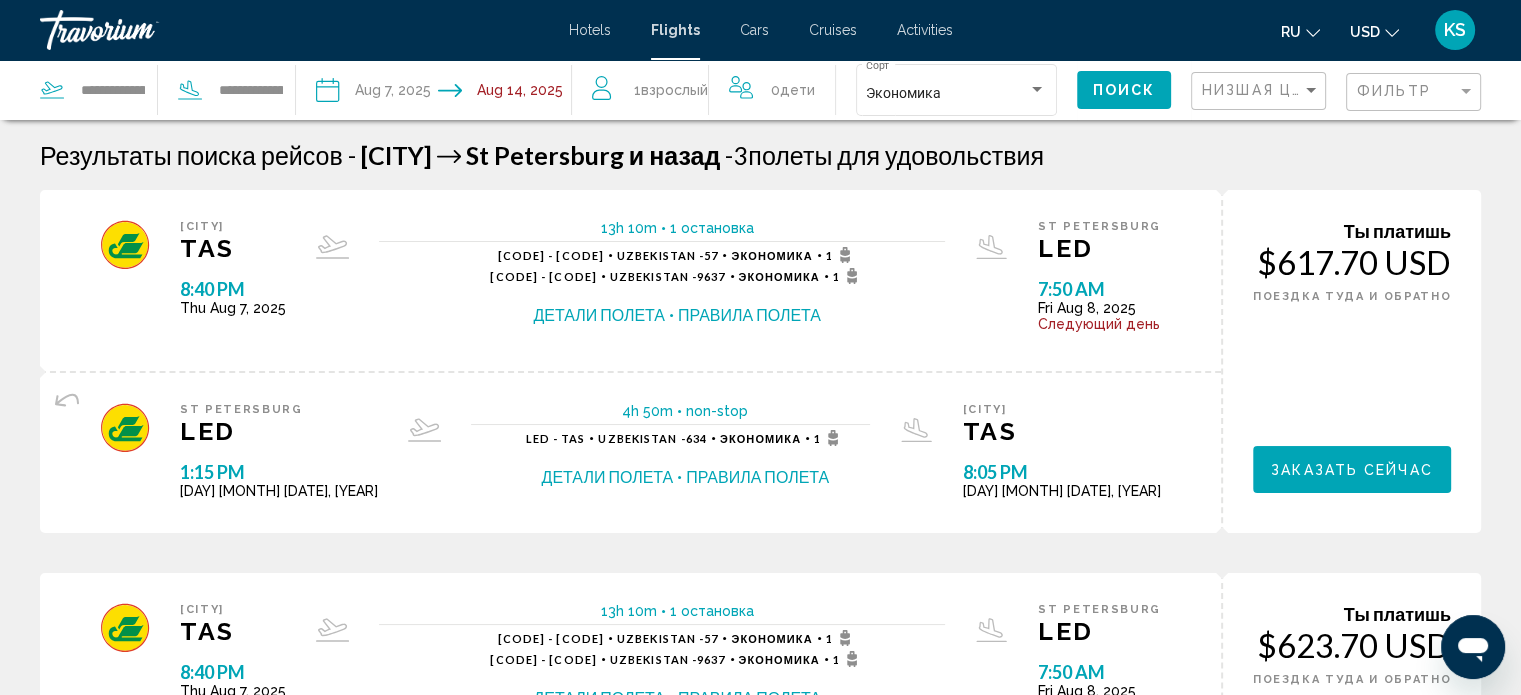 click on "Правила полета" at bounding box center [749, 315] 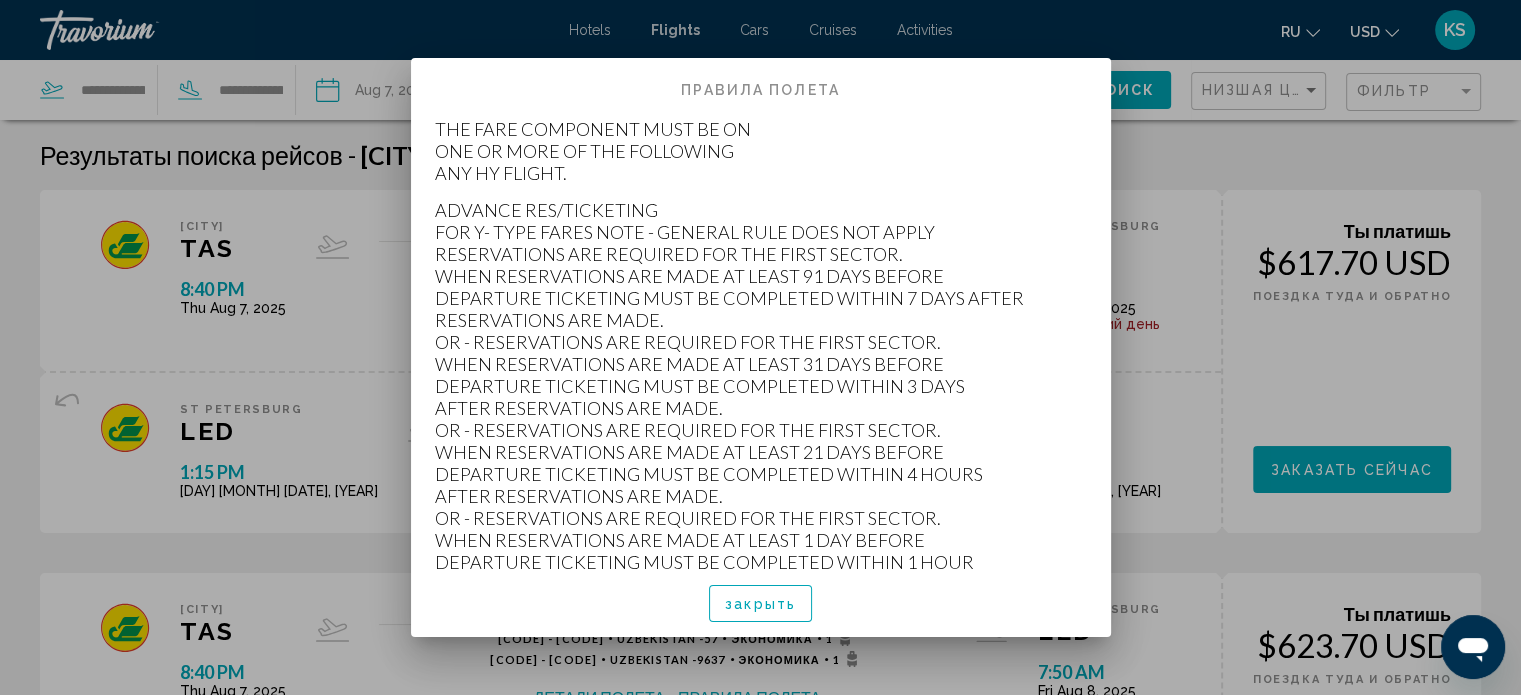 scroll, scrollTop: 700, scrollLeft: 0, axis: vertical 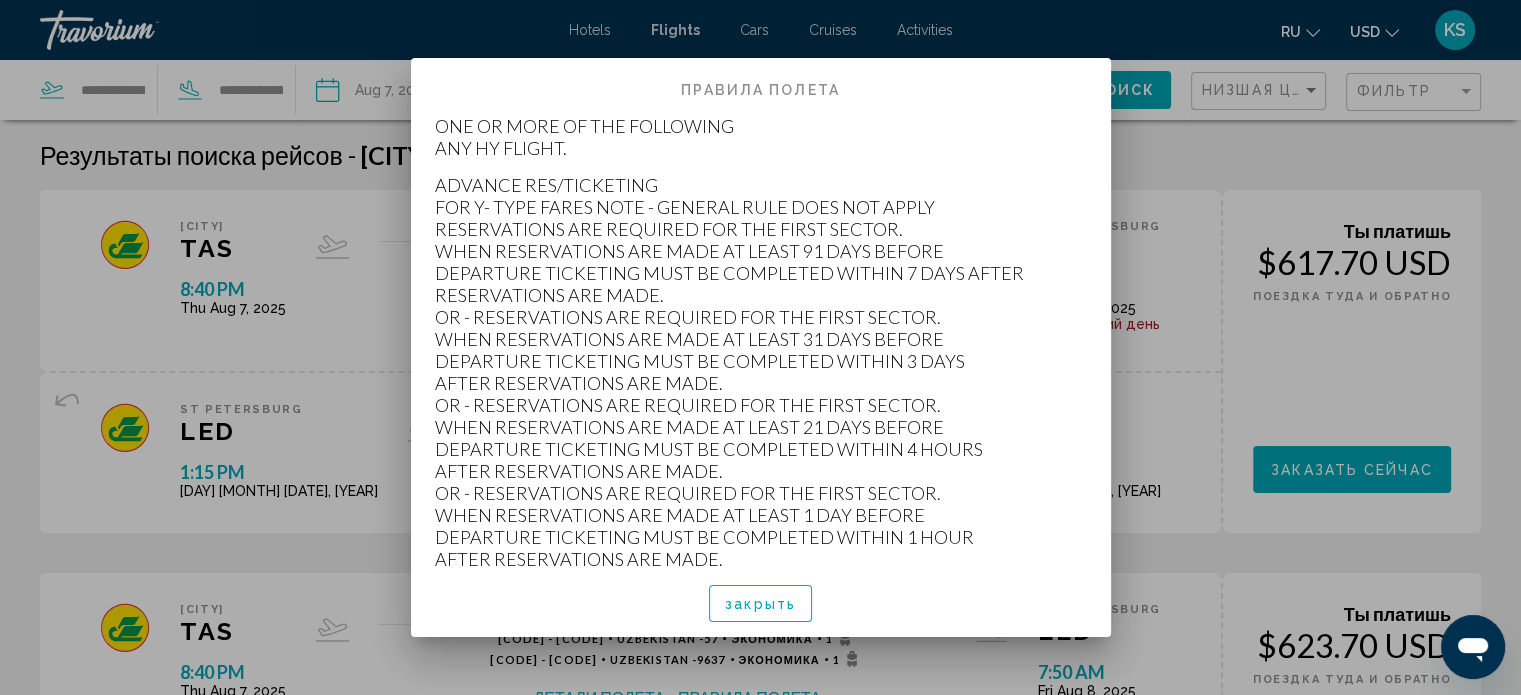 click on "закрыть" at bounding box center (760, 604) 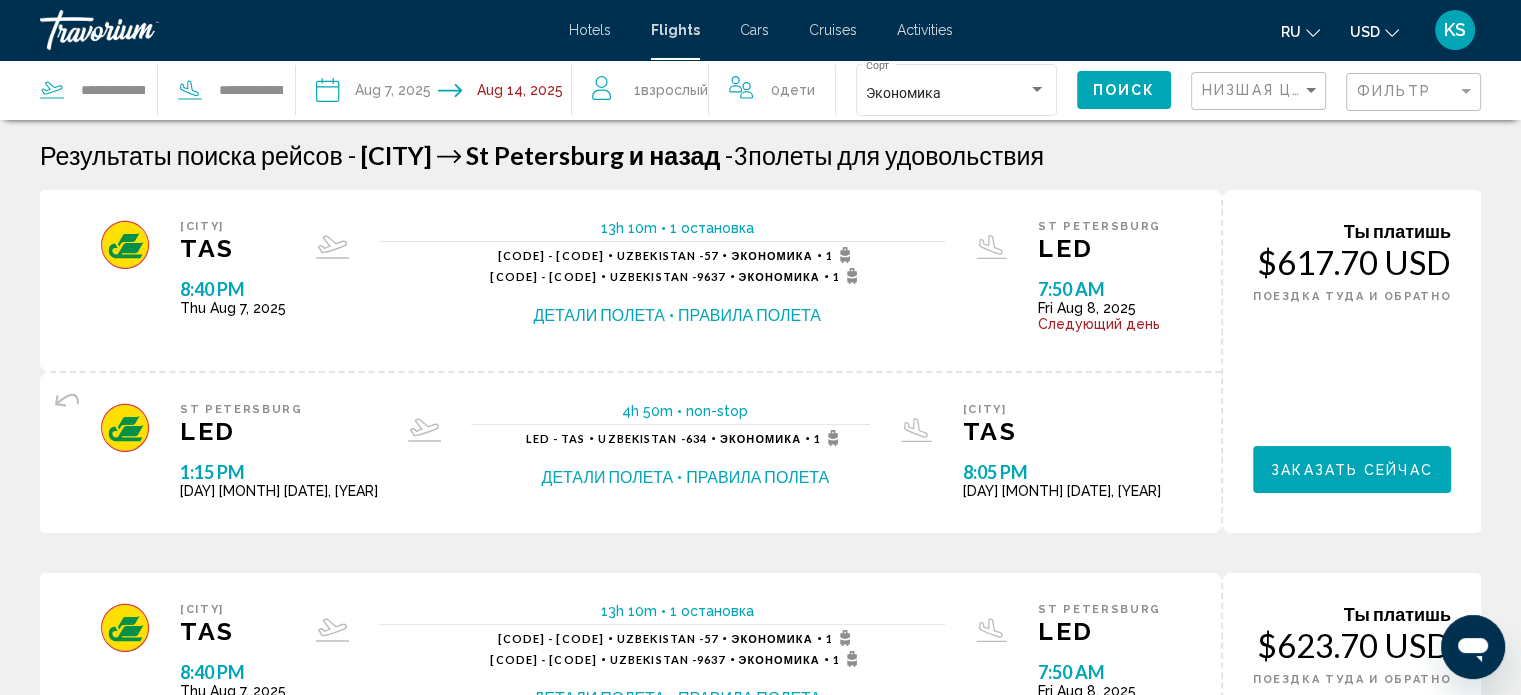 click on "Детали полета" at bounding box center [599, 315] 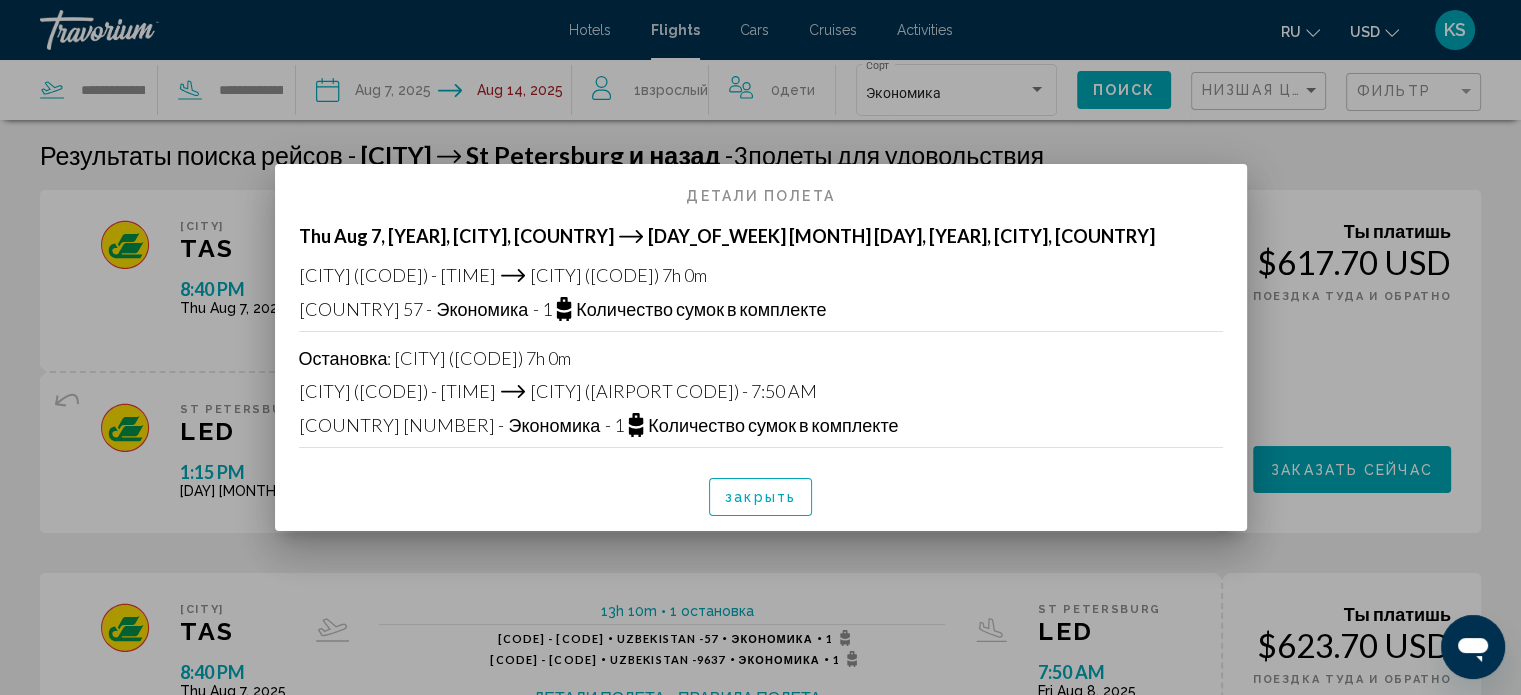 click on "- [NUMBER]
Количество сумок в комплекте" at bounding box center (677, 309) 